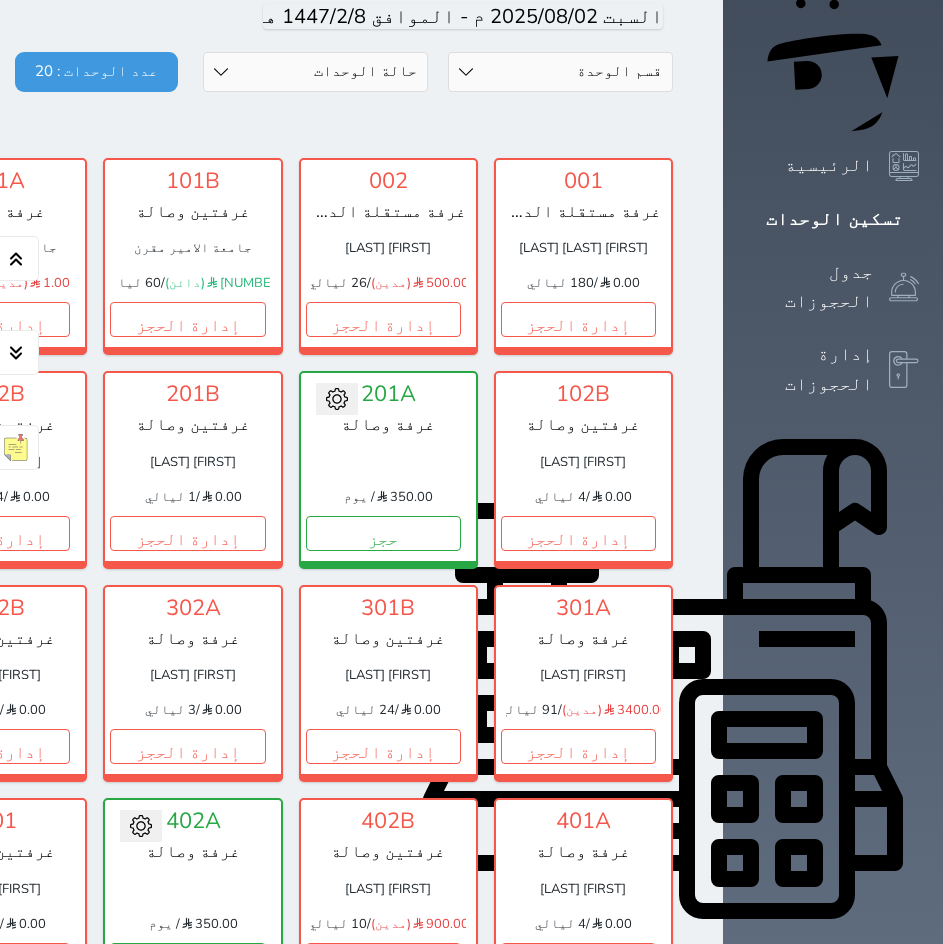 scroll, scrollTop: 183, scrollLeft: 0, axis: vertical 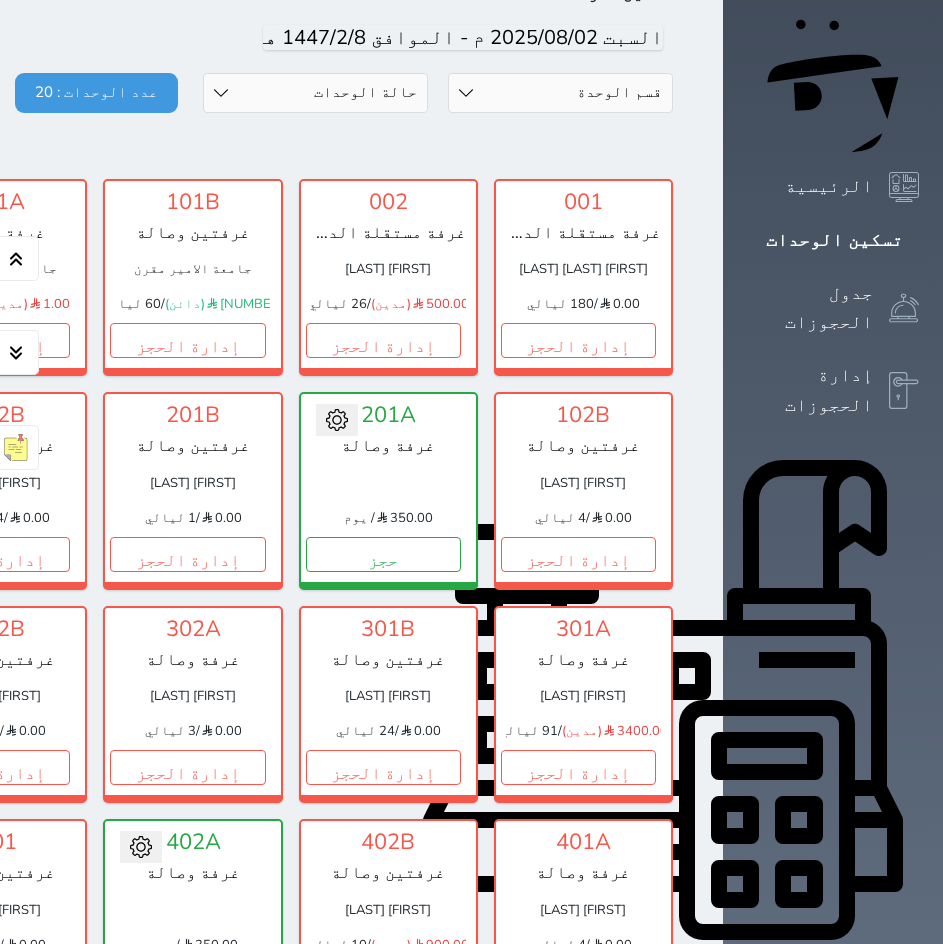 click at bounding box center [699, -153] 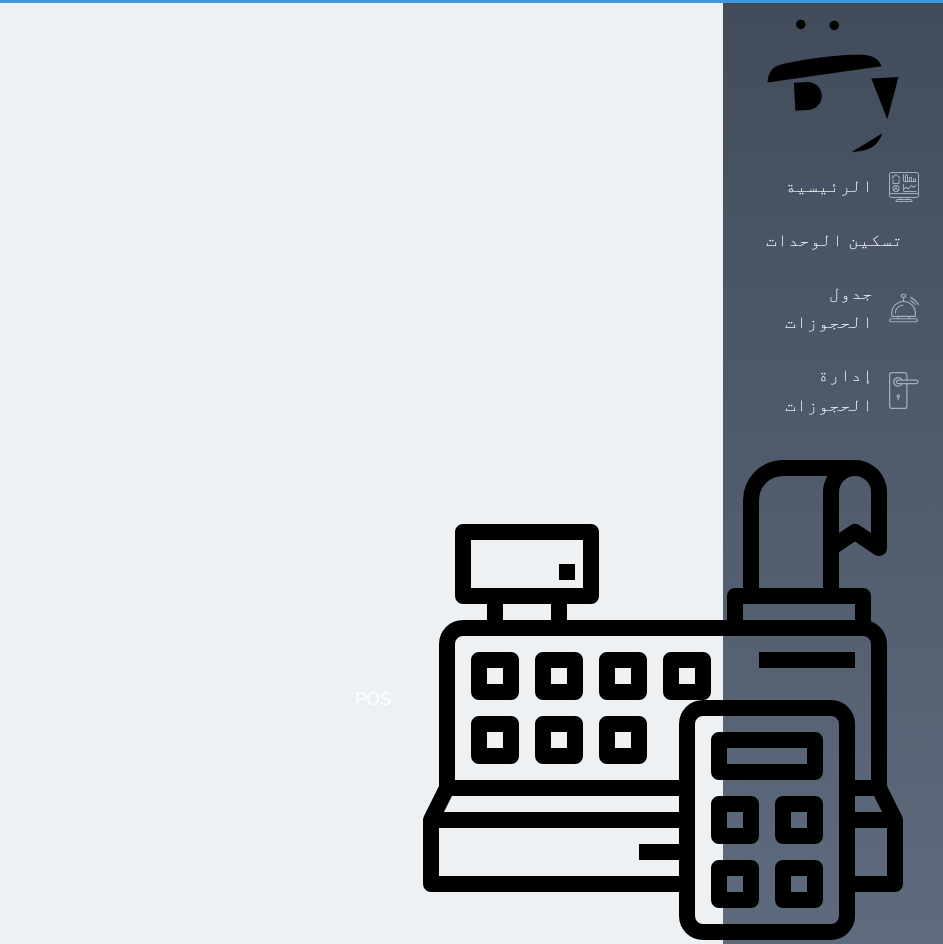 scroll, scrollTop: 0, scrollLeft: 0, axis: both 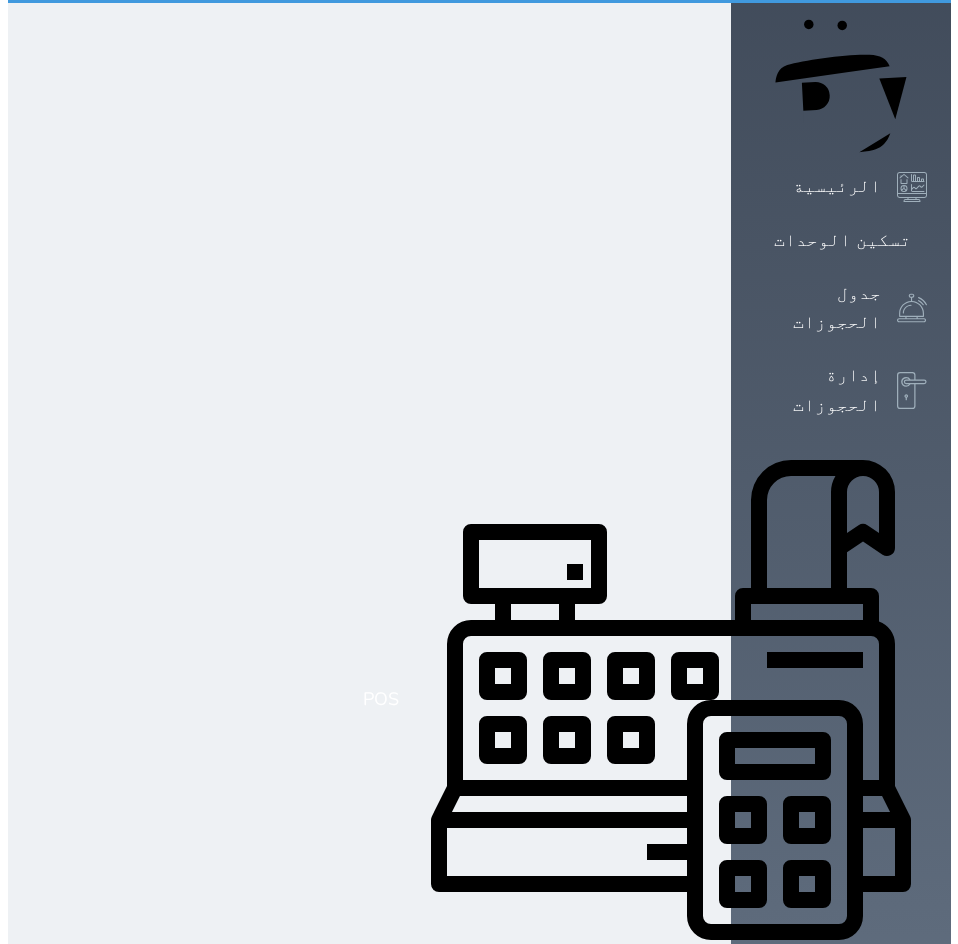 select on "1" 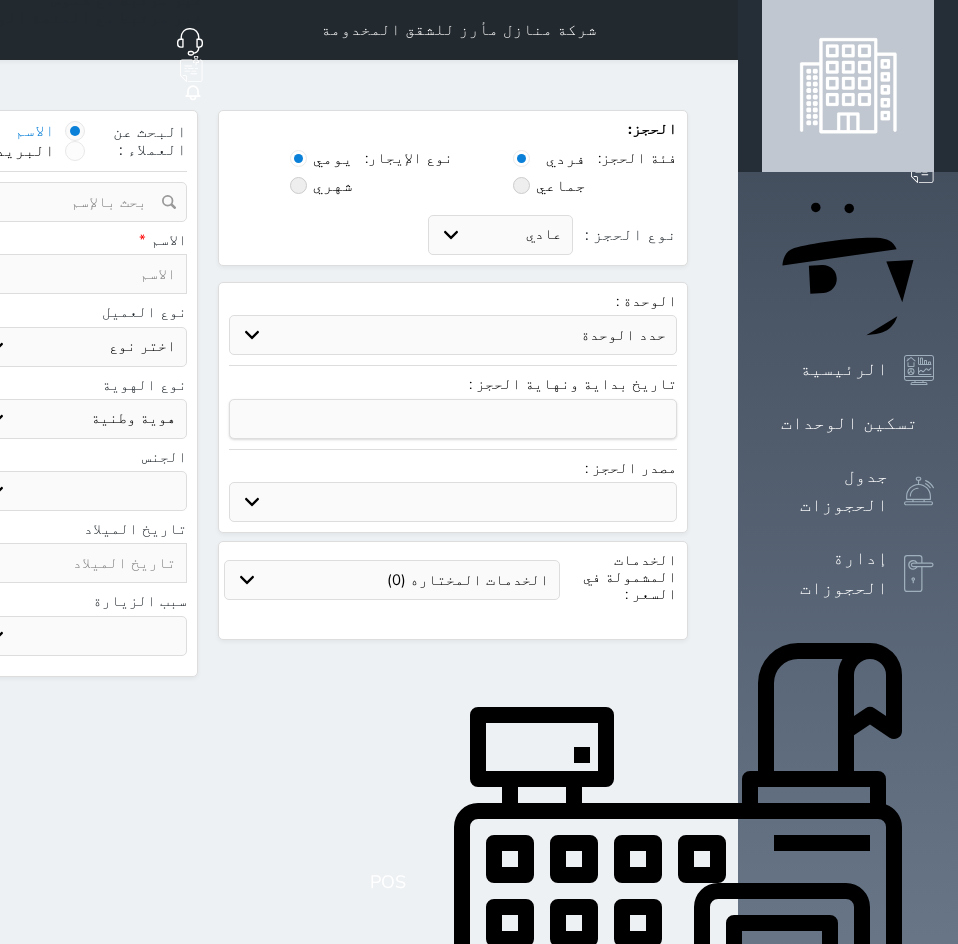 select 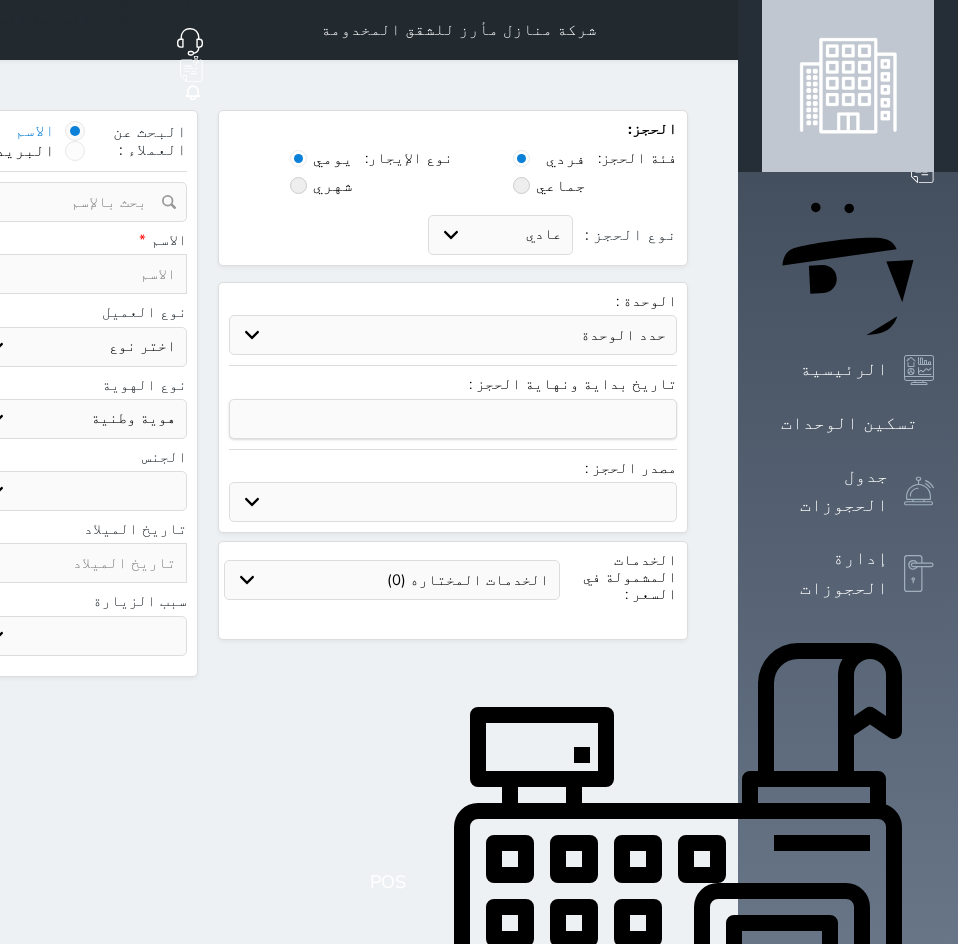 select 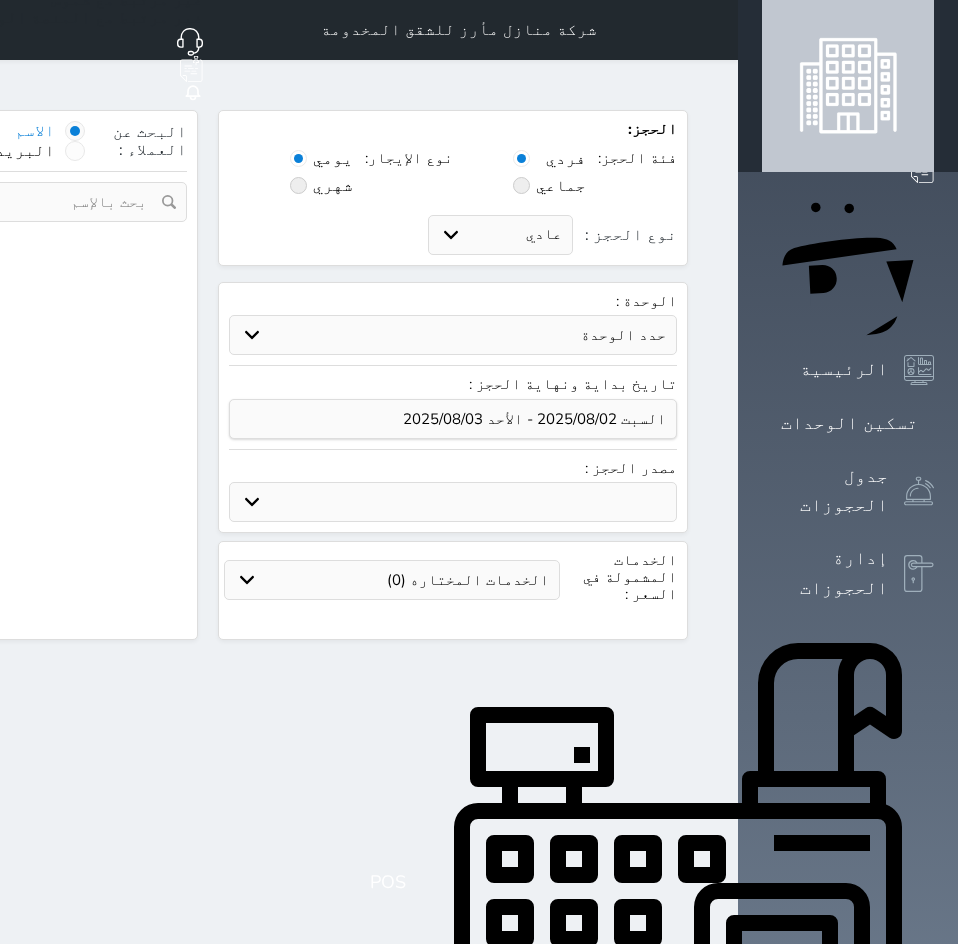 click on "حدد الوحدة" at bounding box center [453, 335] 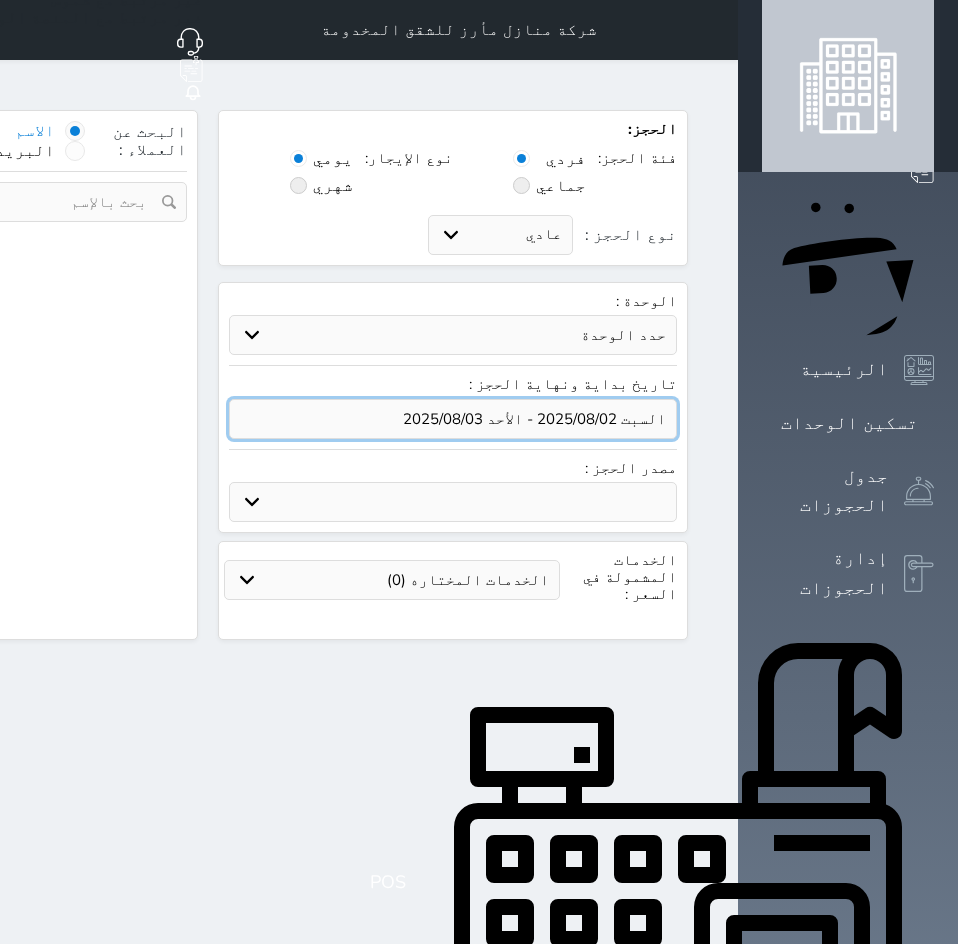 click at bounding box center (453, 419) 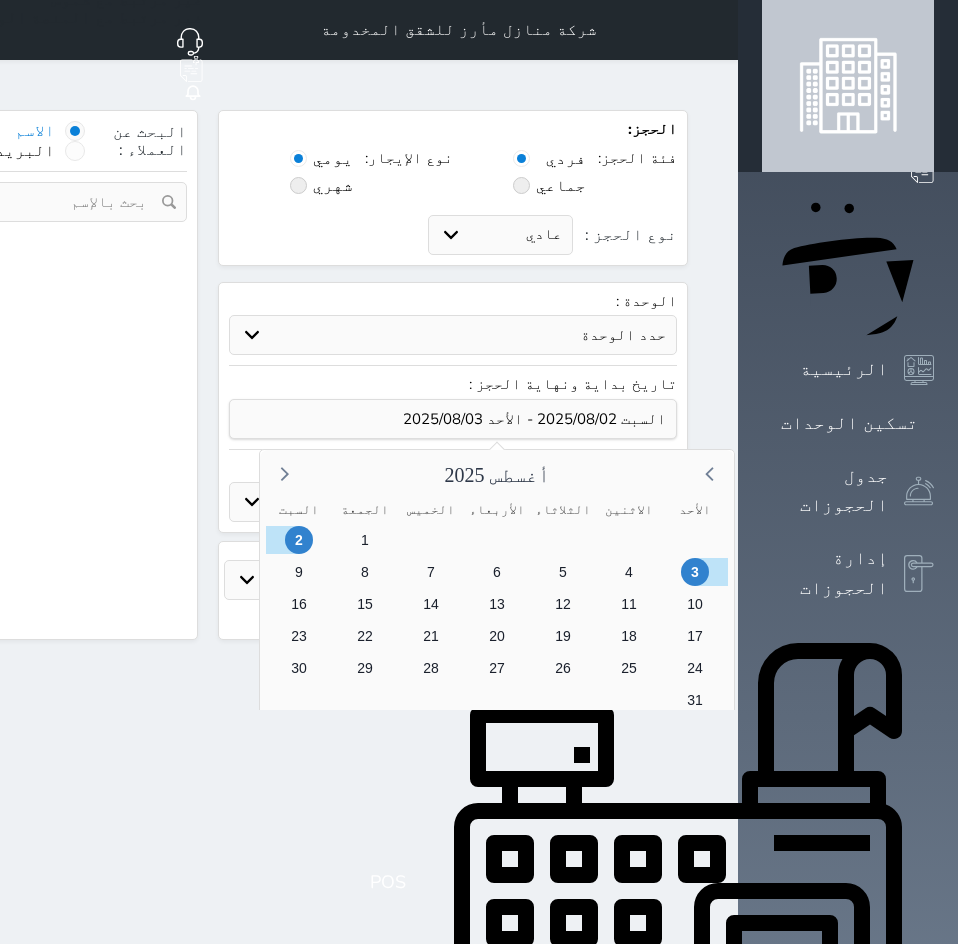 click on "2" at bounding box center [299, 540] 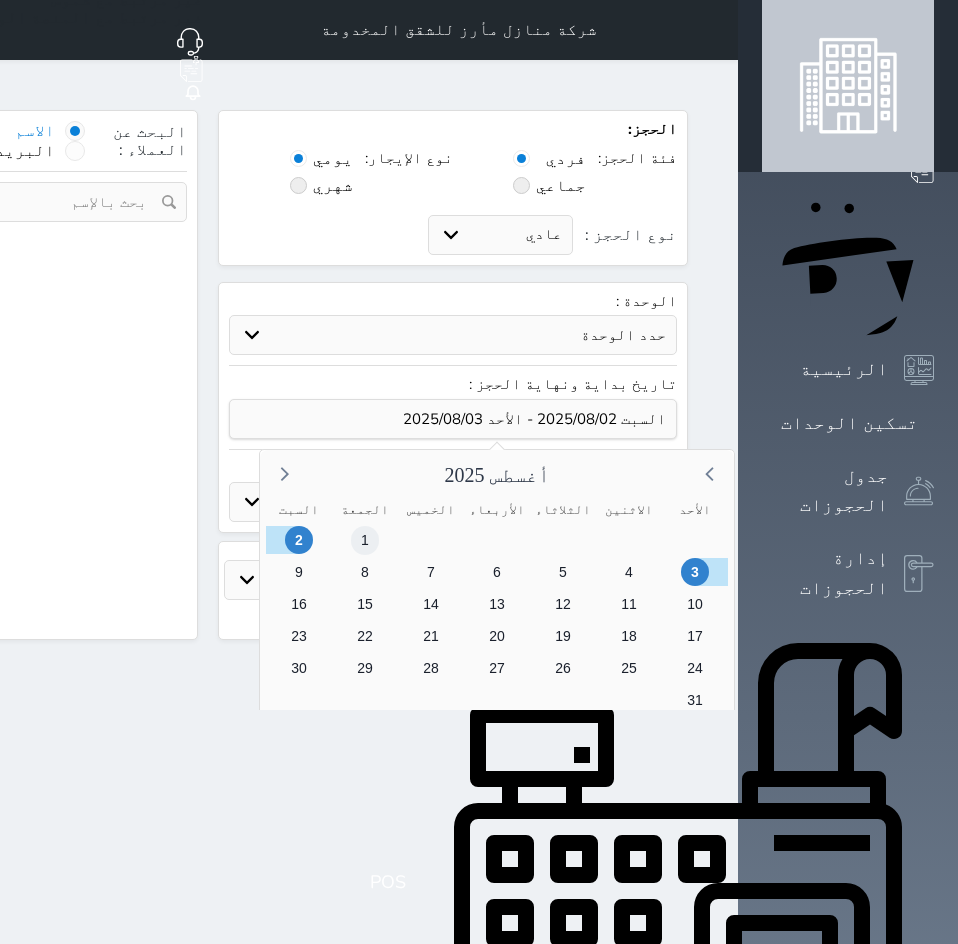 drag, startPoint x: 592, startPoint y: 518, endPoint x: 640, endPoint y: 519, distance: 48.010414 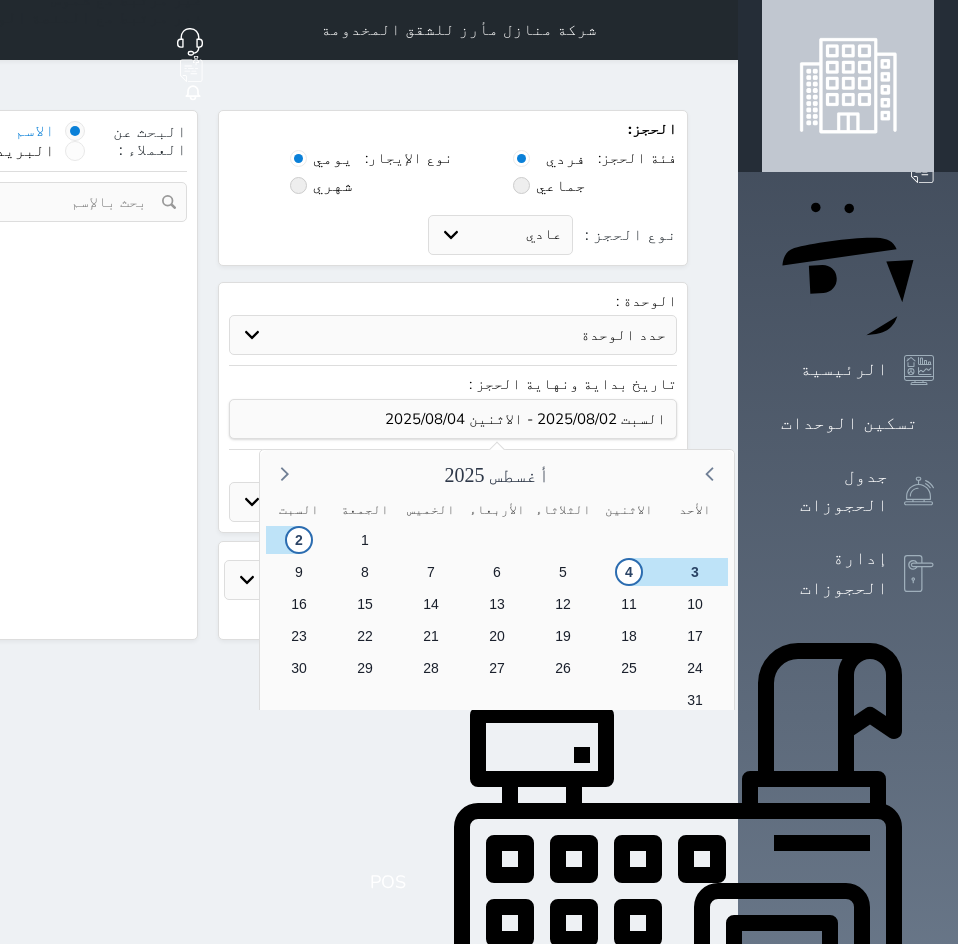 select 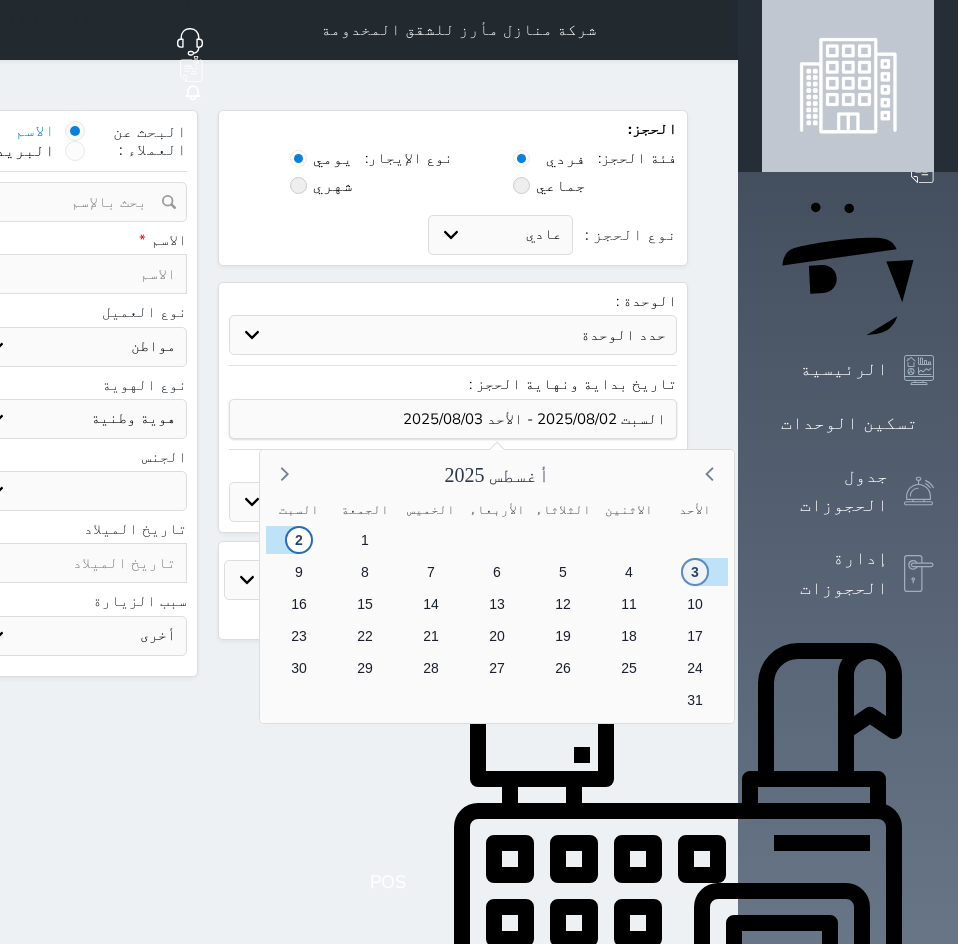 click on "3" at bounding box center [695, 572] 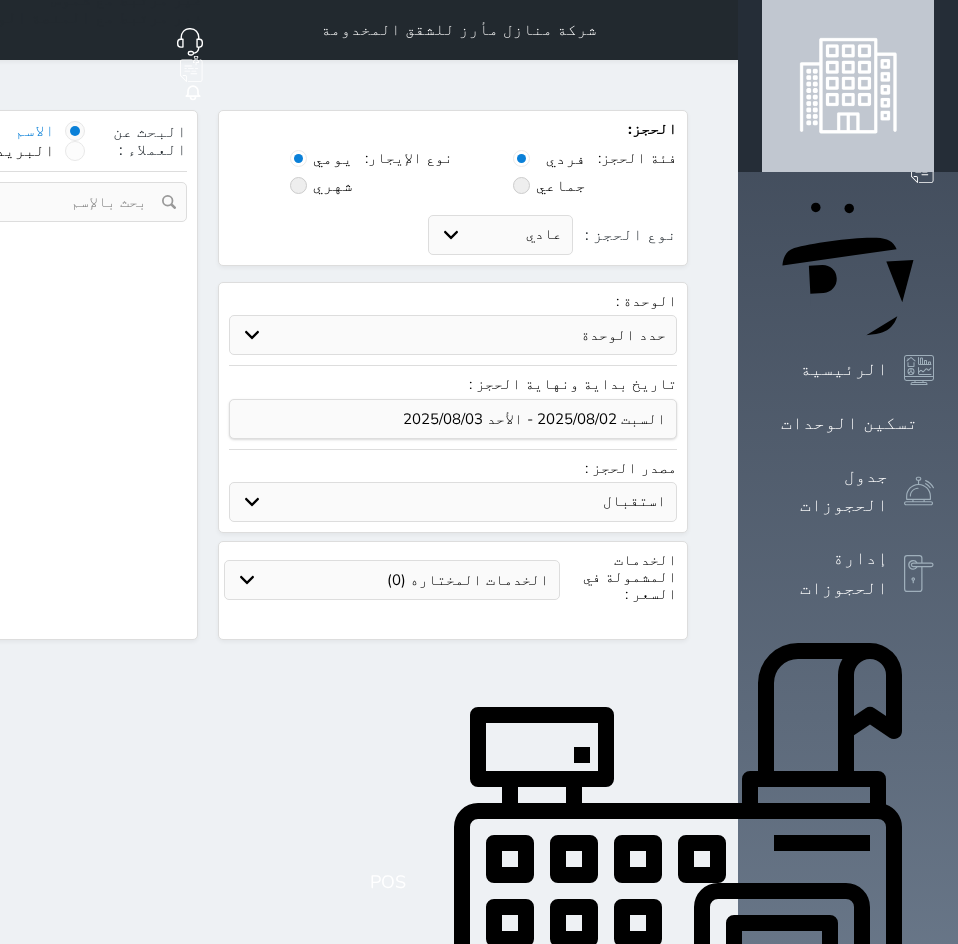 click on "حدد الوحدة
#402A - غرفة وصالة
#201A - غرفة وصالة
#102A - غرفة وصالة" at bounding box center (453, 335) 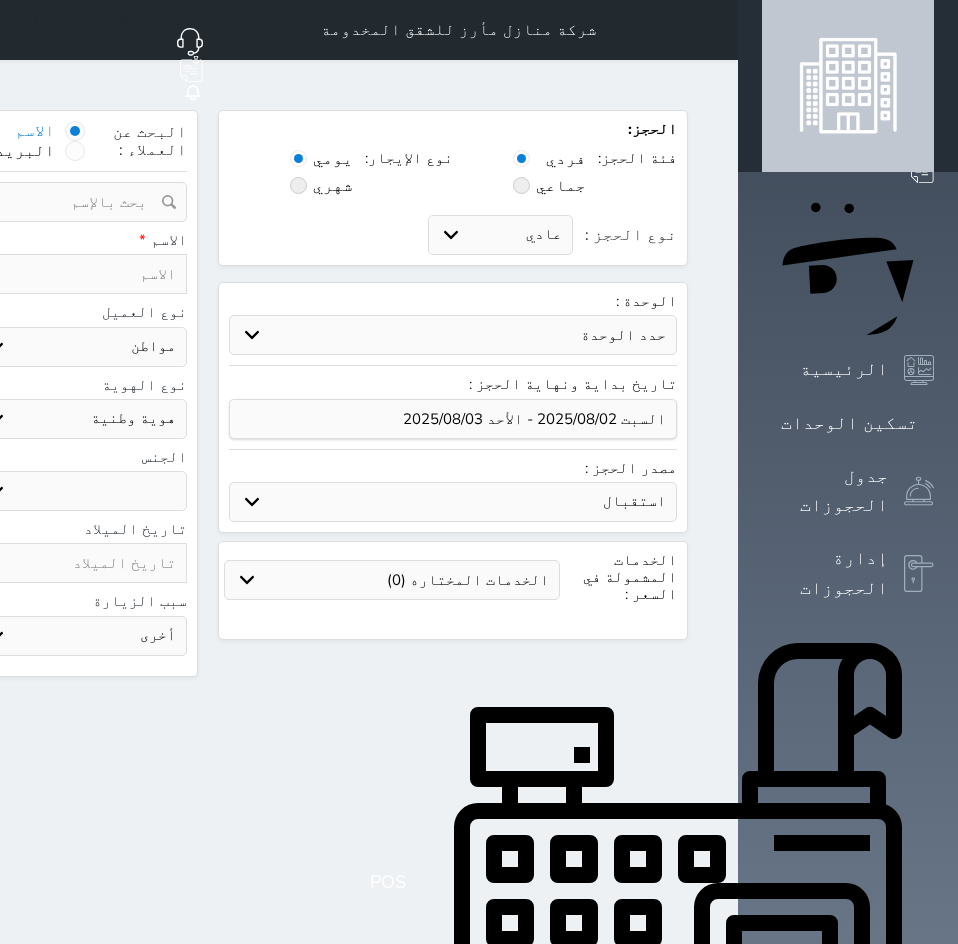 select on "[NUMBER]" 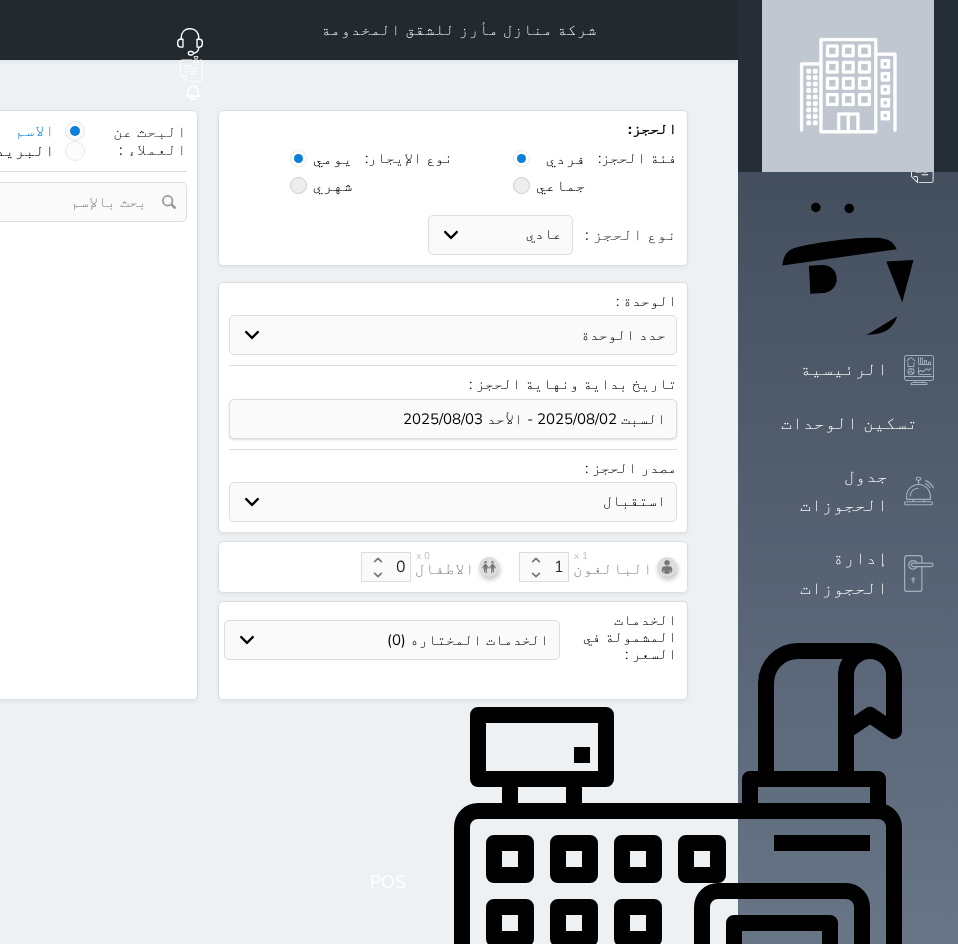 select on "1" 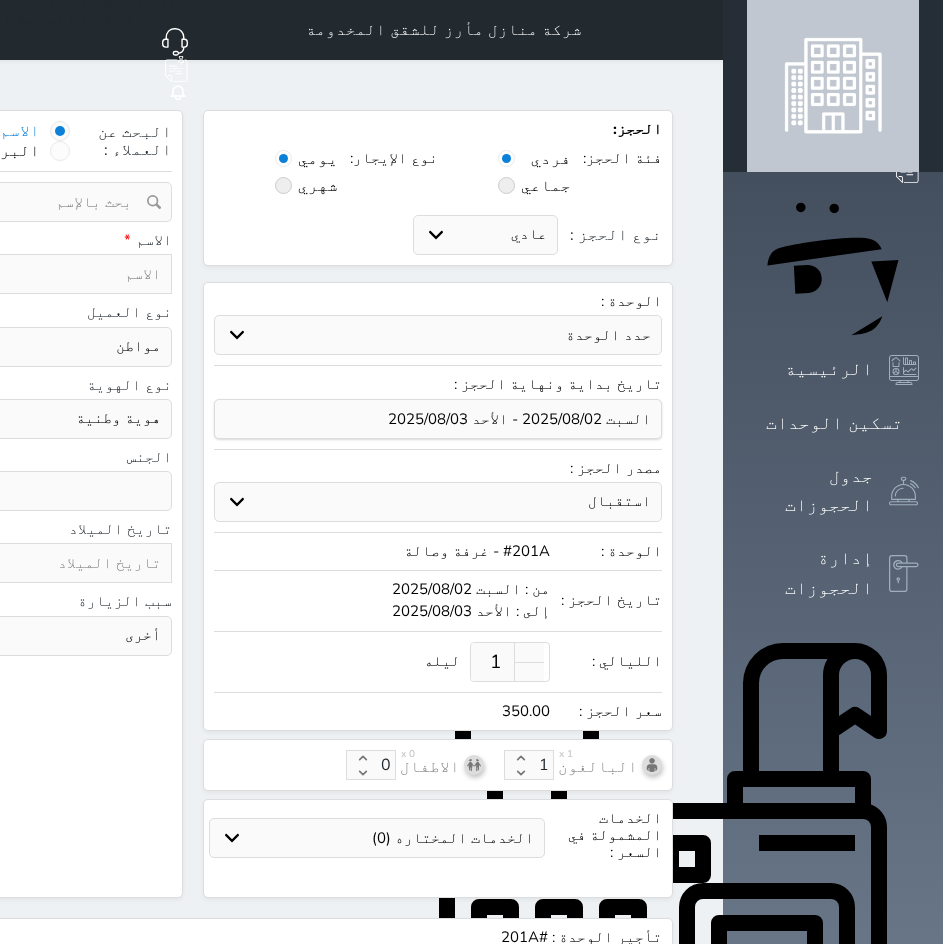 select 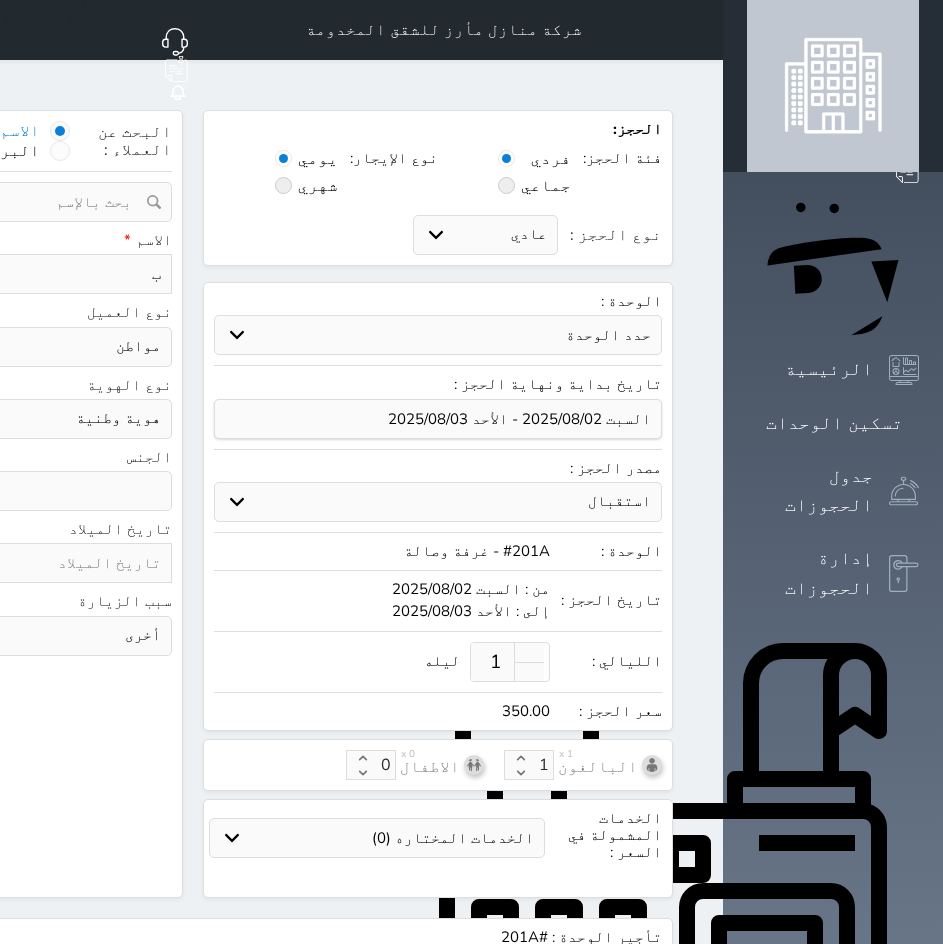 type on "بح" 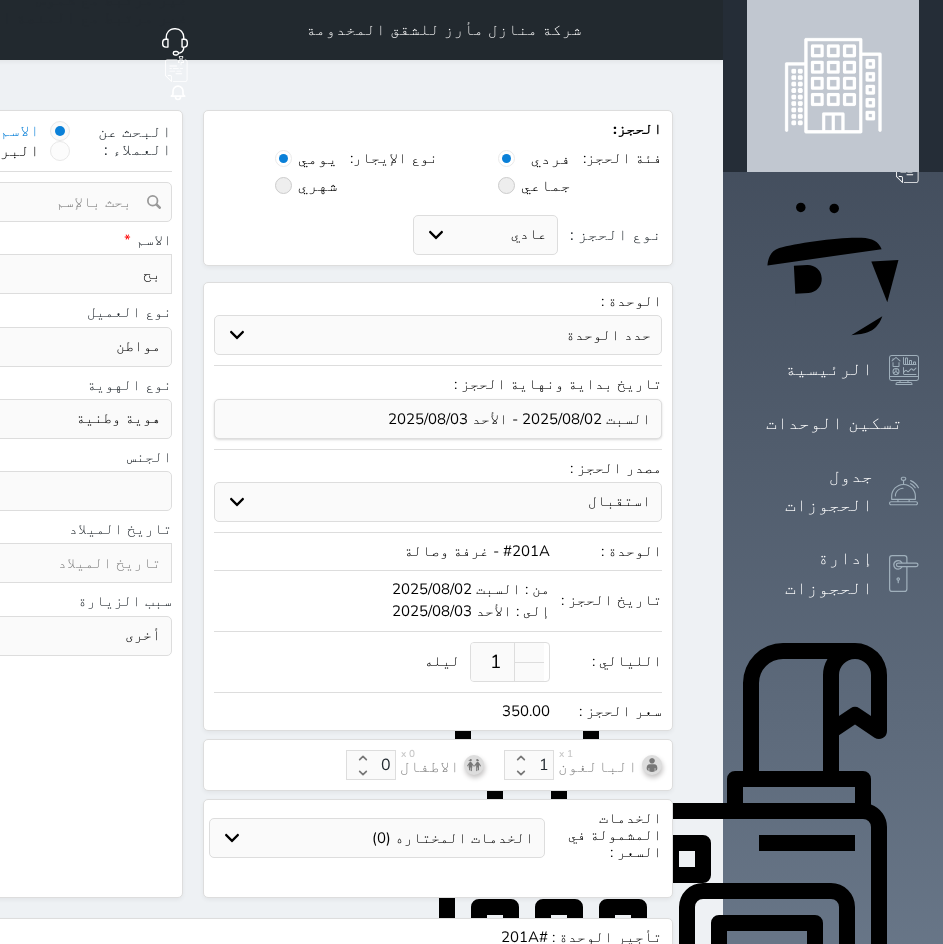 type on "ب" 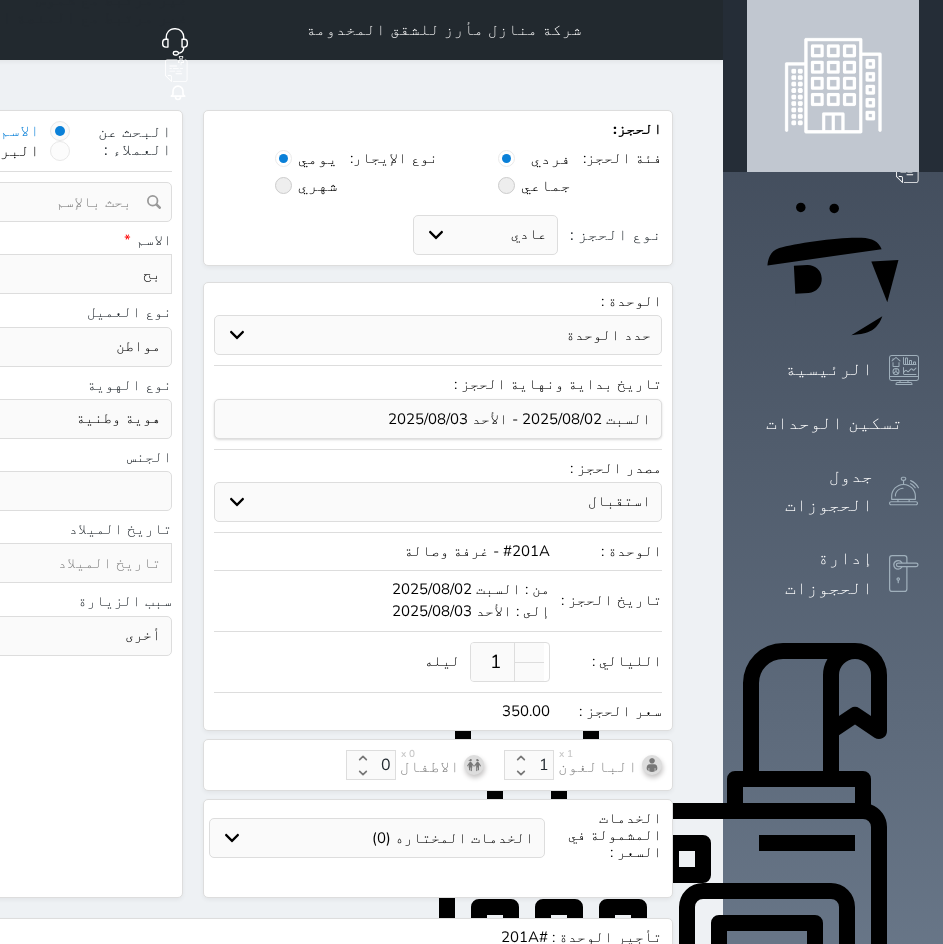 select 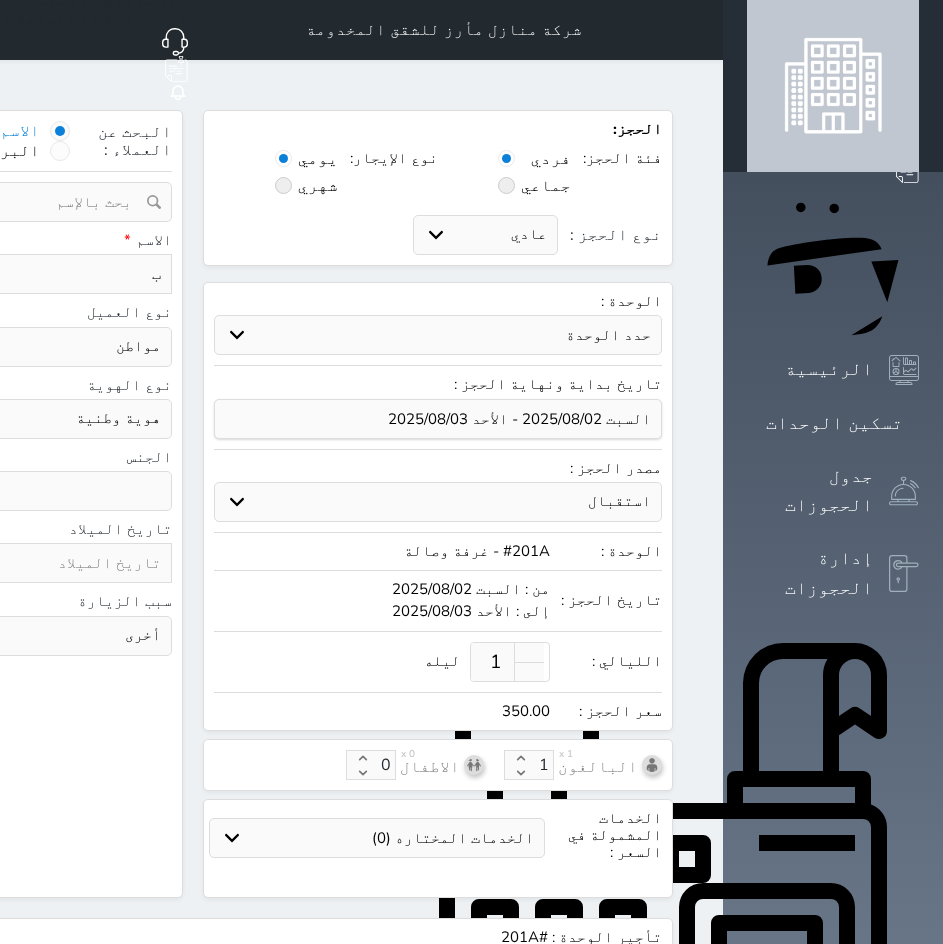 type on "بخ" 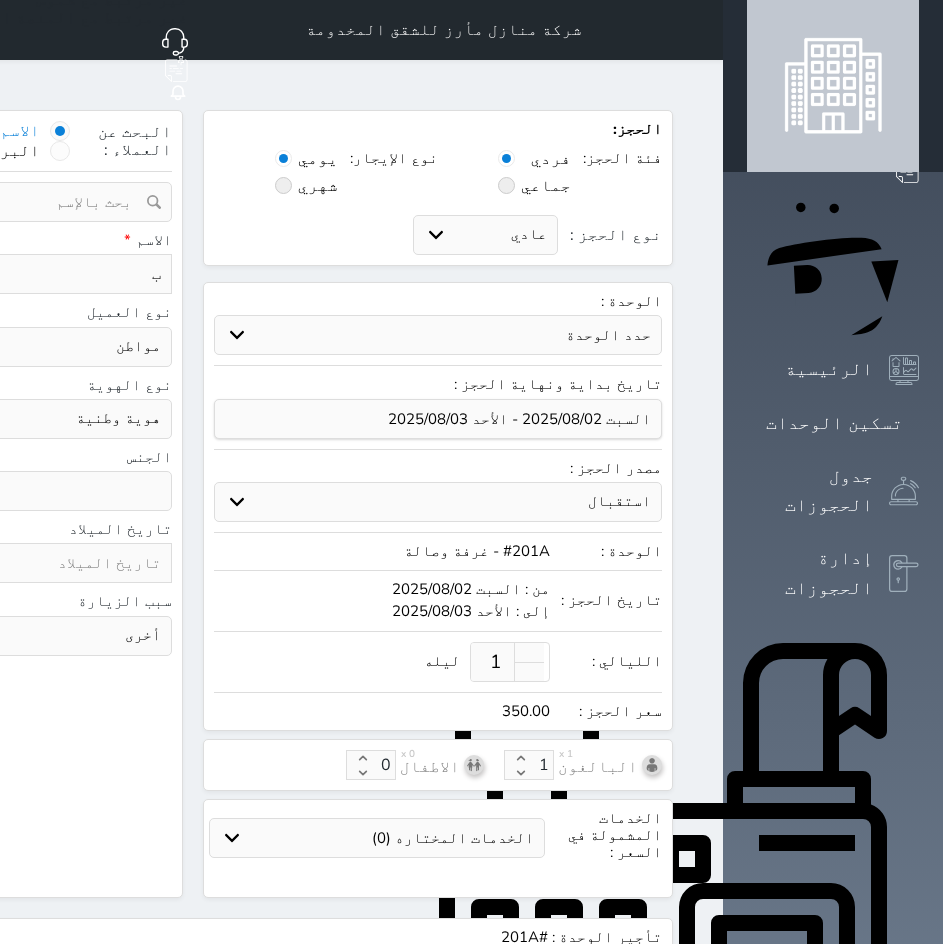 select 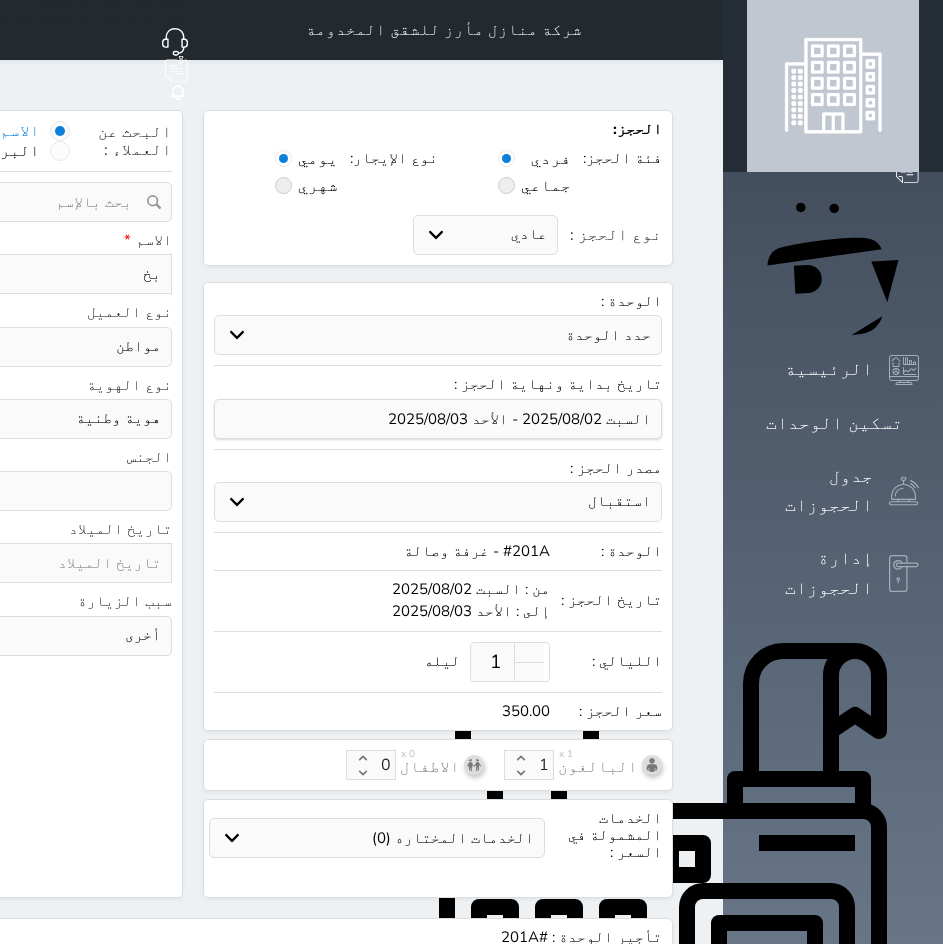 type on "بخي" 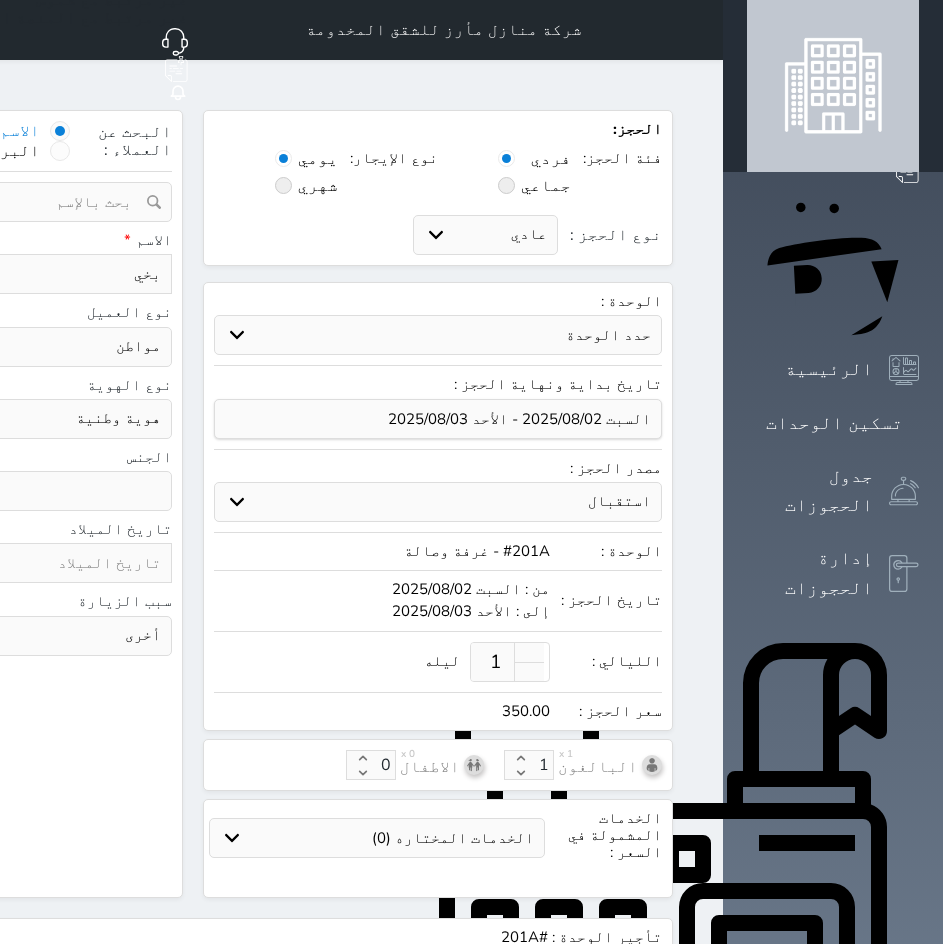 type on "[NAME]" 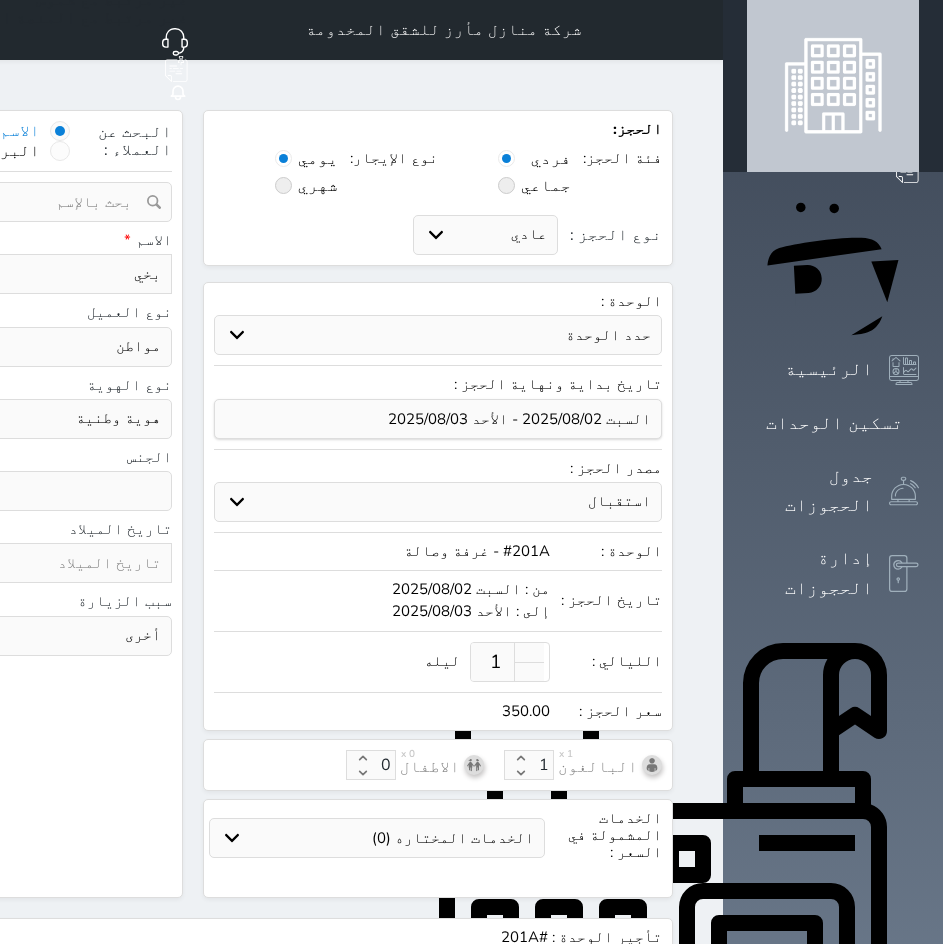 select 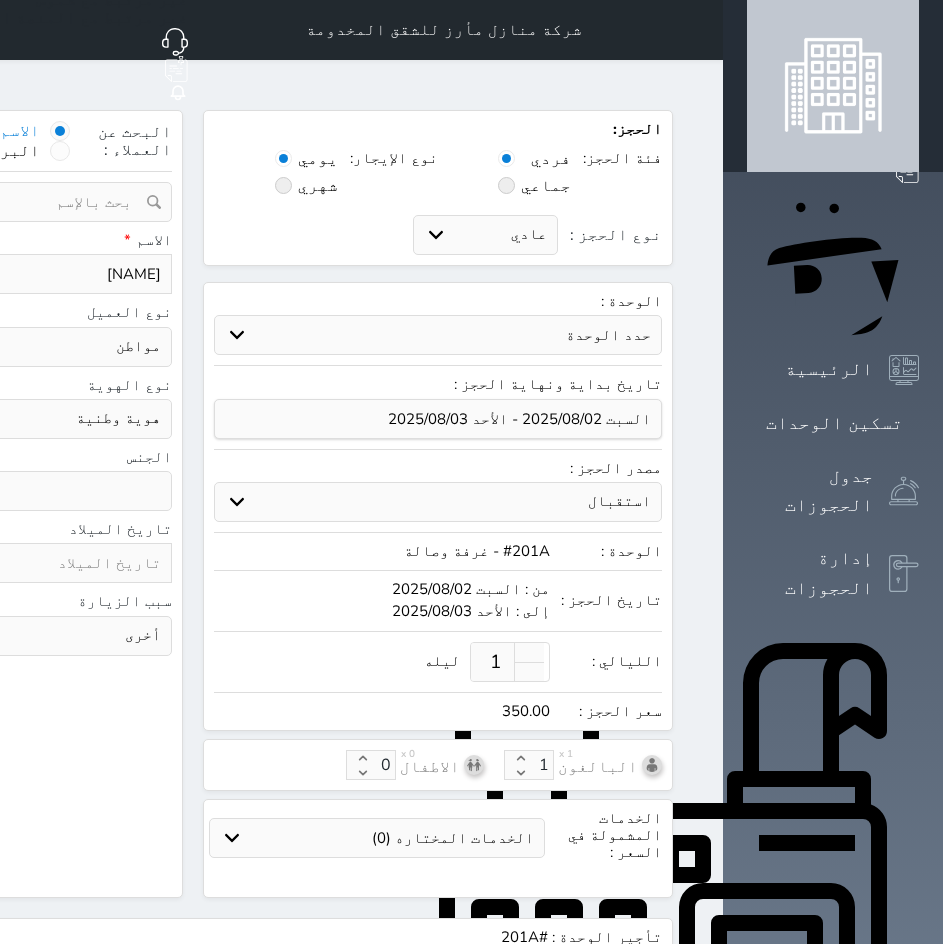 type on "[NAME]" 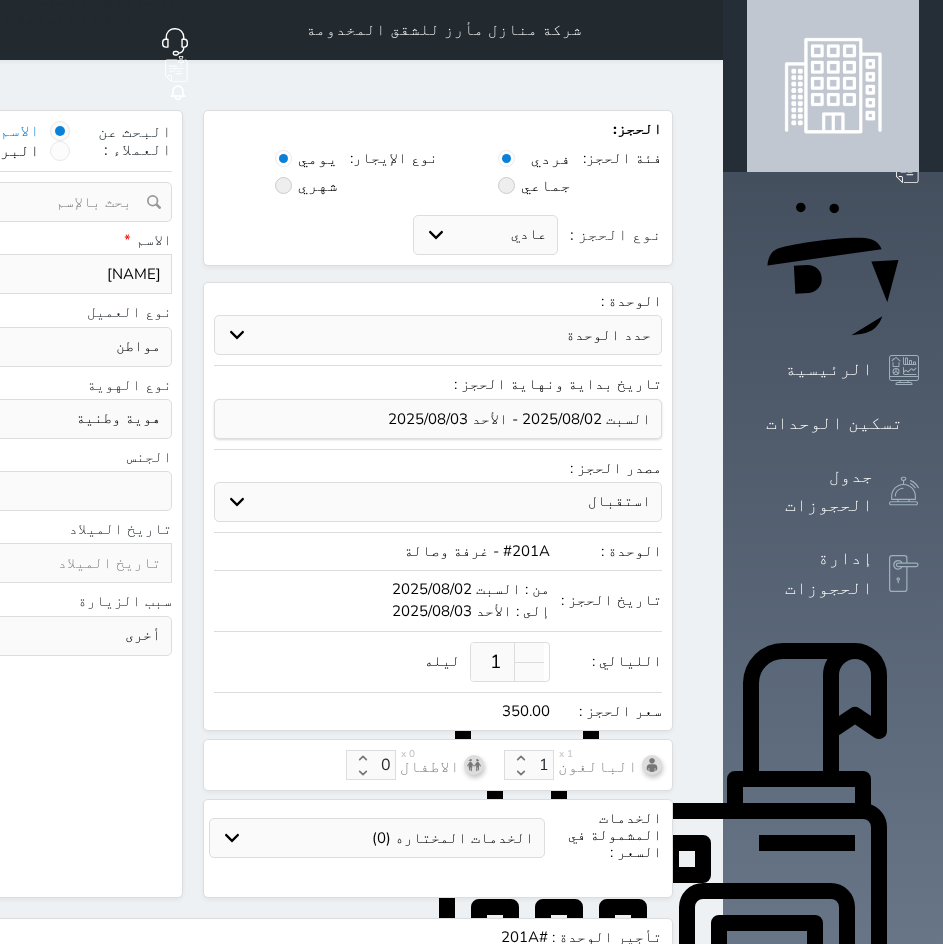 select 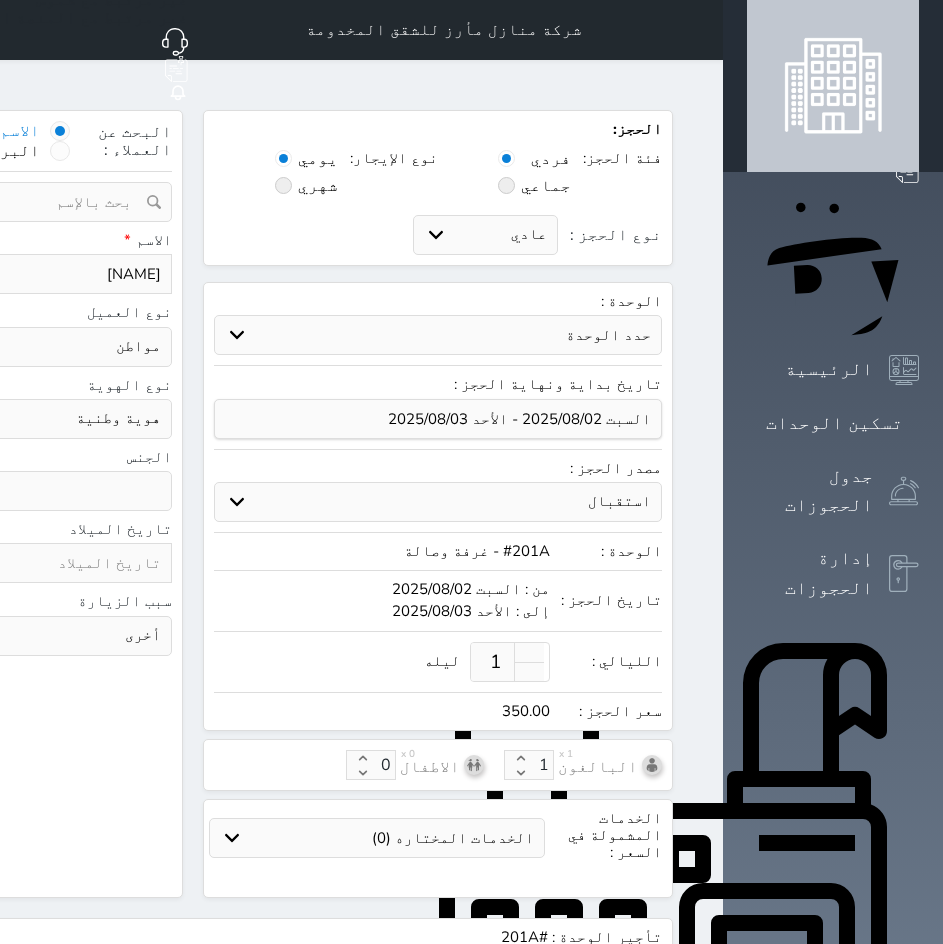 type on "[NAME]" 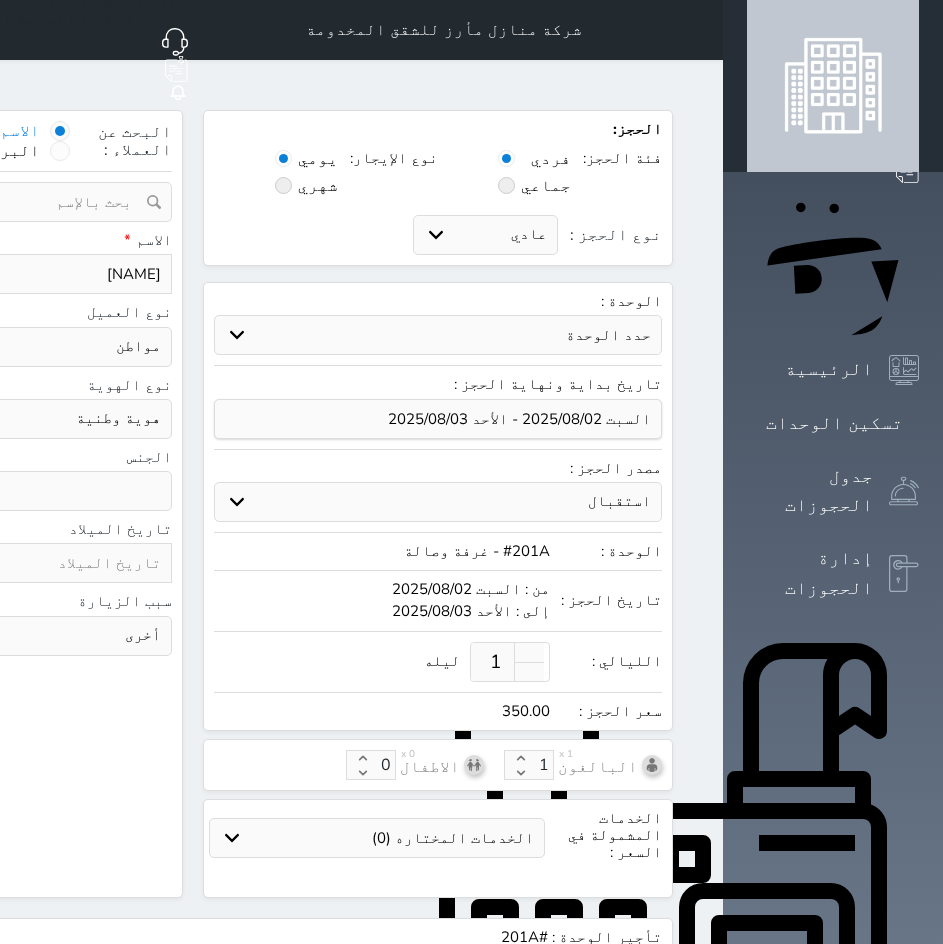 select 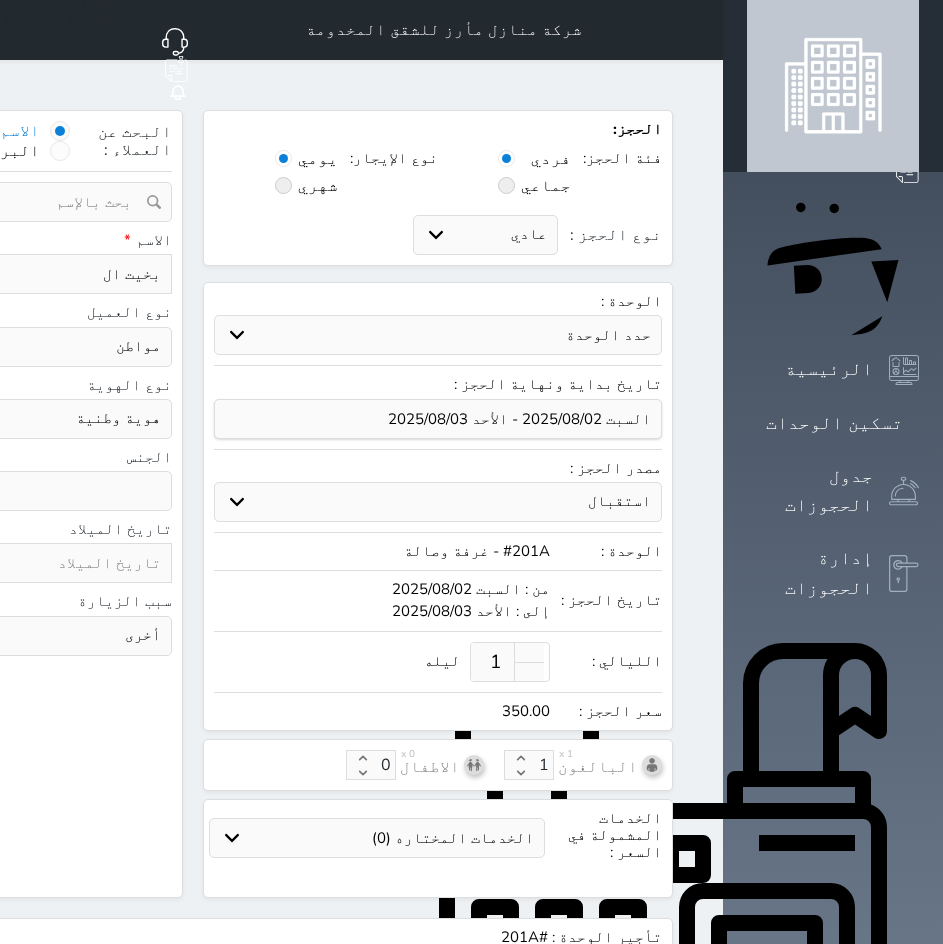 type on "بخيت الد" 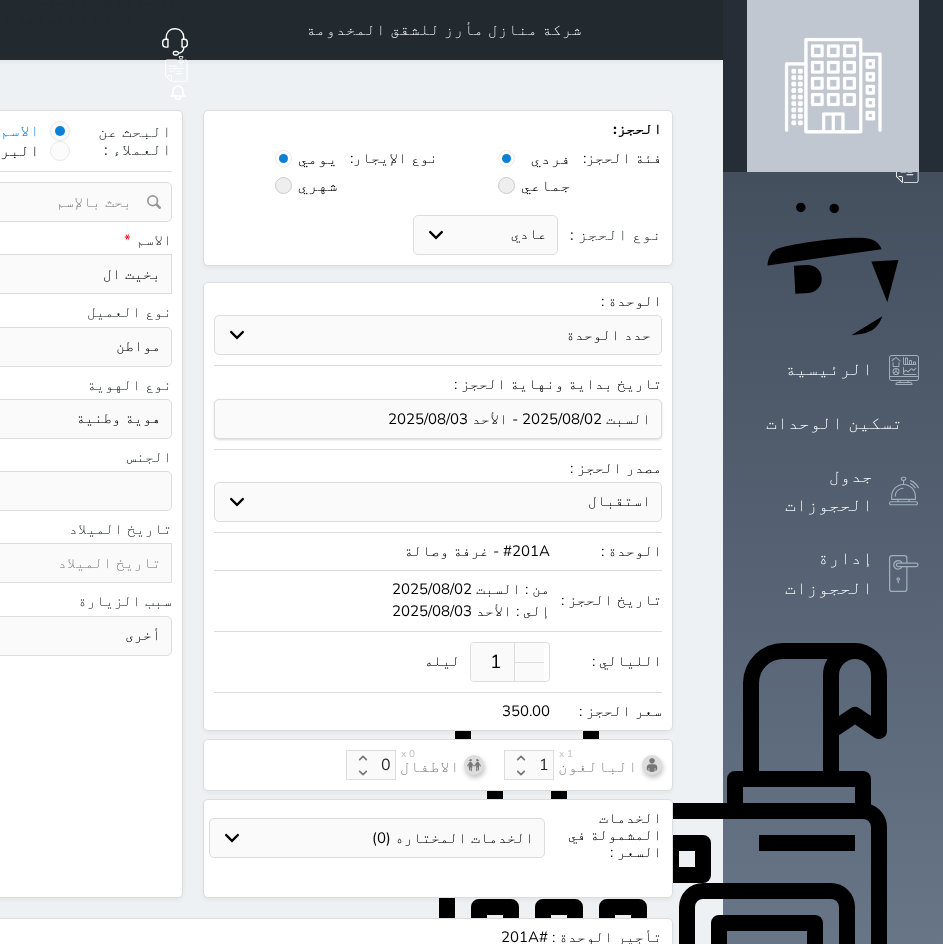 select 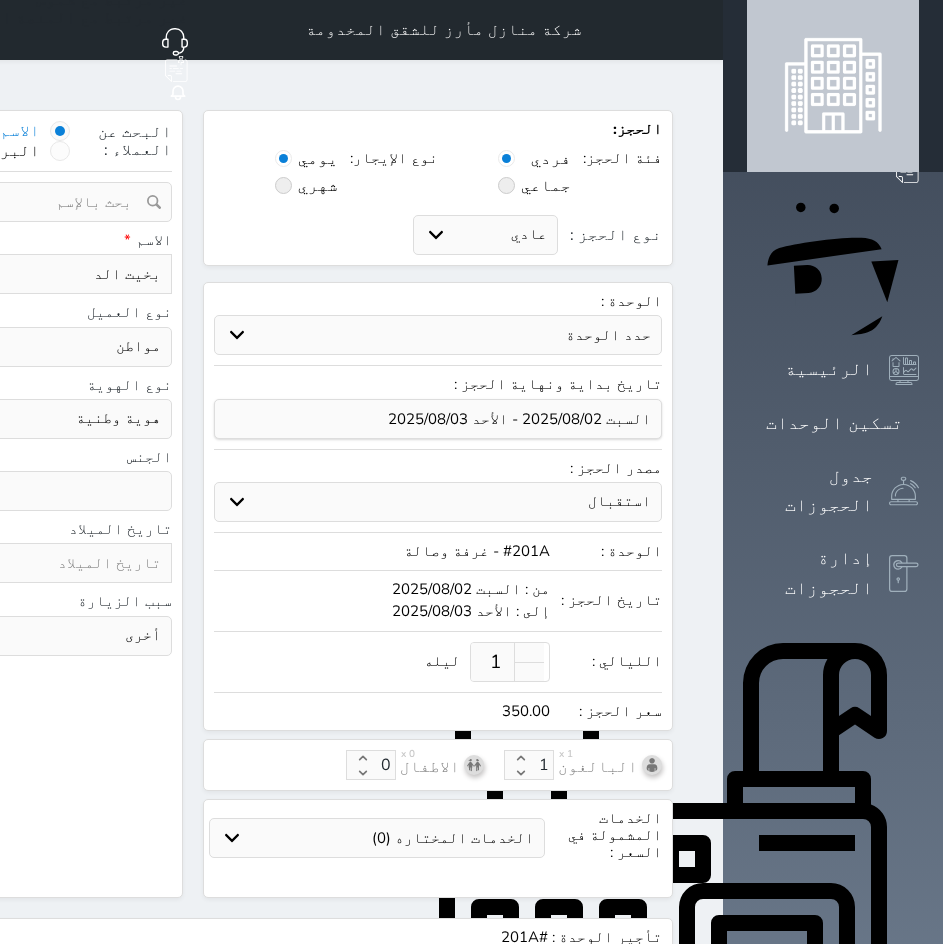 type on "[NAME]" 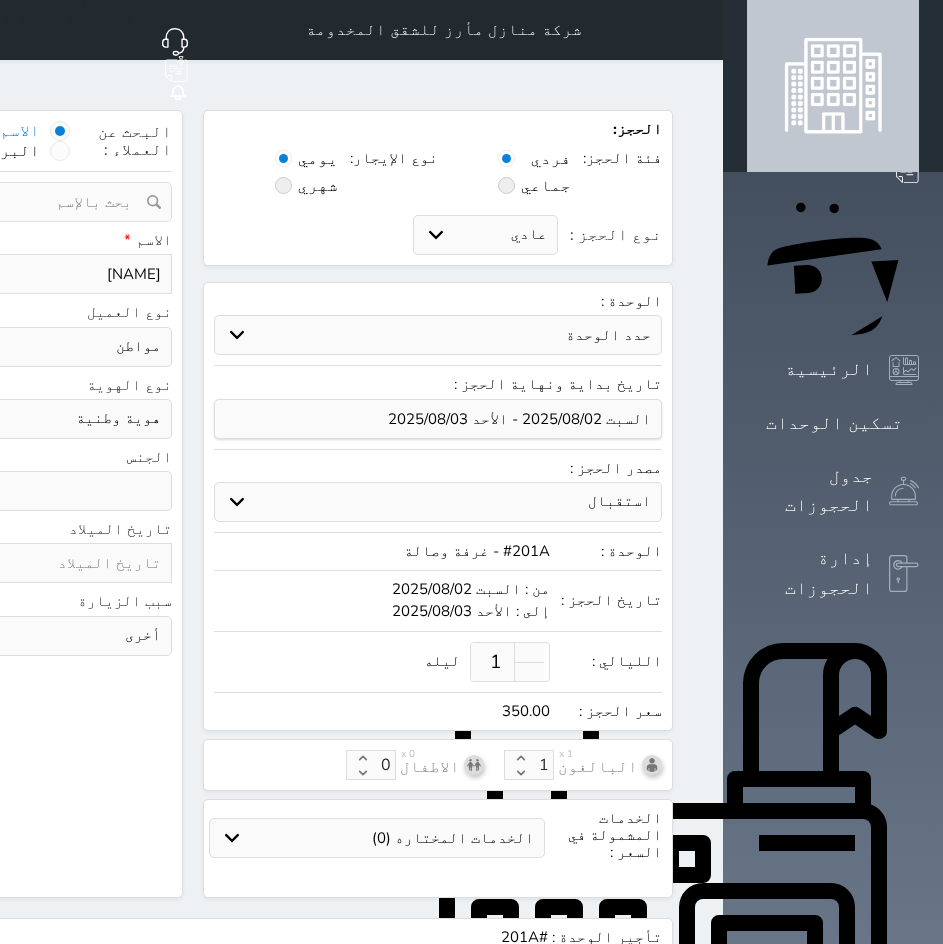 type on "[NAME]" 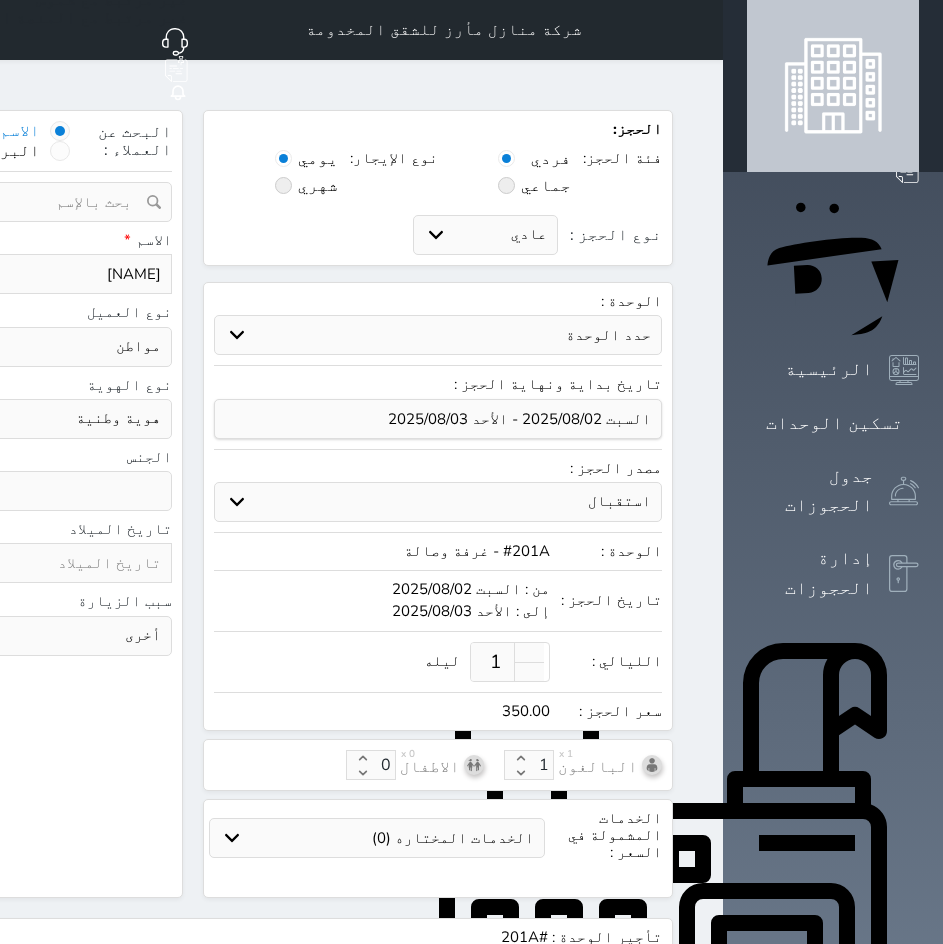 type on "[NAME]" 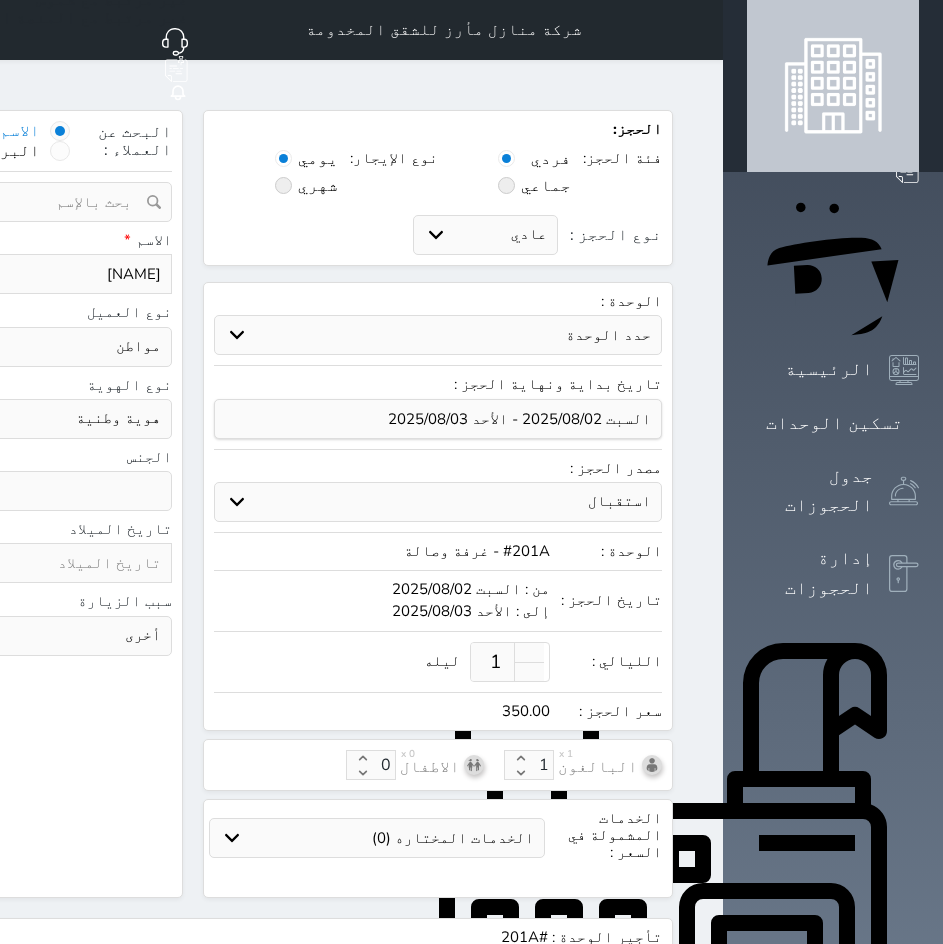 select 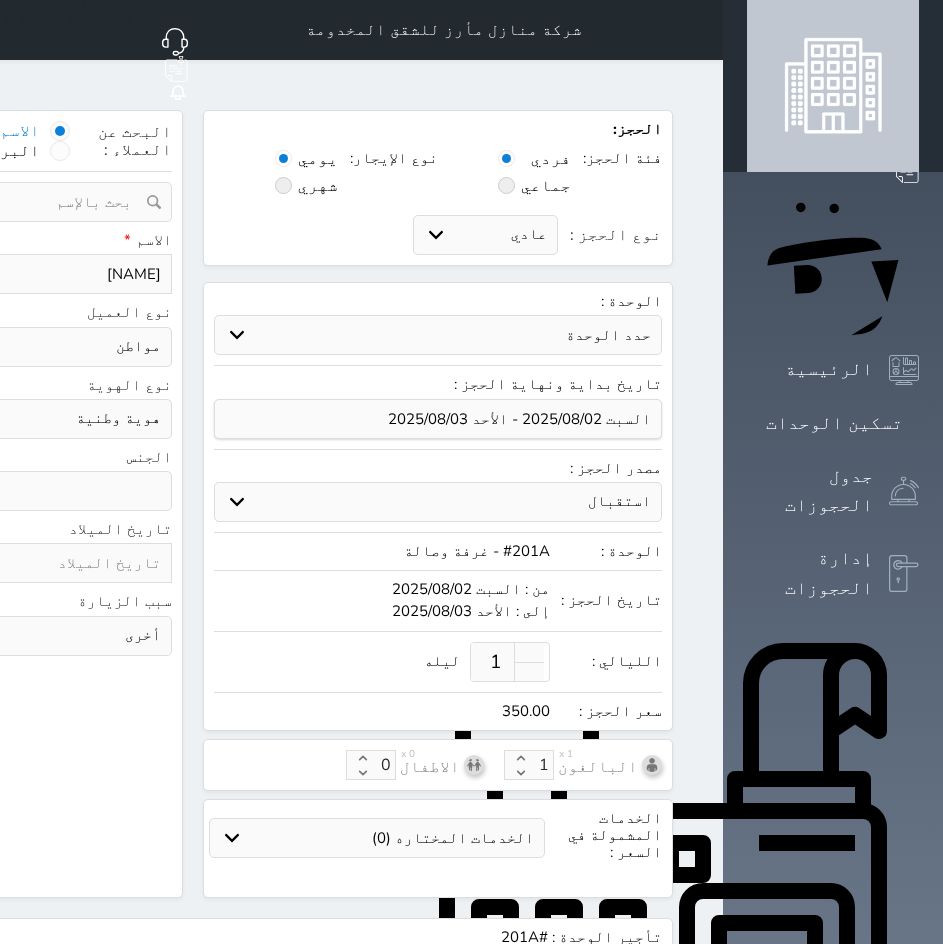 type on "[NAME]" 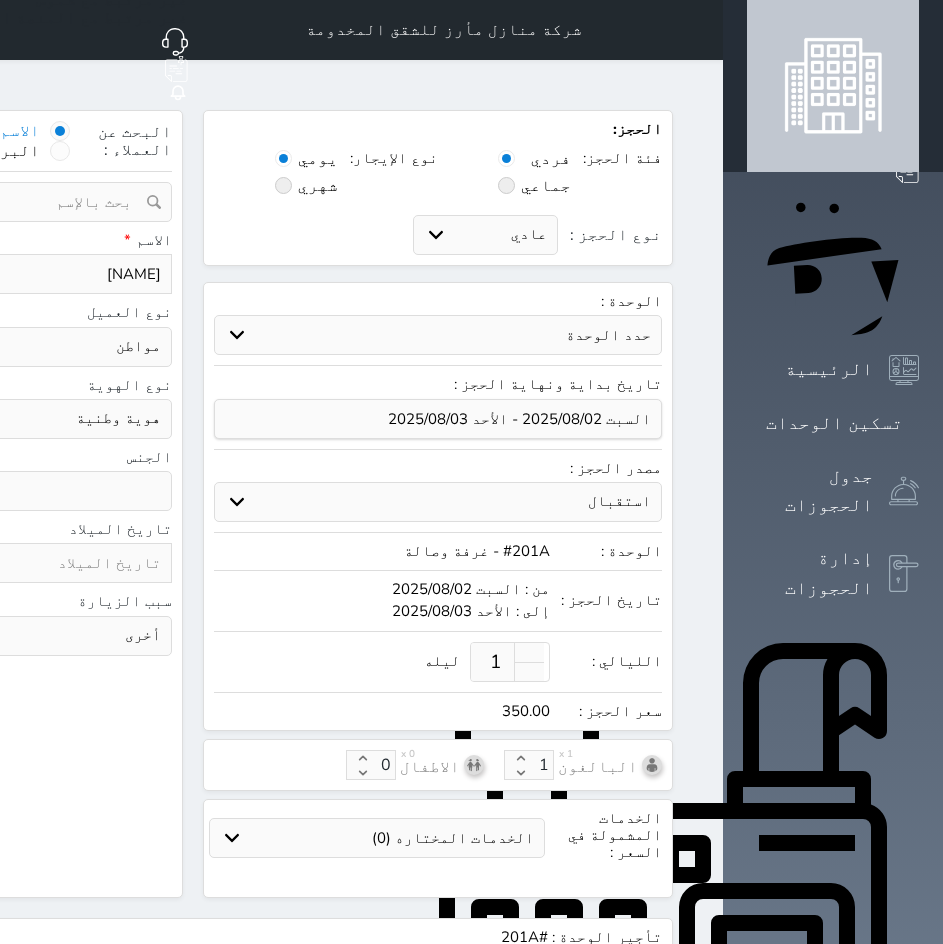 select 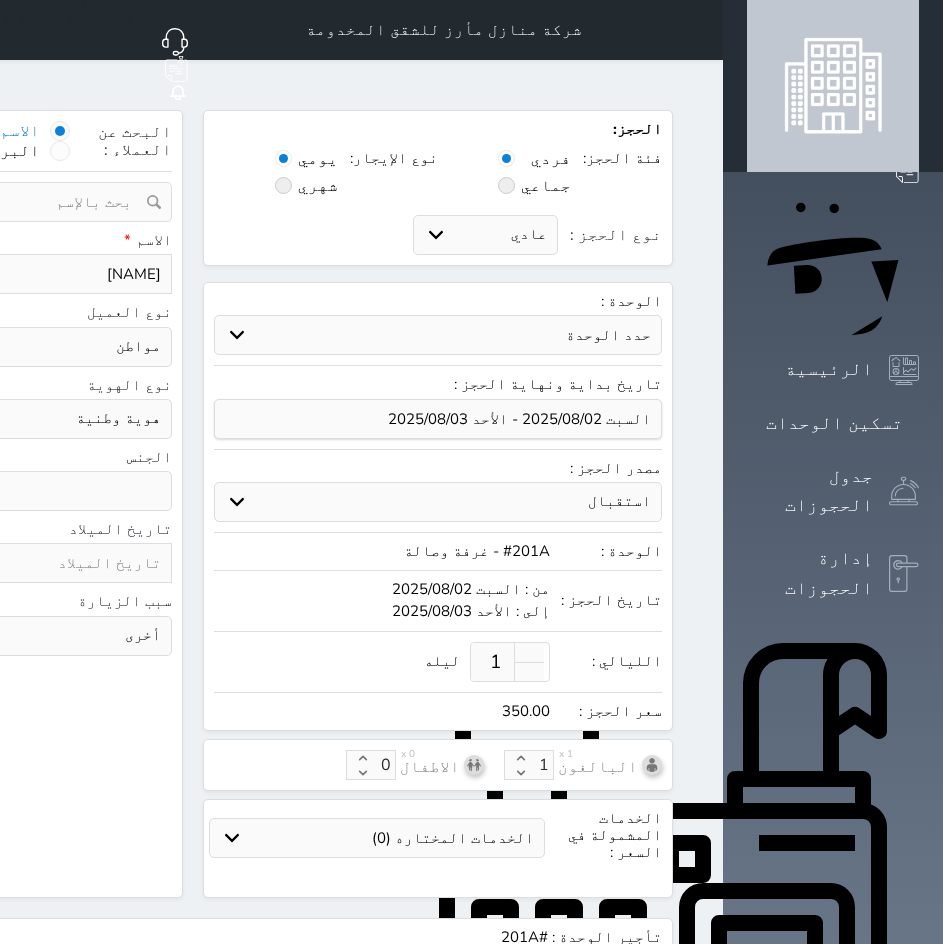 type on "[NAME]" 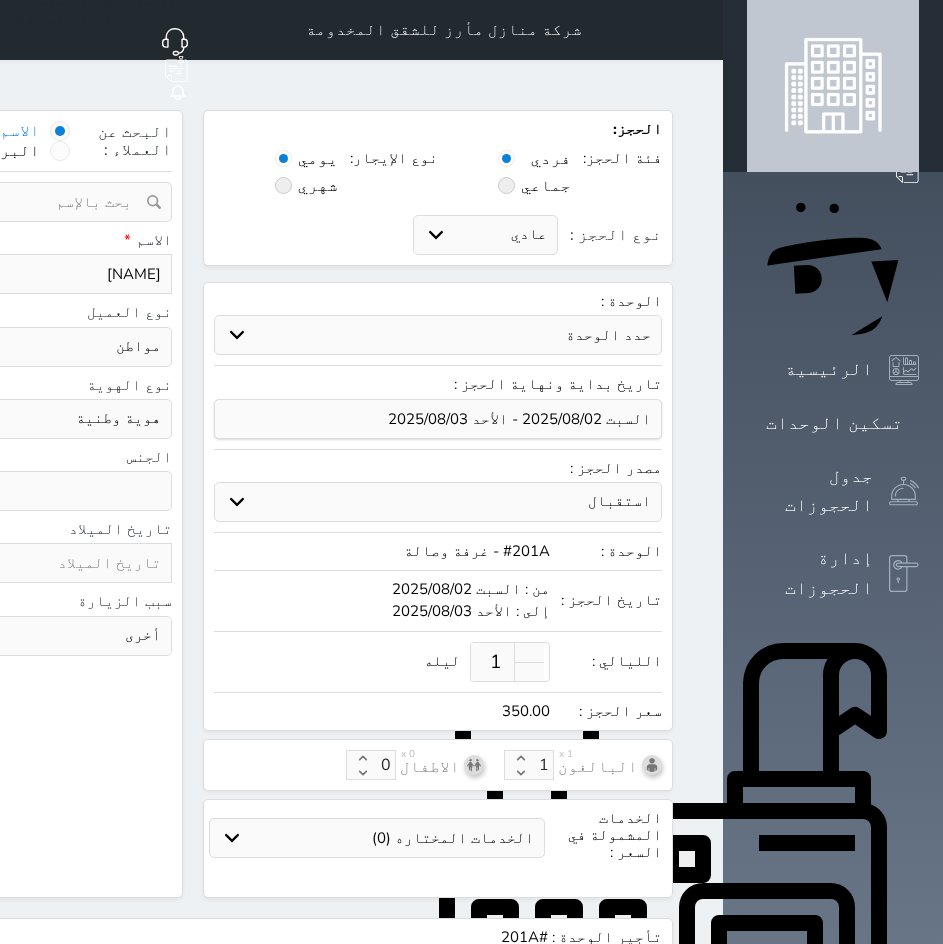 select 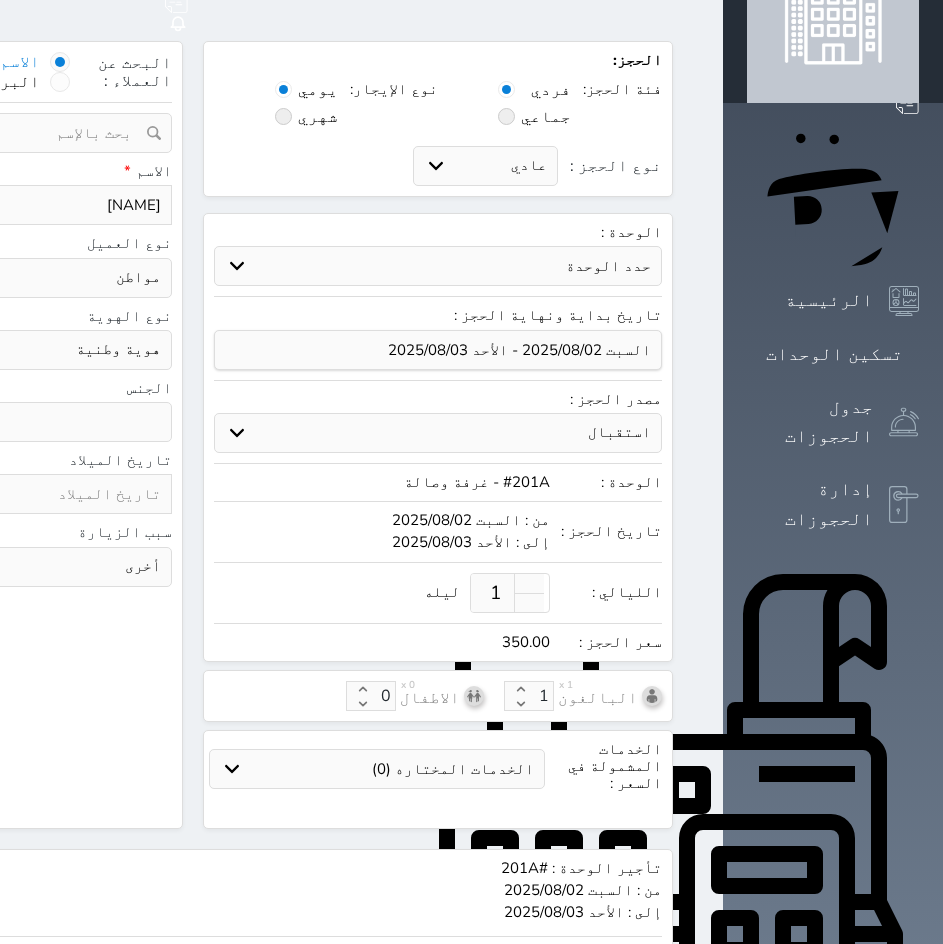 scroll, scrollTop: 179, scrollLeft: 0, axis: vertical 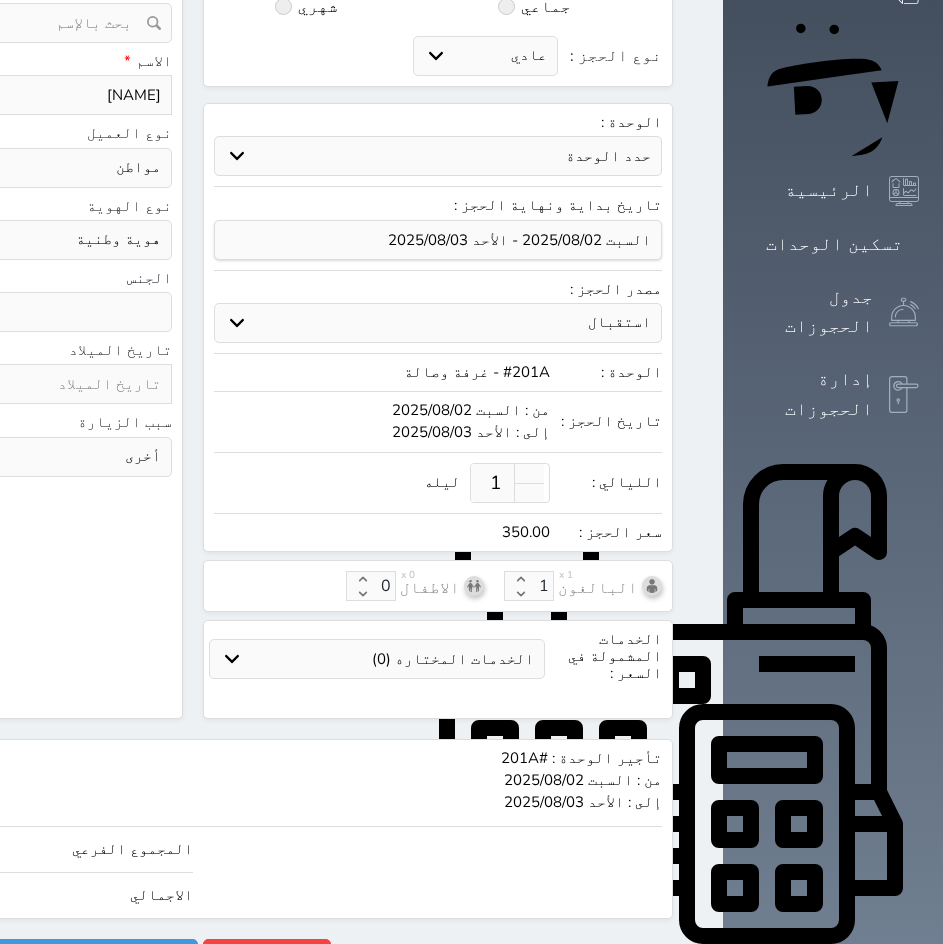 click on "350" at bounding box center [-211, 849] 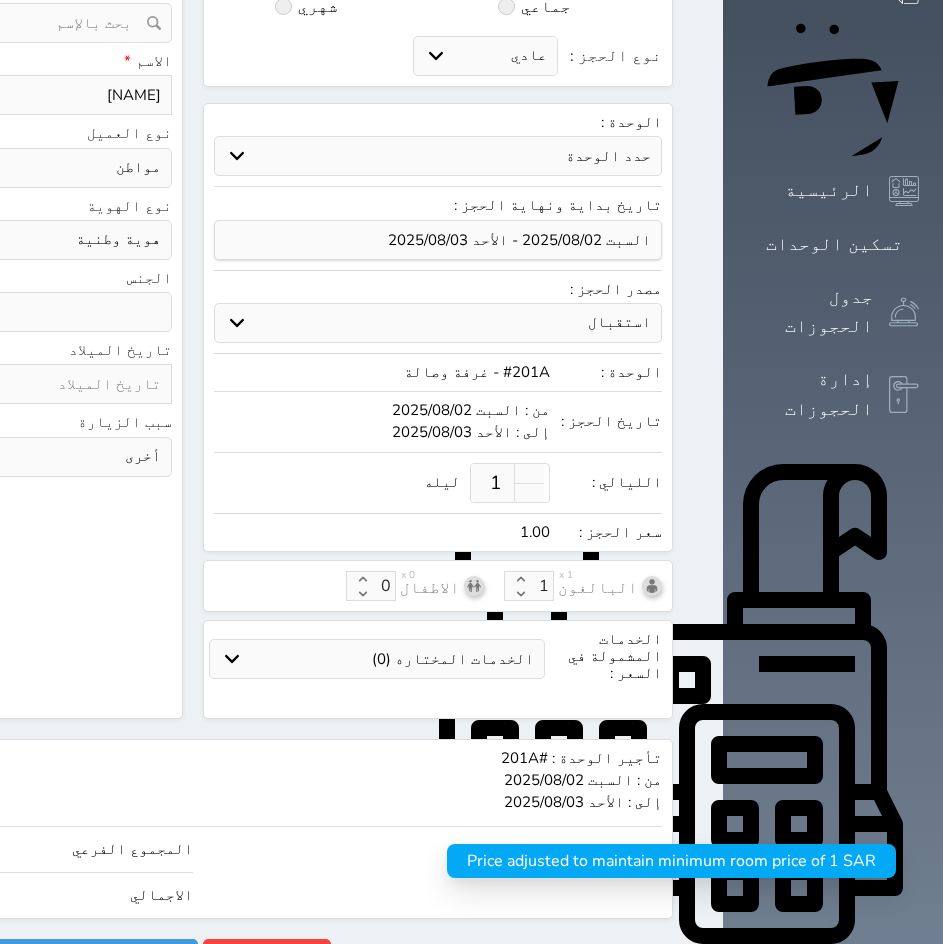 type 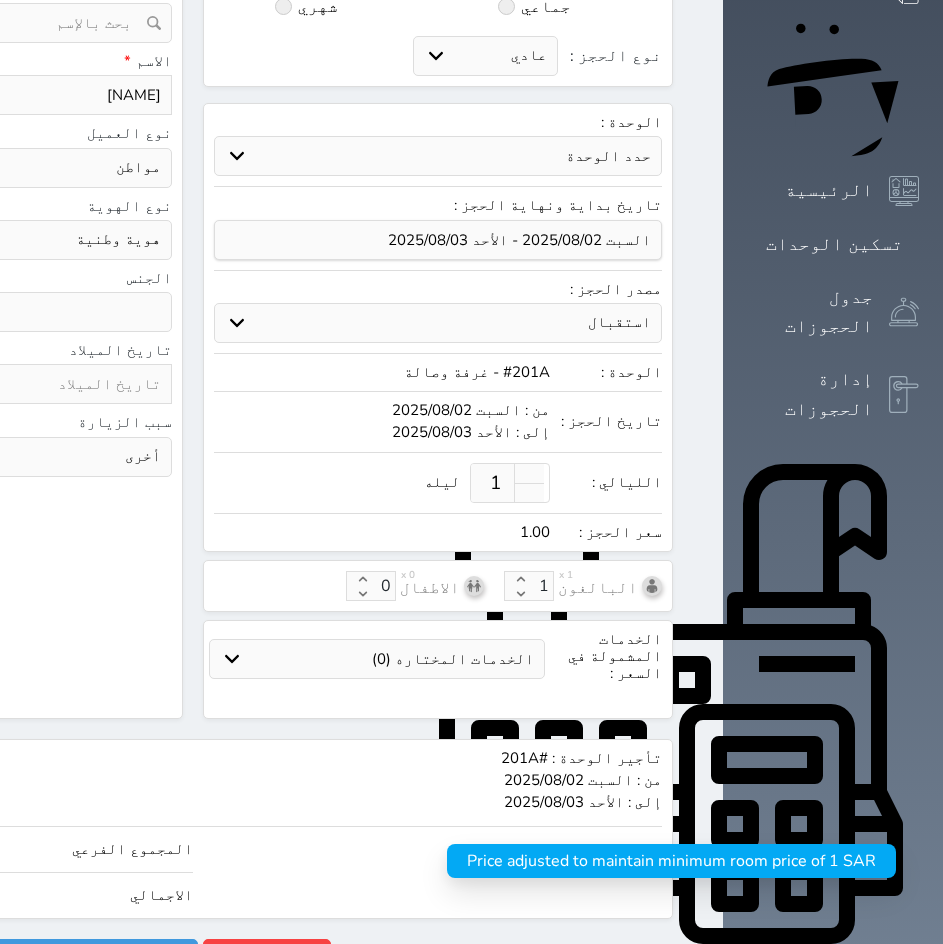 select 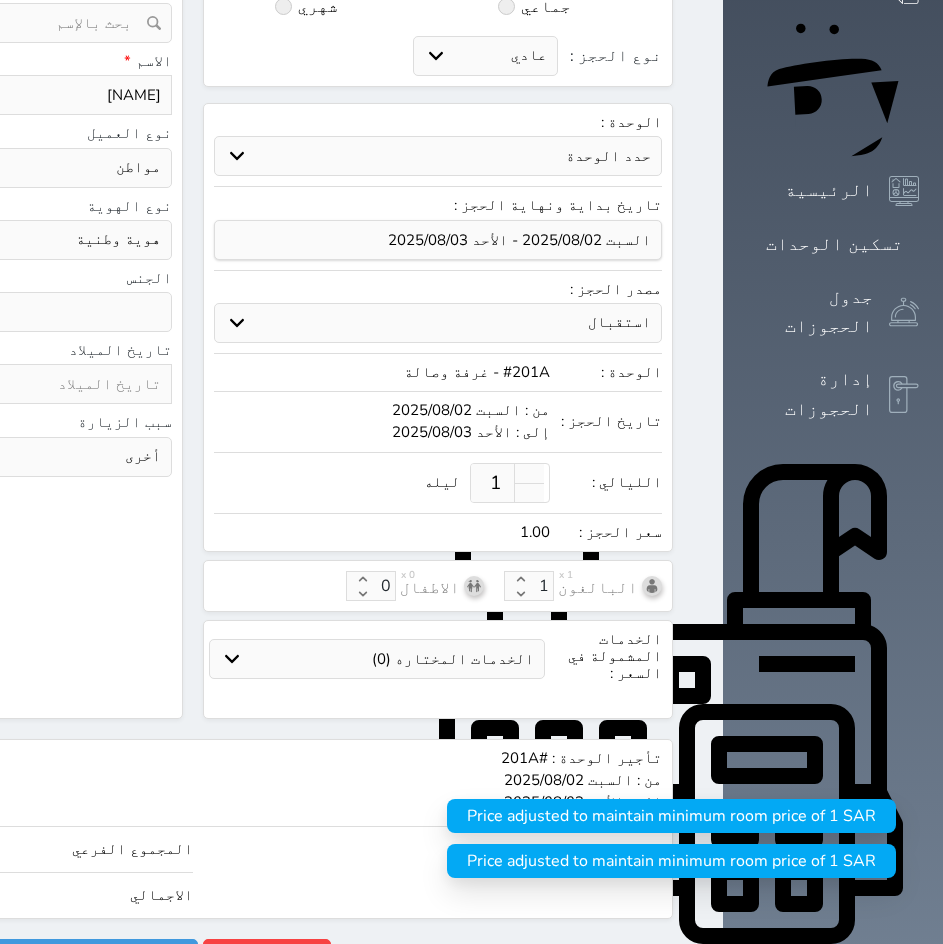 type on "2" 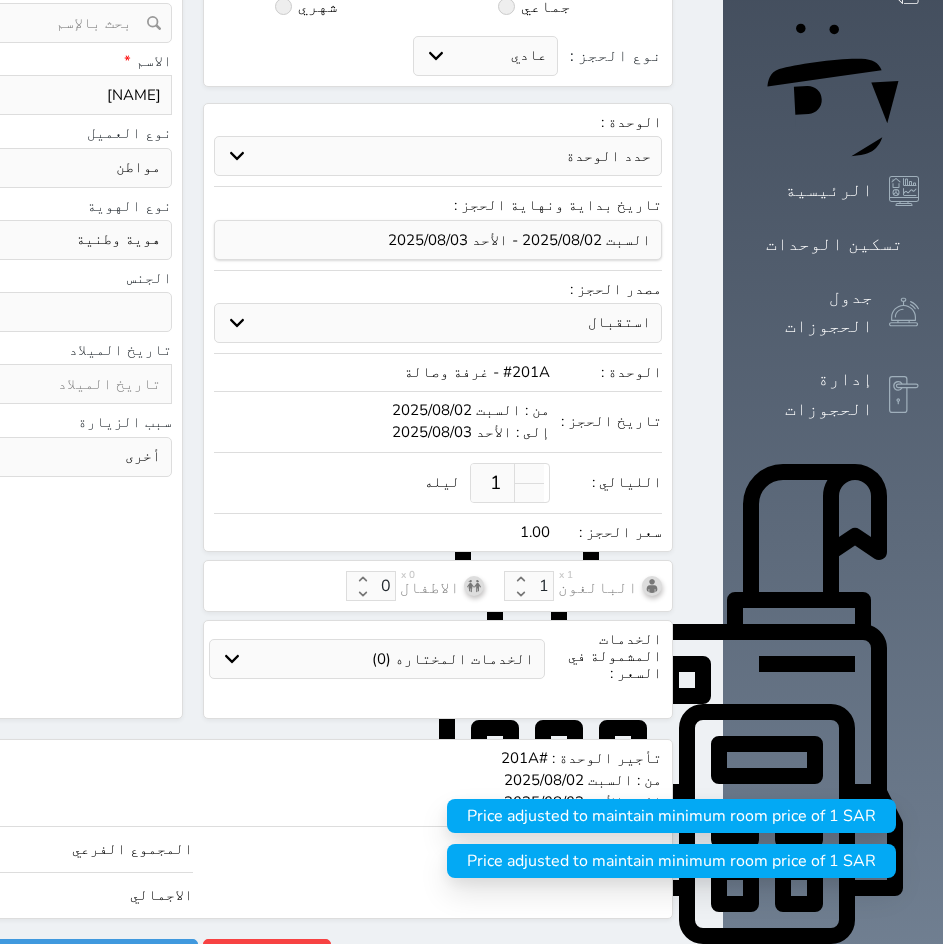 type on "2.00" 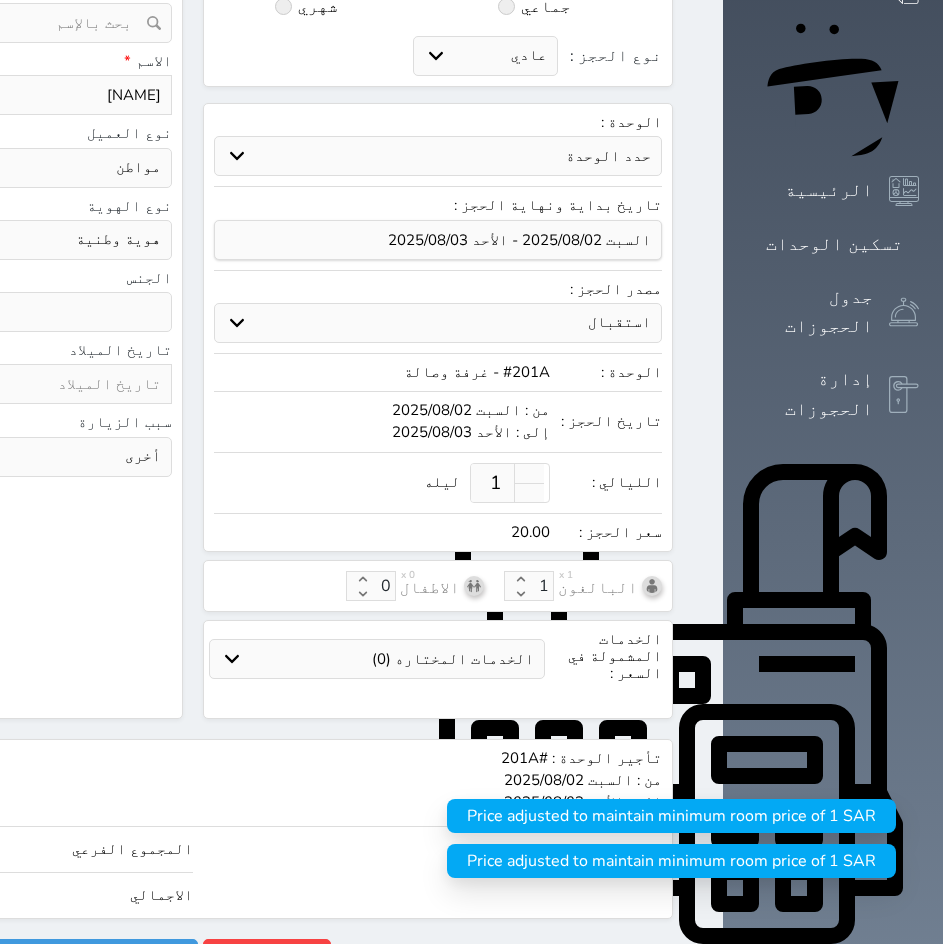type on "200" 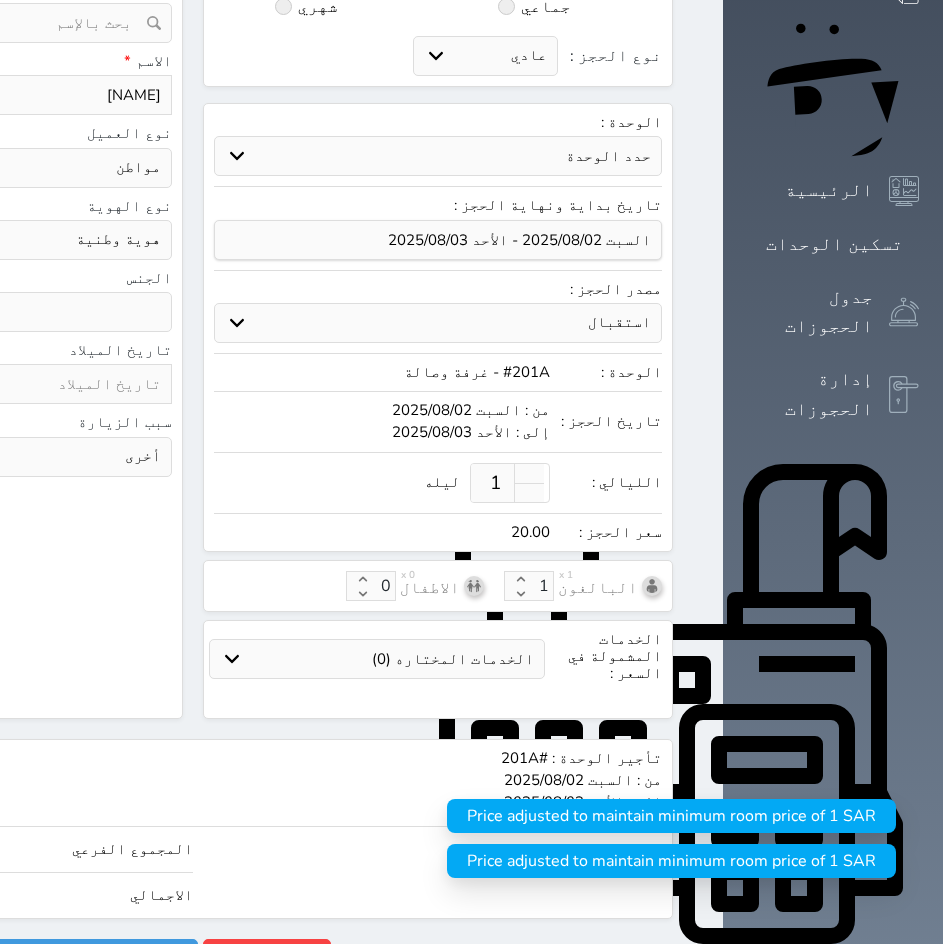 type on "200.00" 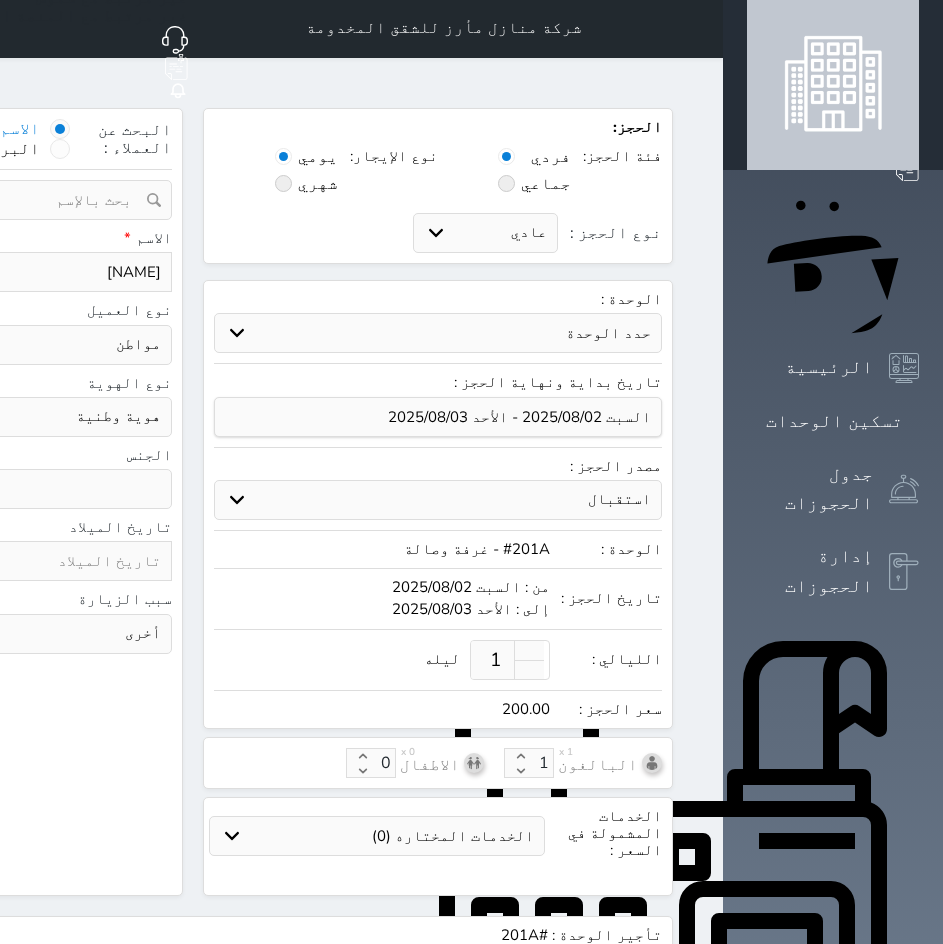 scroll, scrollTop: 0, scrollLeft: 0, axis: both 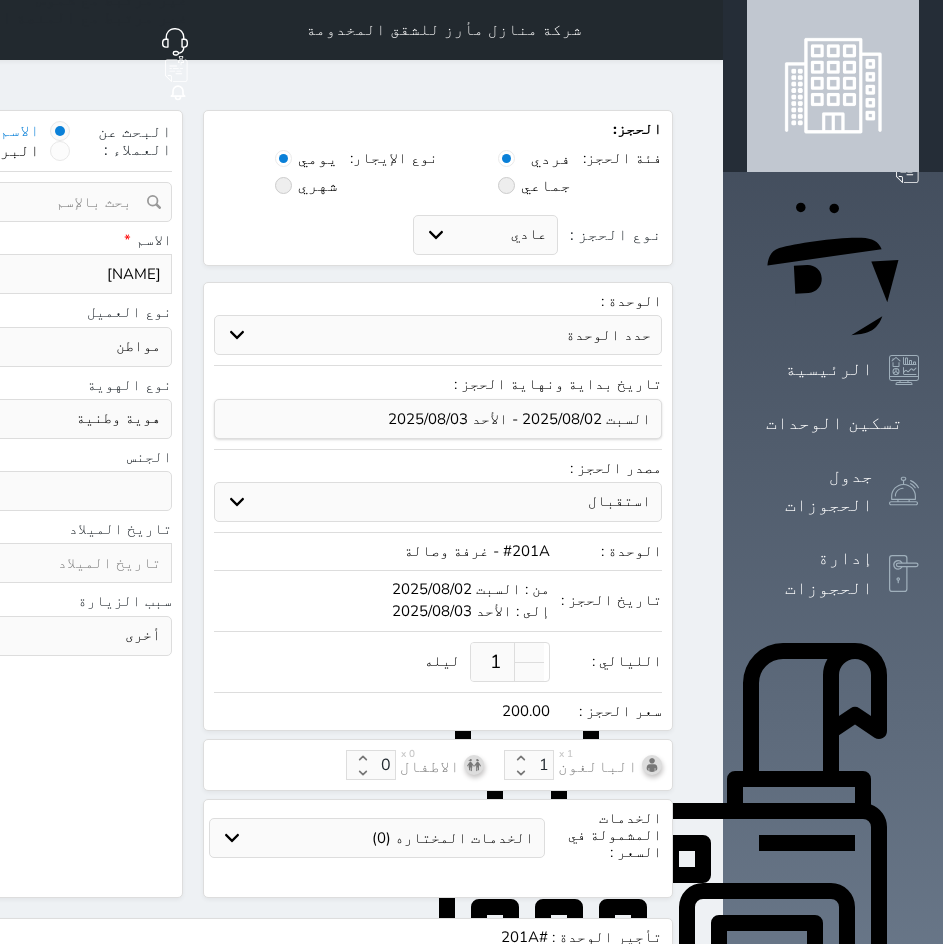 click at bounding box center [699, 30] 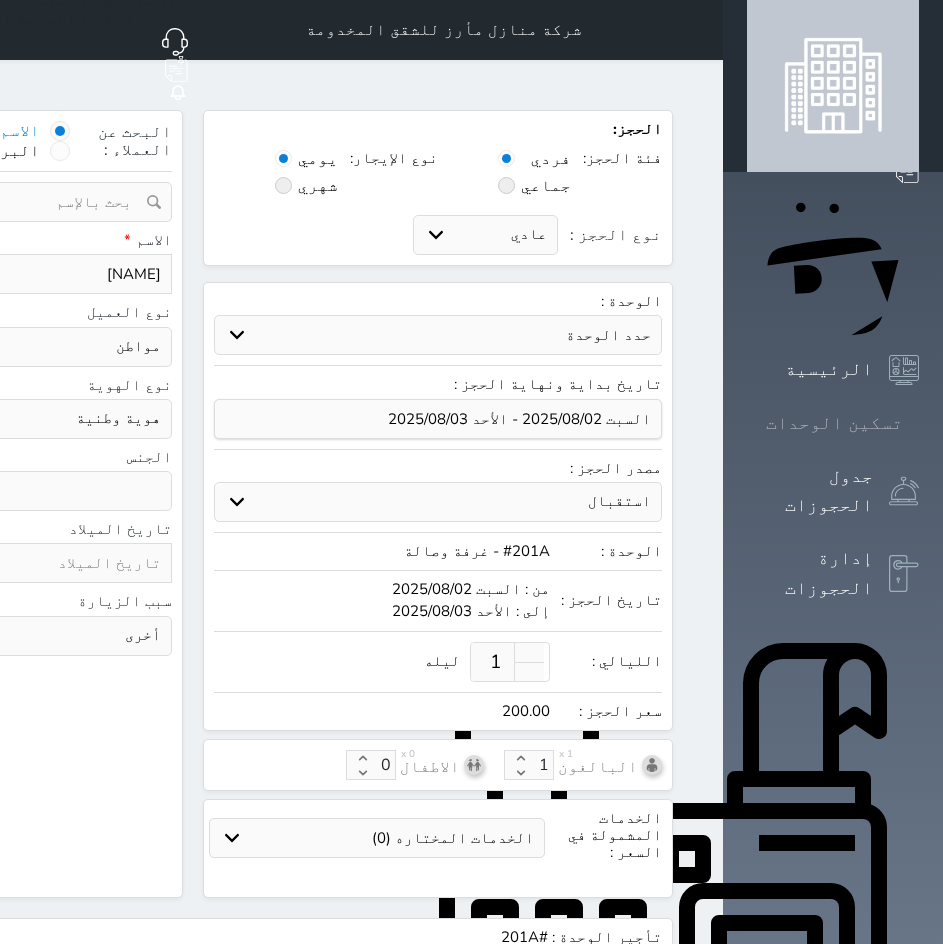 click on "تسكين الوحدات" at bounding box center [834, 423] 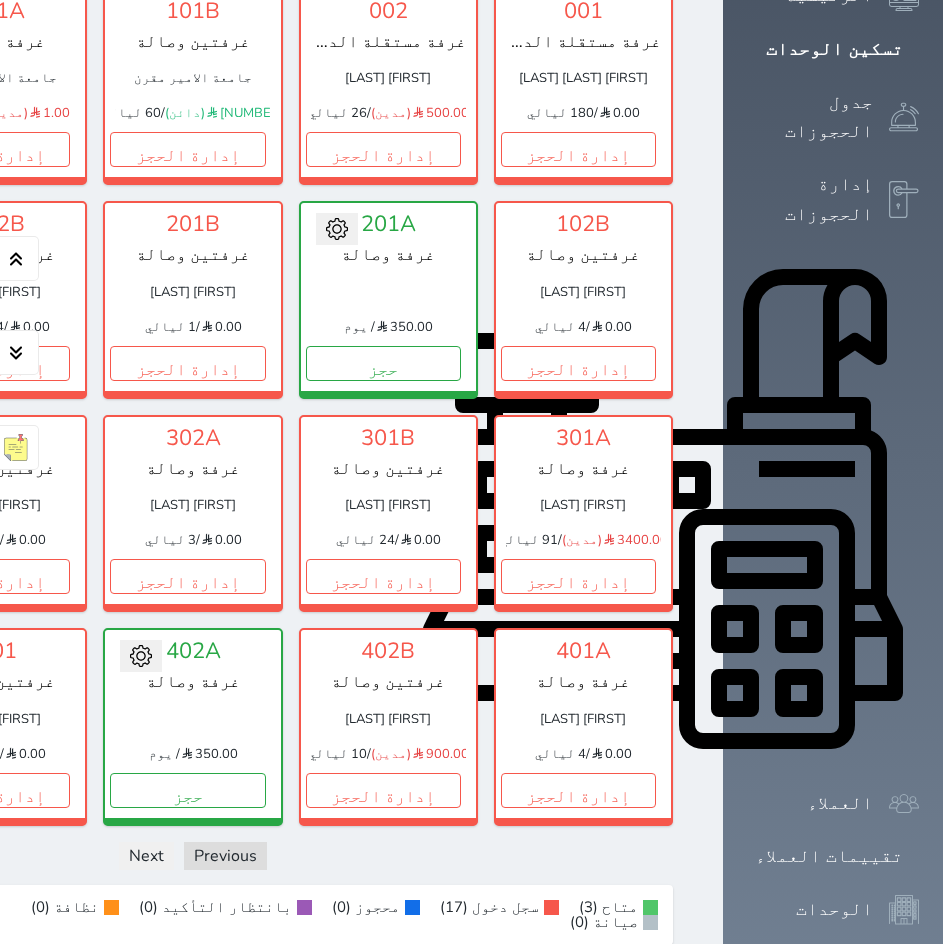 scroll, scrollTop: 465, scrollLeft: 0, axis: vertical 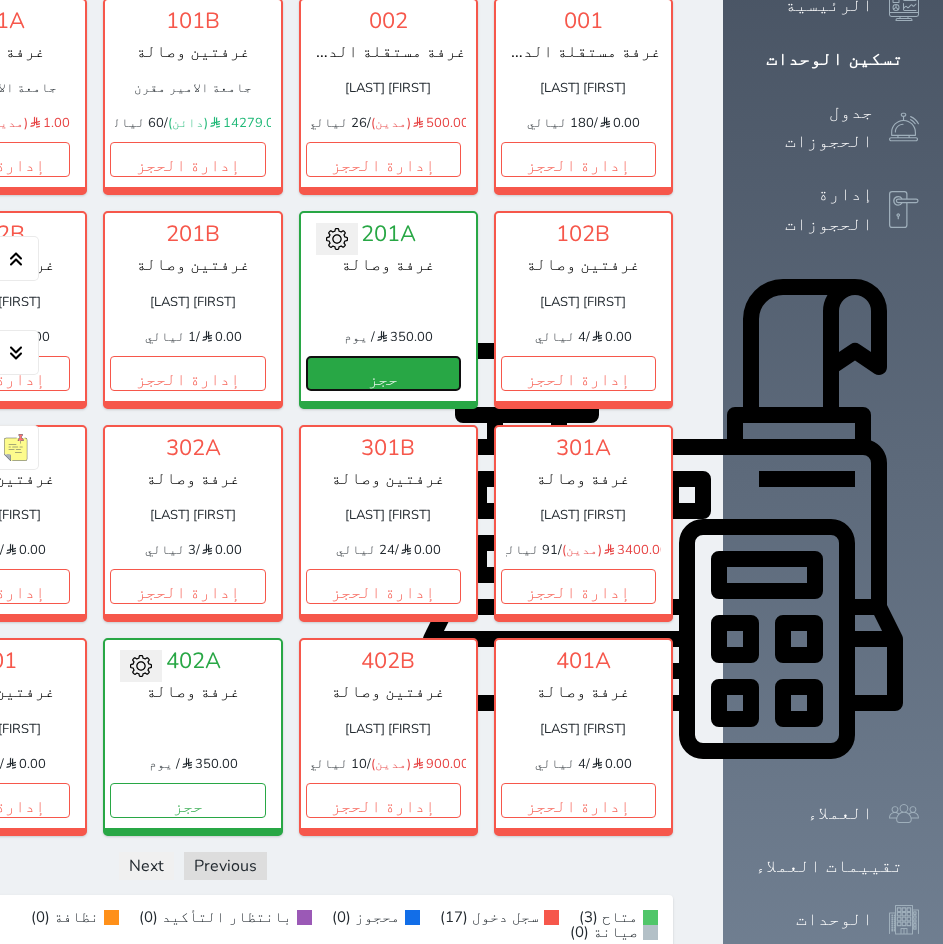 click on "حجز" at bounding box center [383, 373] 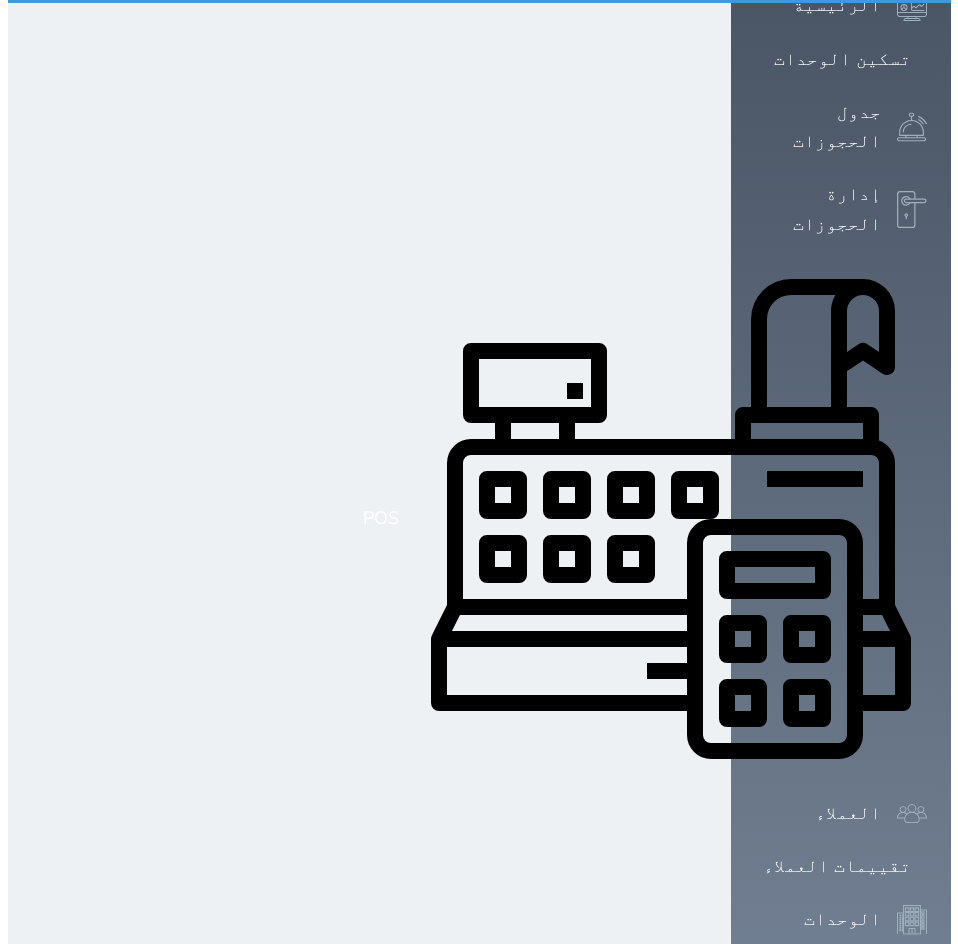 scroll, scrollTop: 0, scrollLeft: 0, axis: both 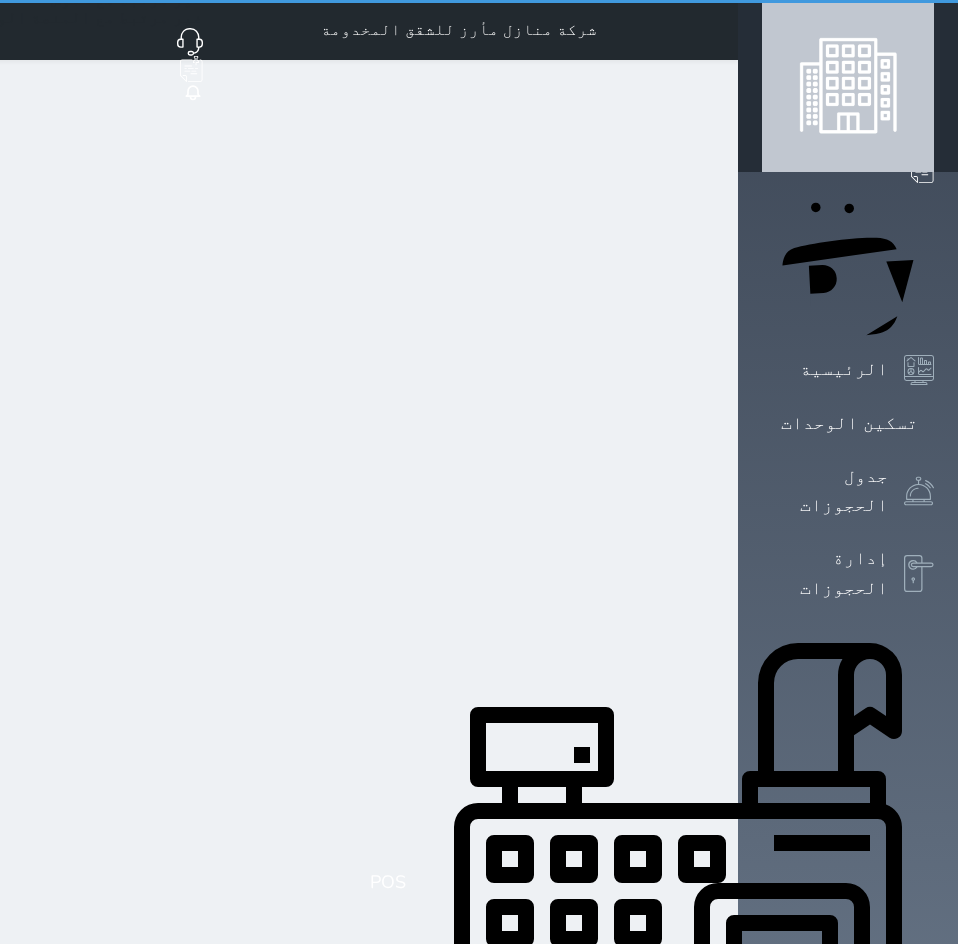 select on "1" 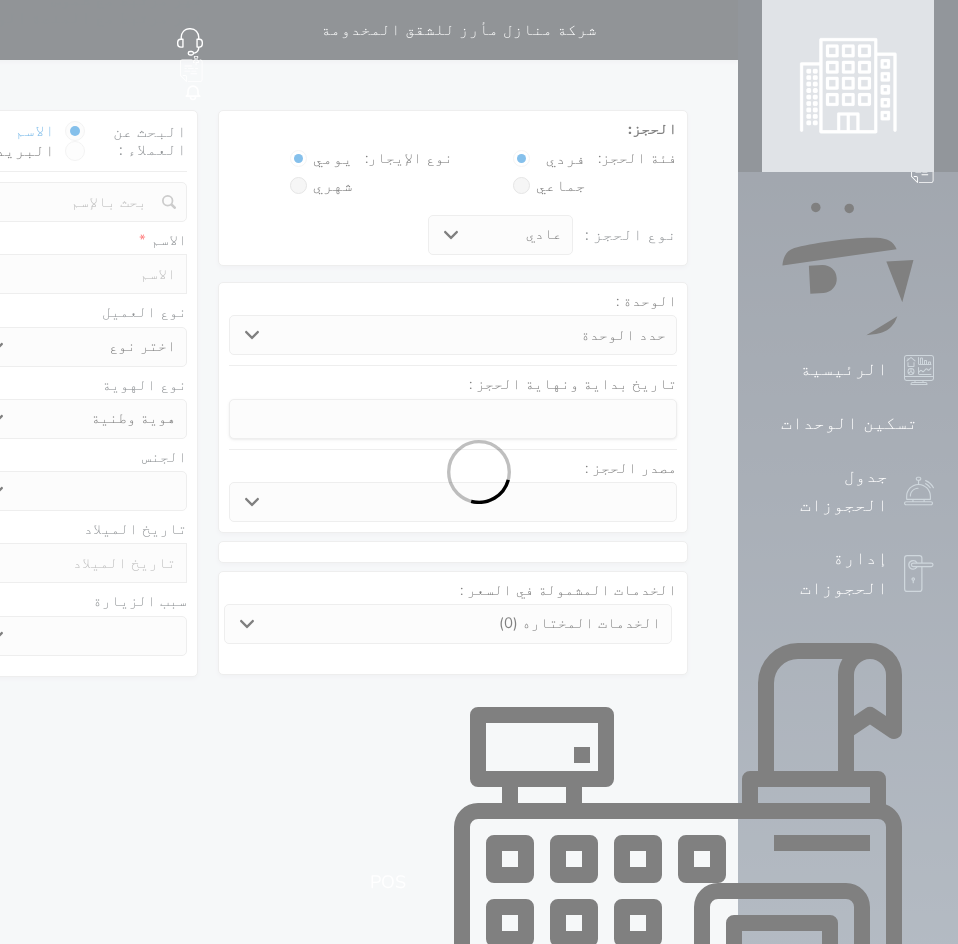 select 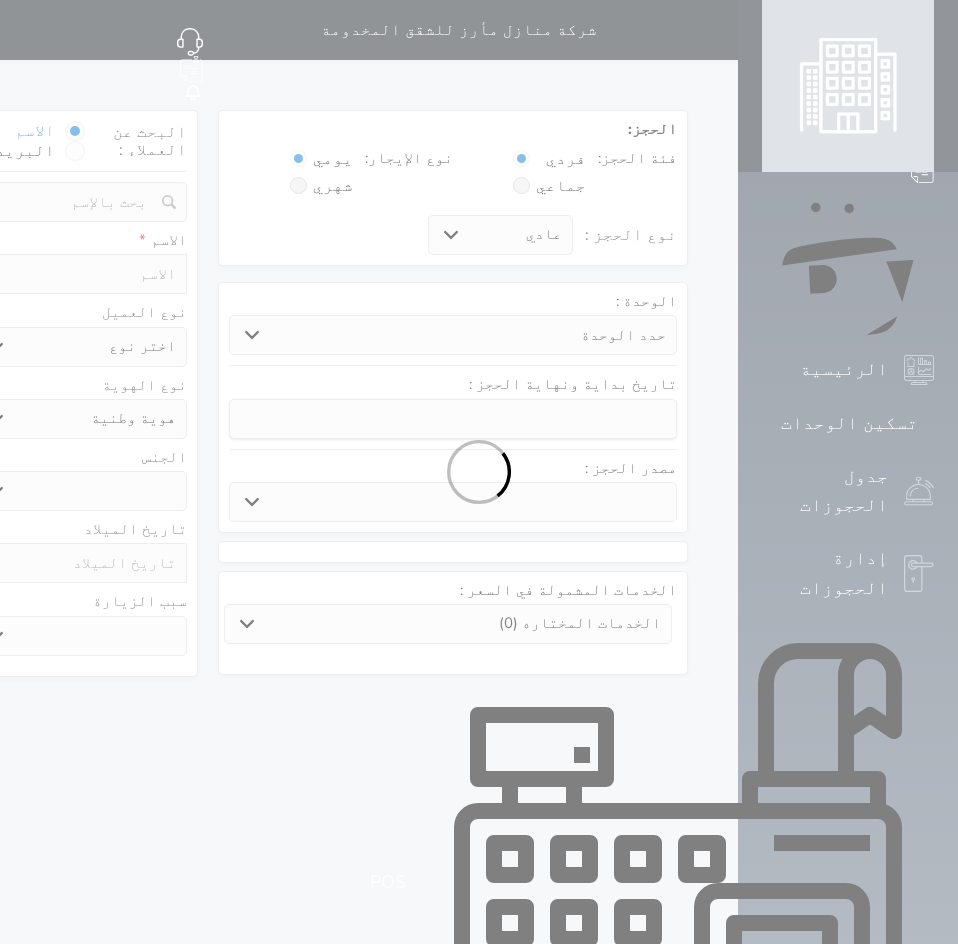 select 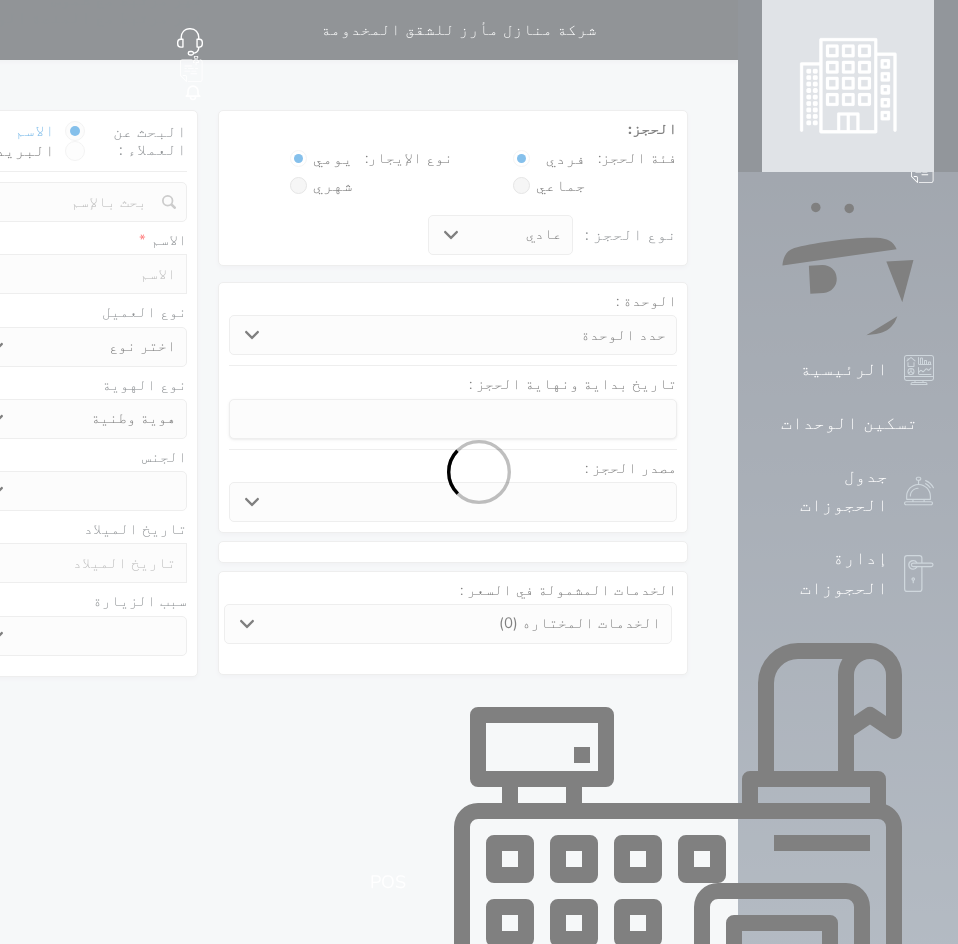 select 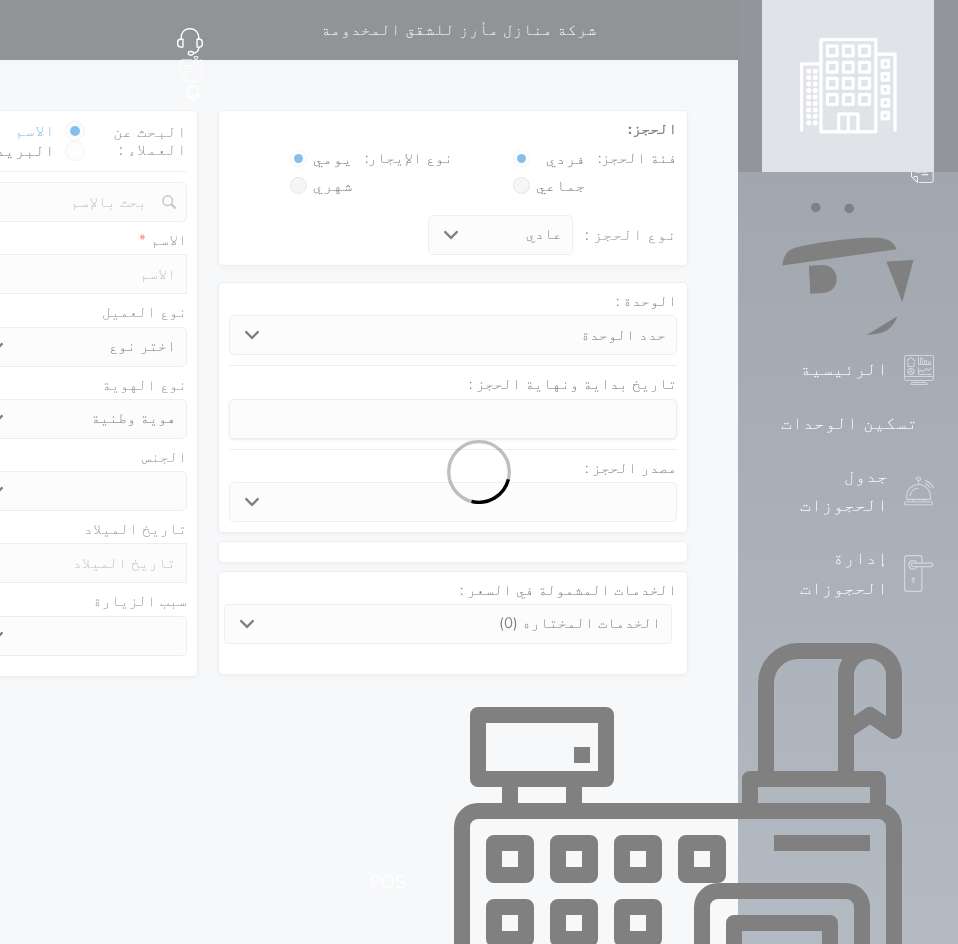 select 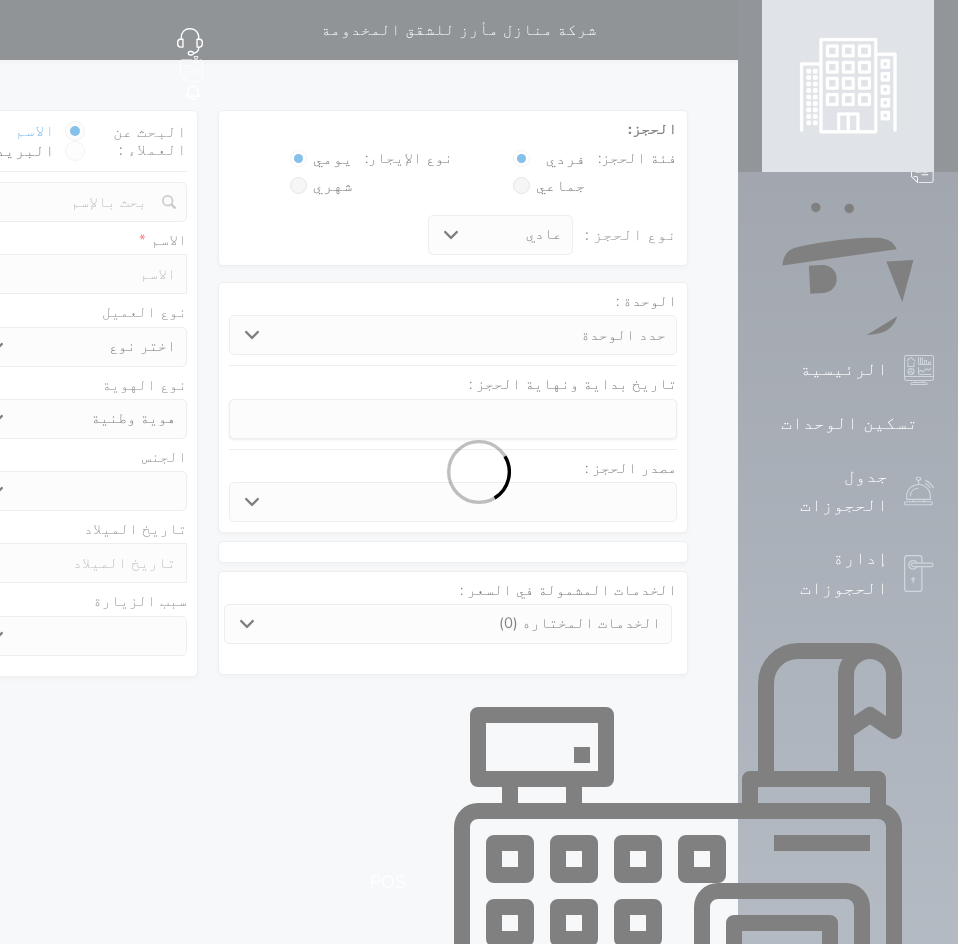 select 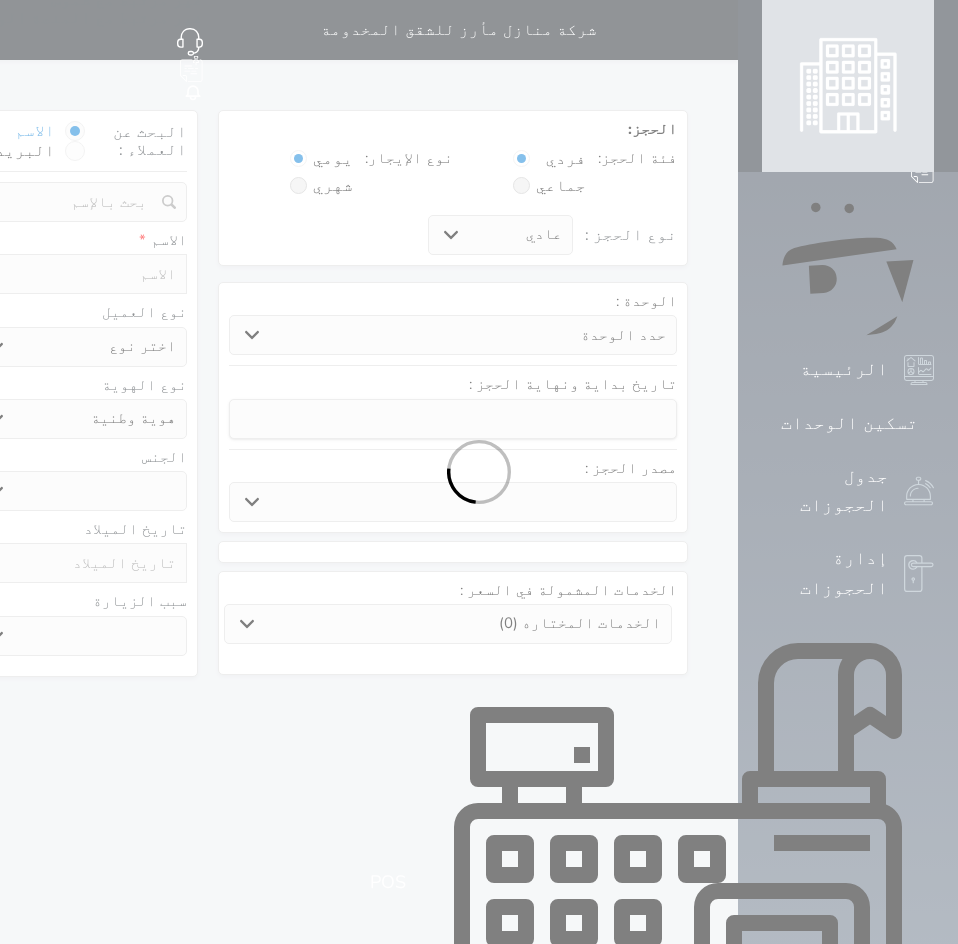 select 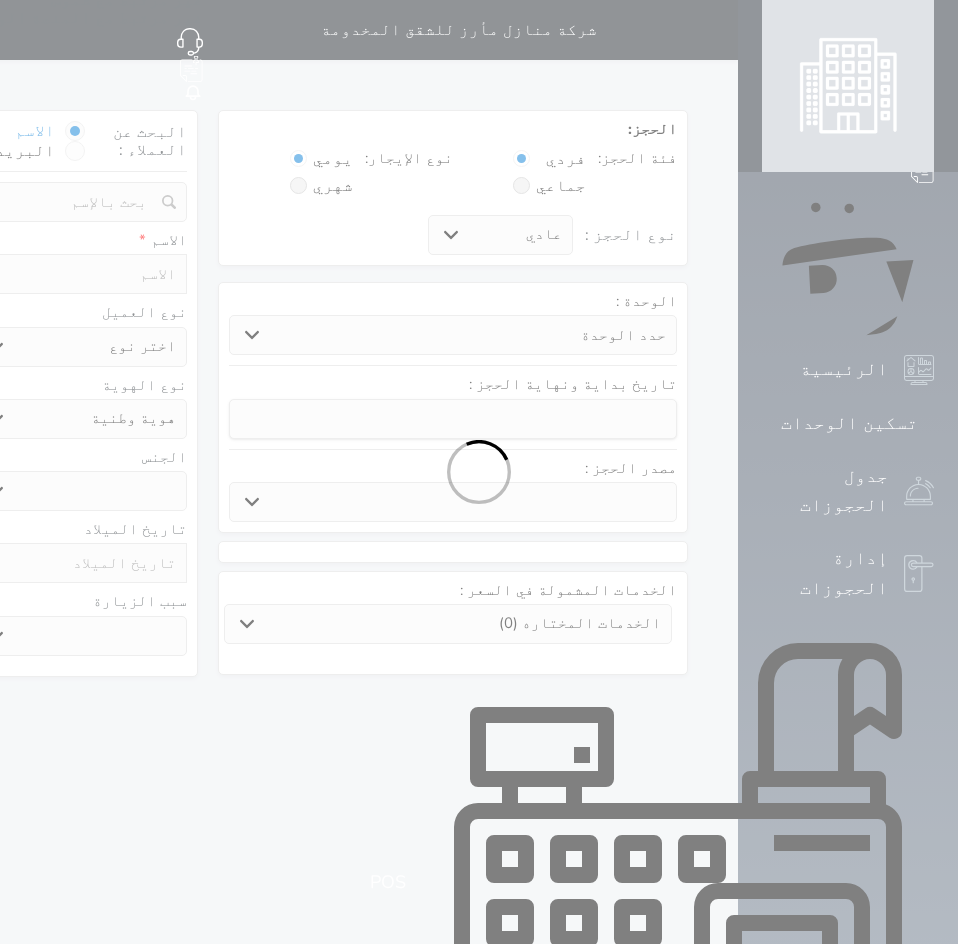 select 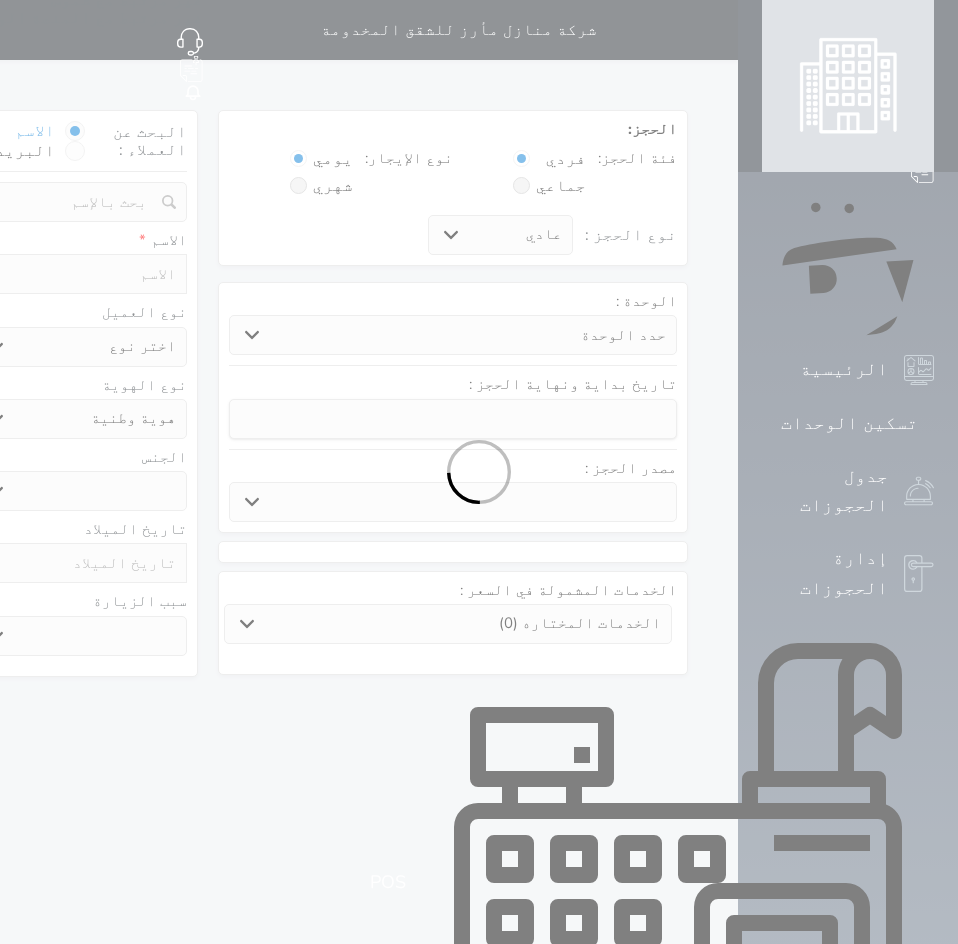 select 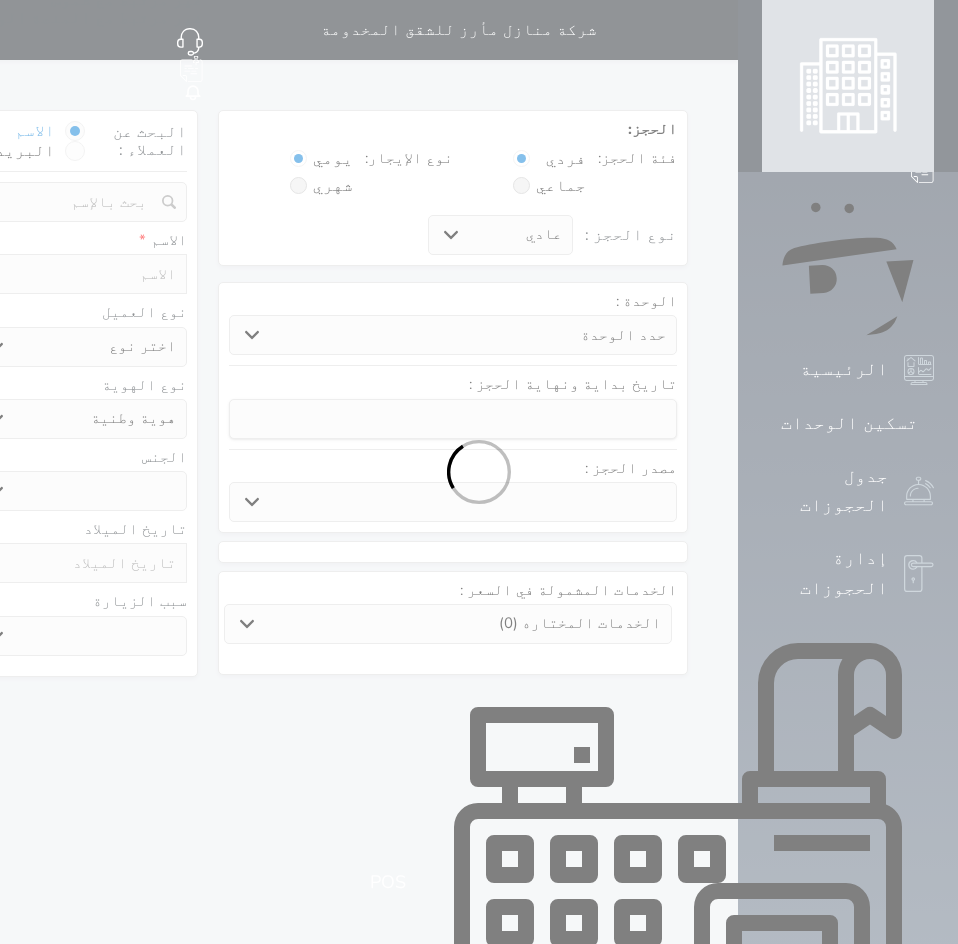 select 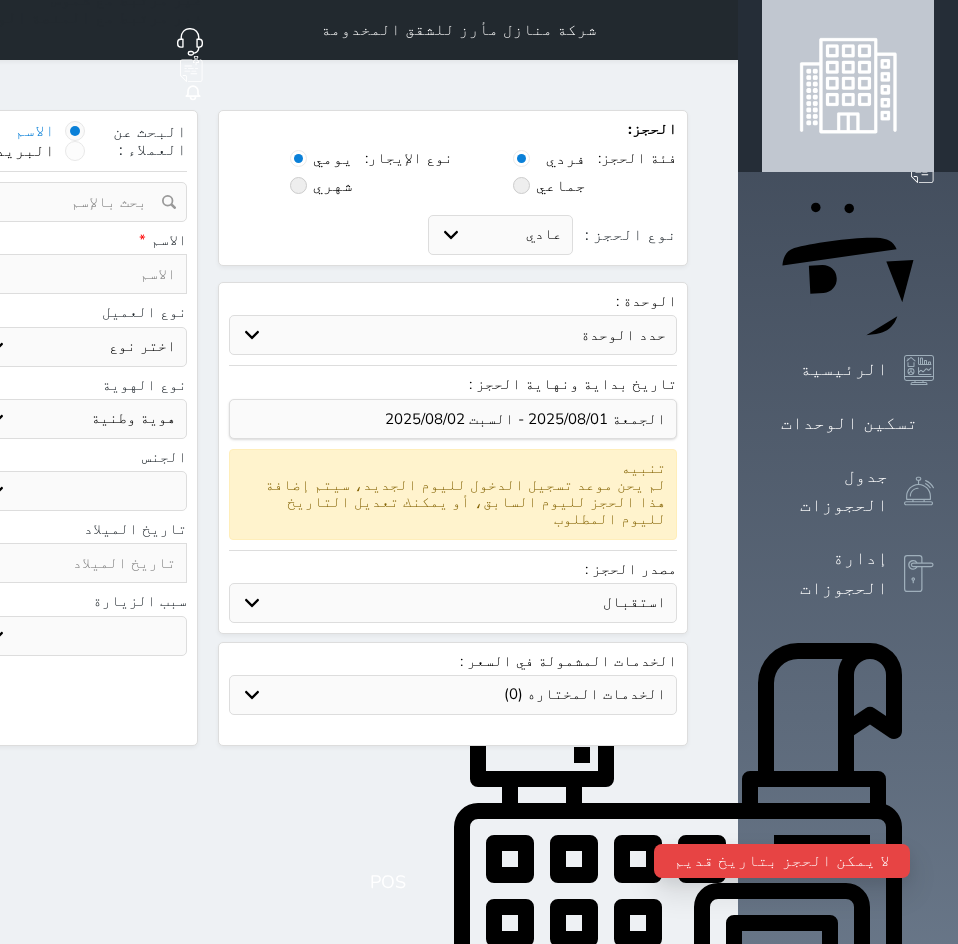 select on "113" 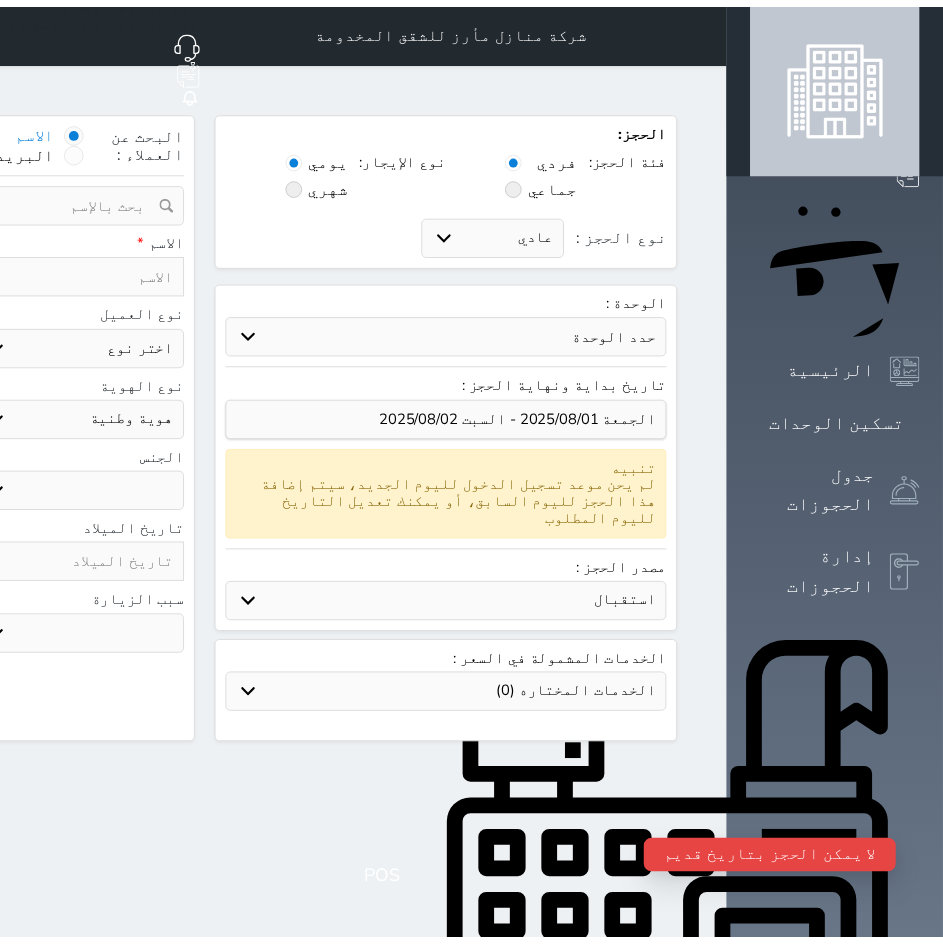 scroll, scrollTop: 0, scrollLeft: 0, axis: both 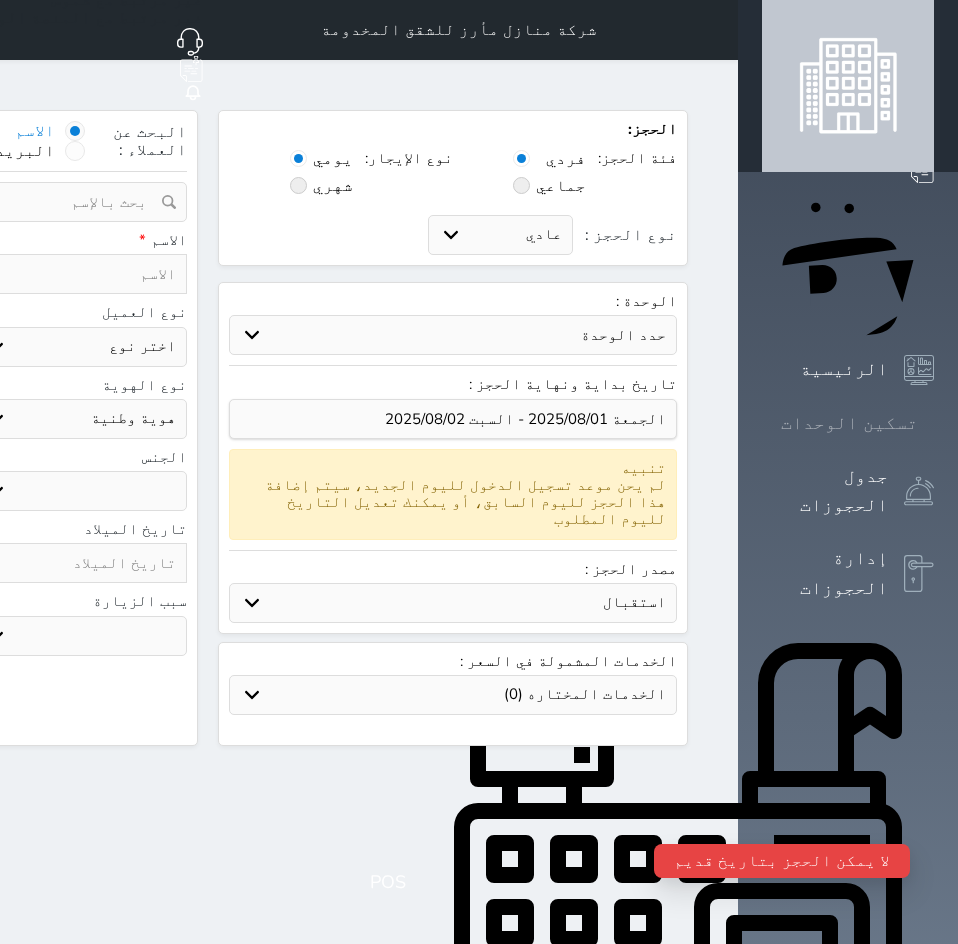 click on "تسكين الوحدات" at bounding box center (849, 423) 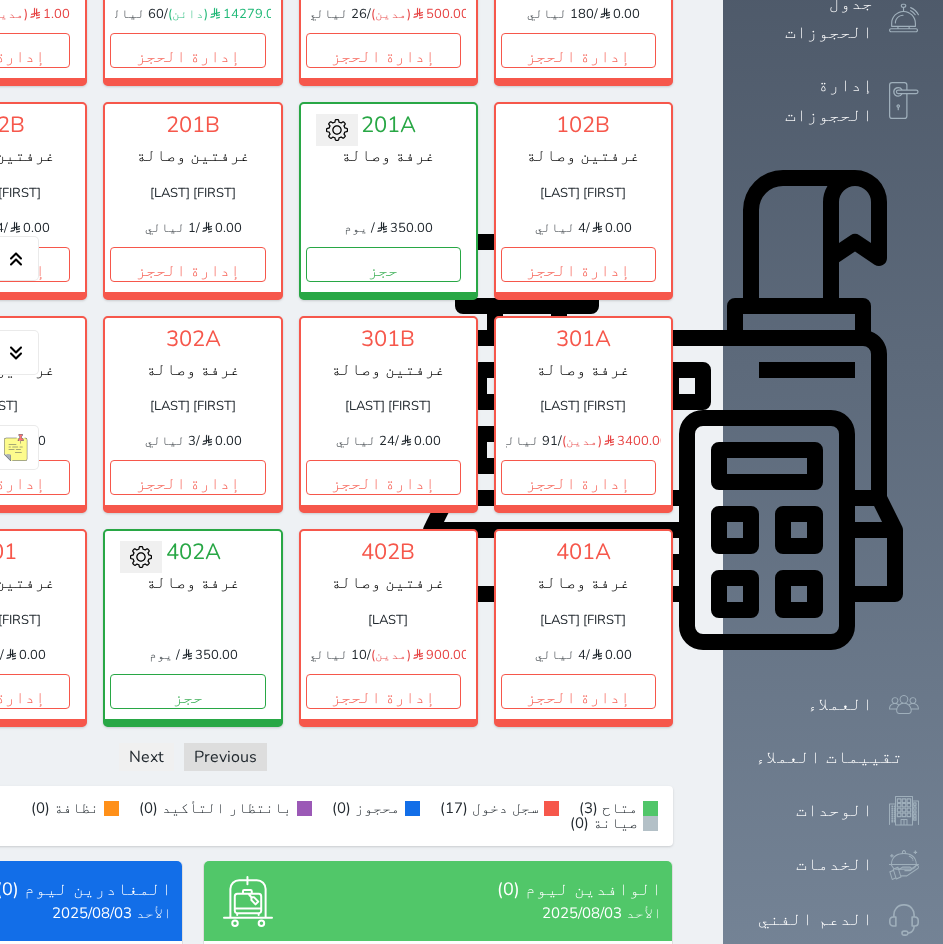 scroll, scrollTop: 448, scrollLeft: 0, axis: vertical 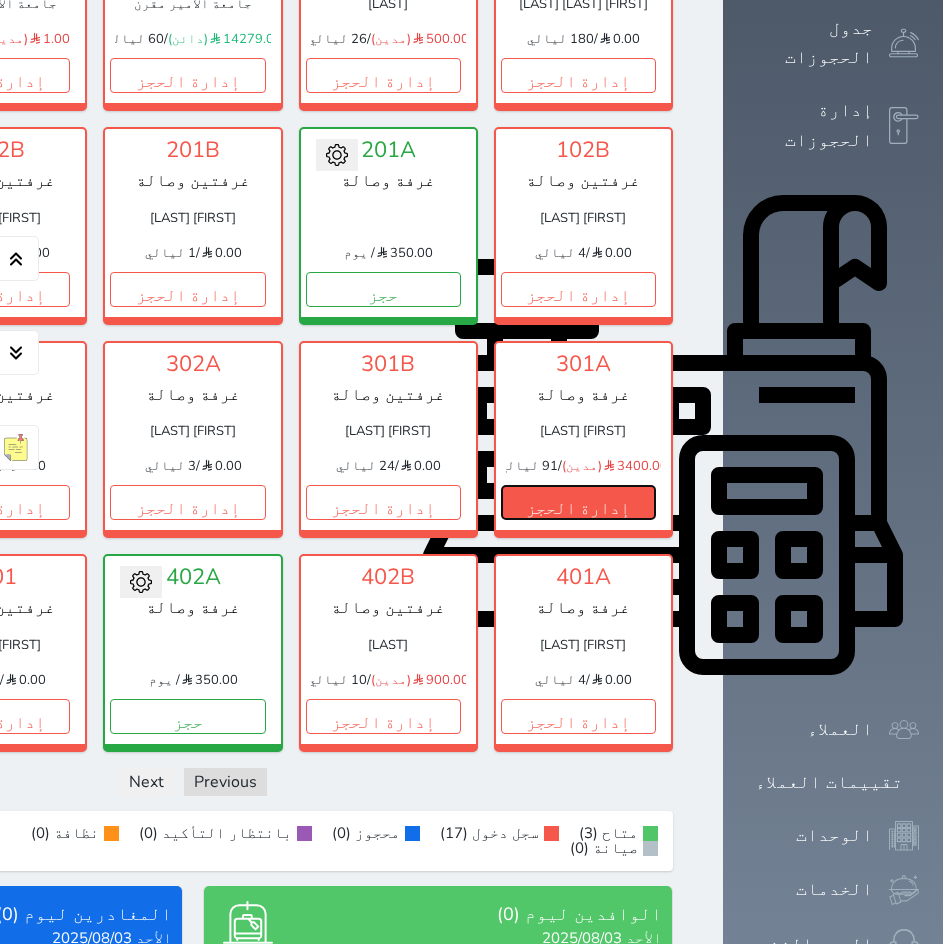 click on "إدارة الحجز" at bounding box center (578, 502) 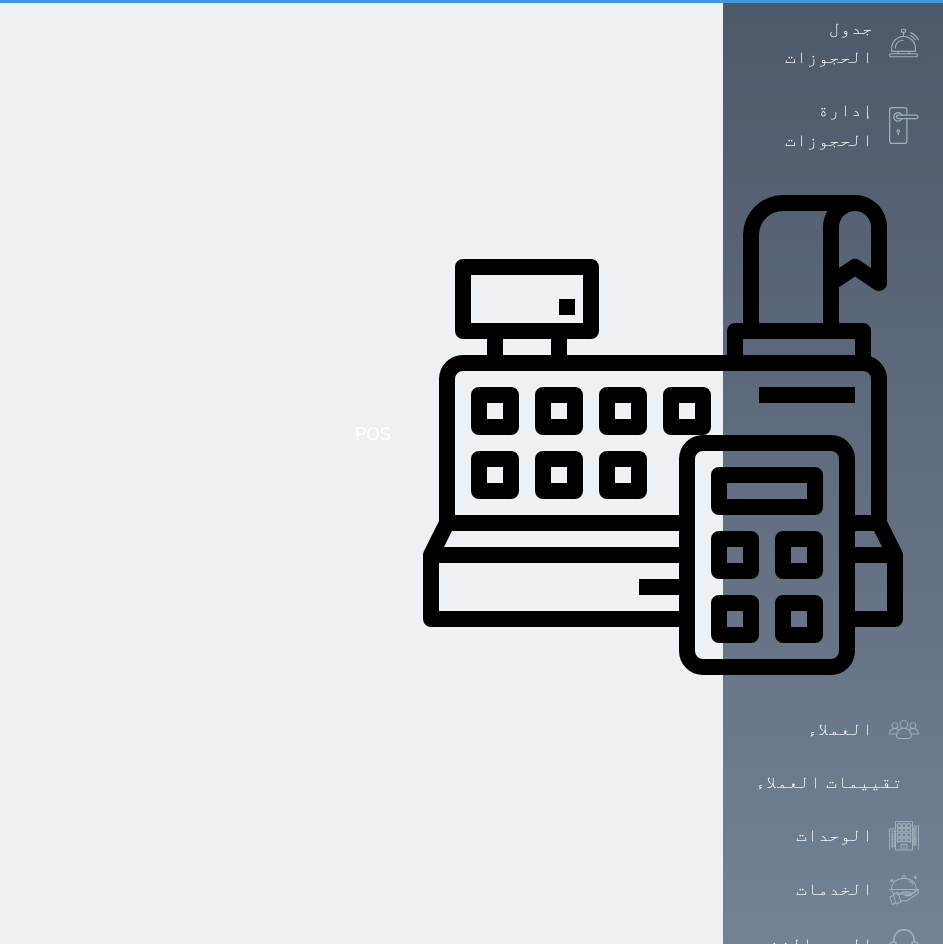 scroll, scrollTop: 0, scrollLeft: 0, axis: both 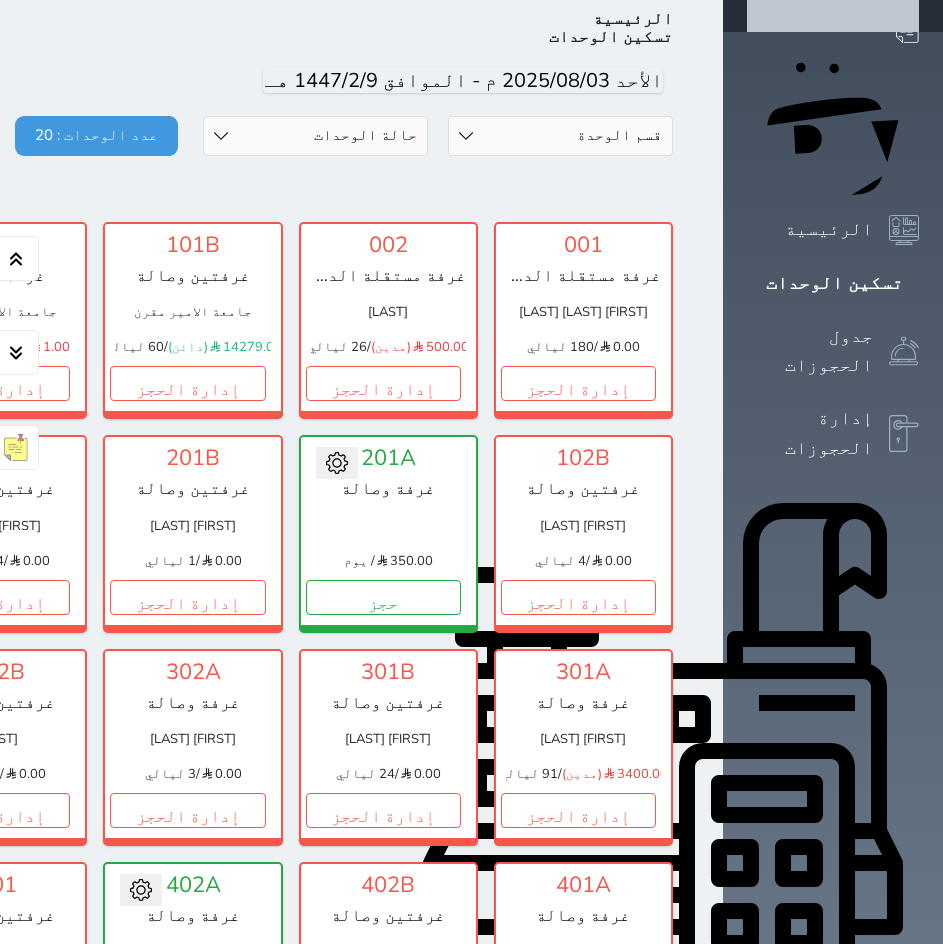 click at bounding box center (699, -110) 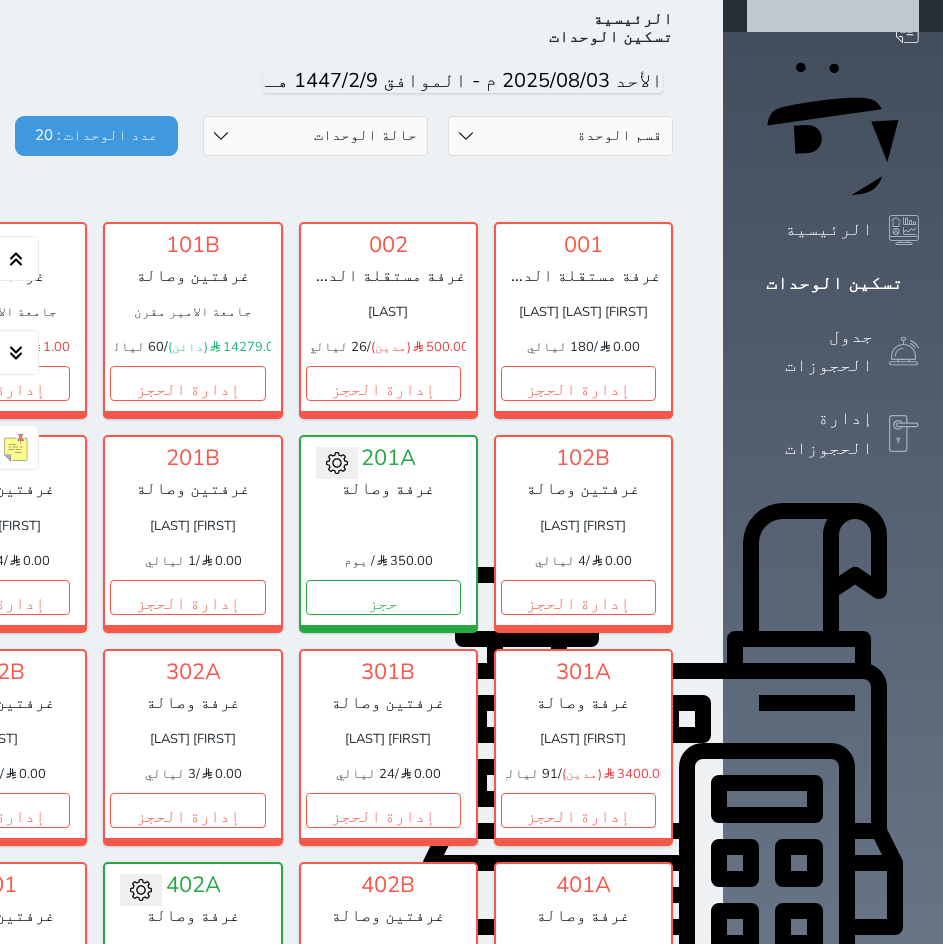 click on "حجز جديد" at bounding box center [838, -30] 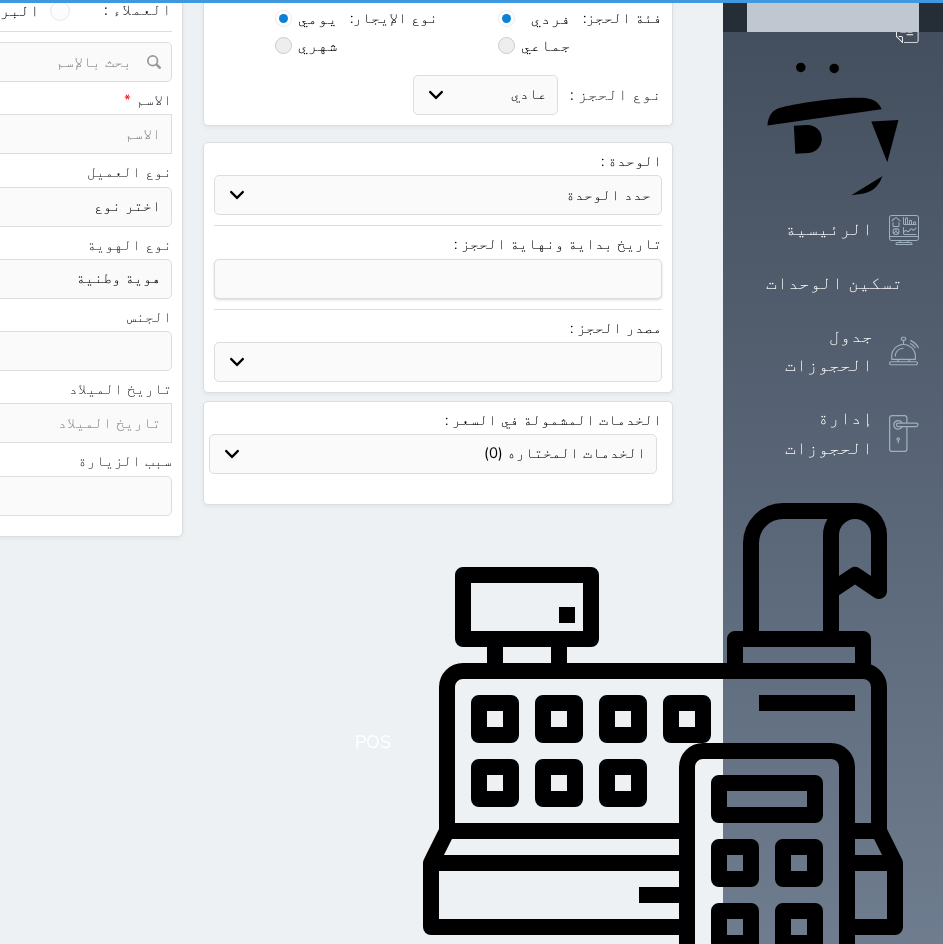 scroll, scrollTop: 0, scrollLeft: 0, axis: both 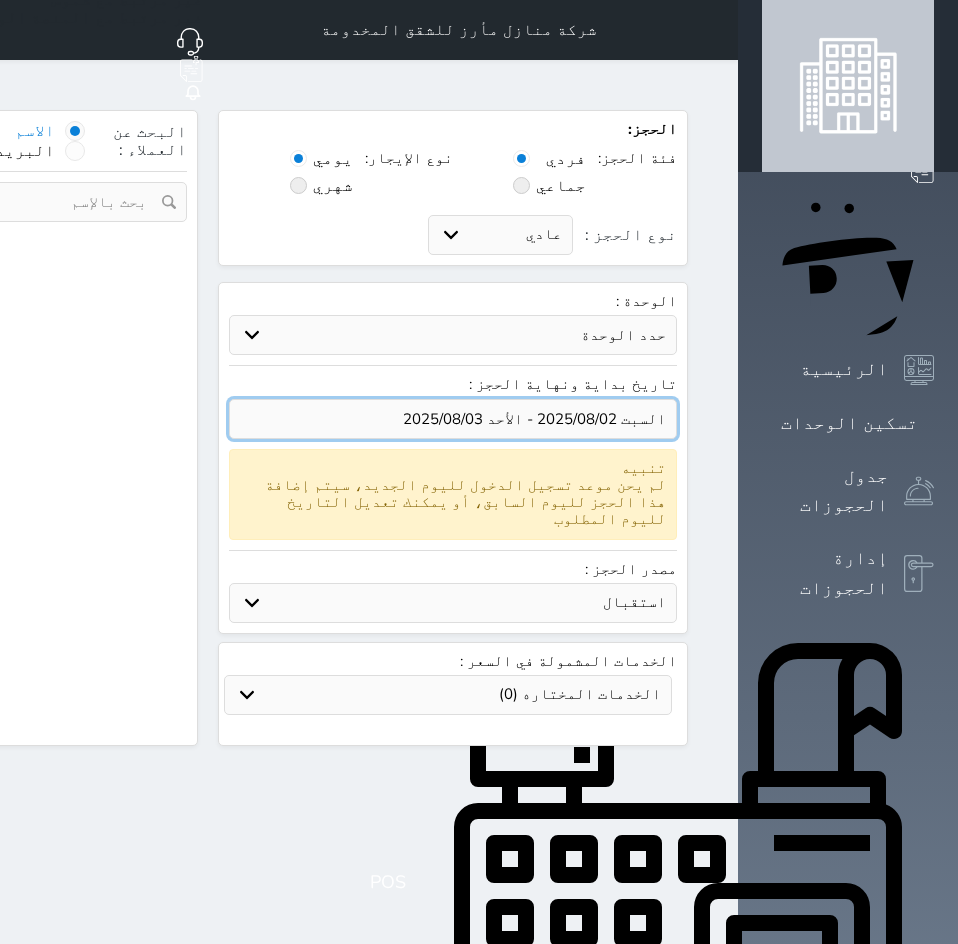 click at bounding box center [453, 419] 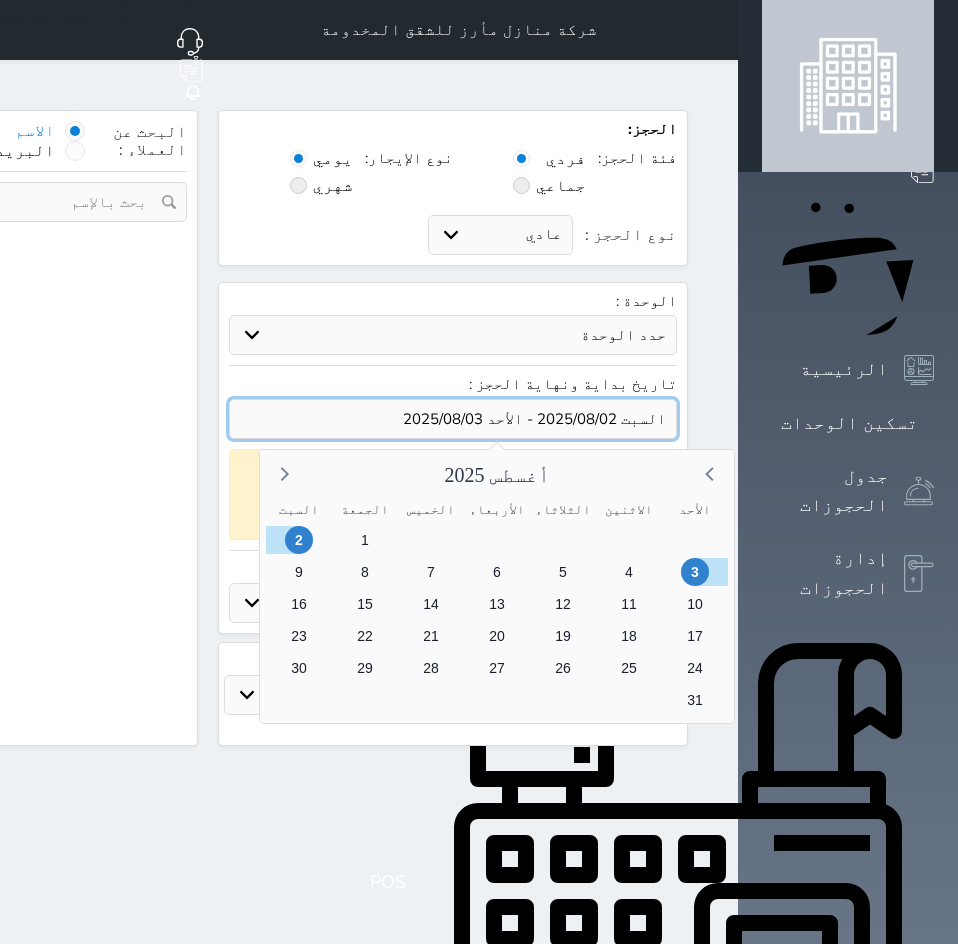 select 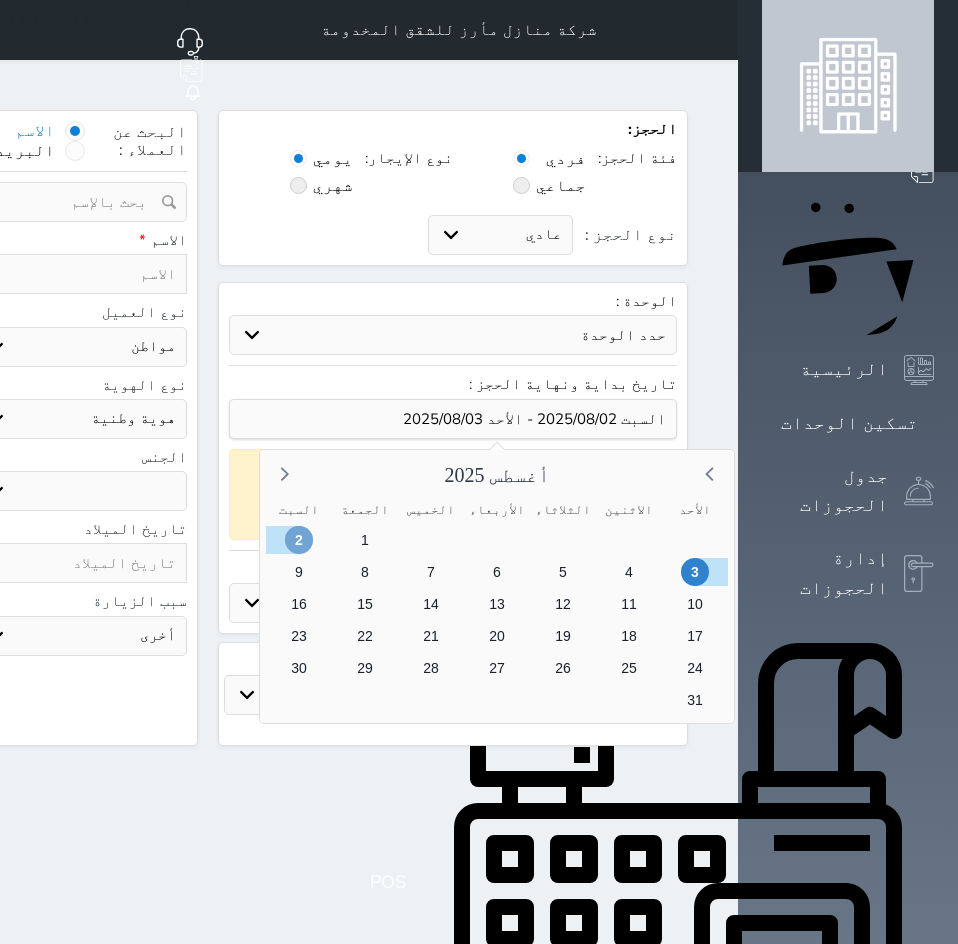 click on "2" at bounding box center [299, 540] 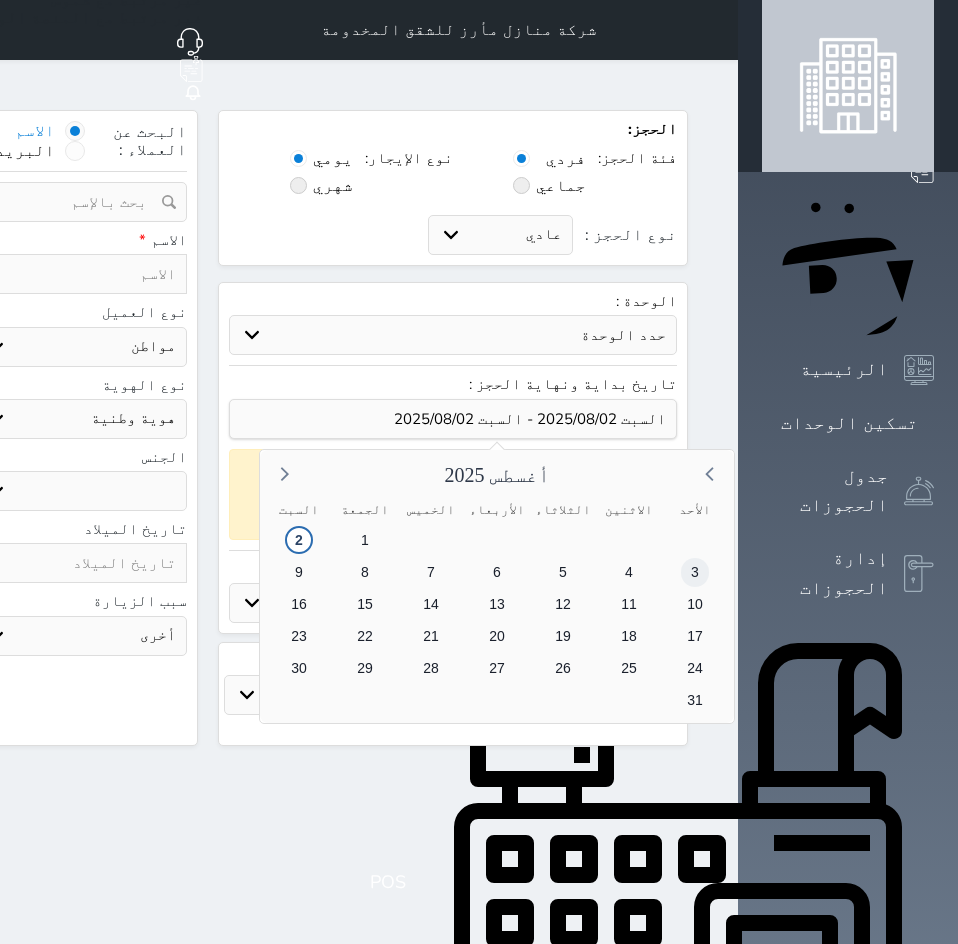 click on "3" at bounding box center [695, 572] 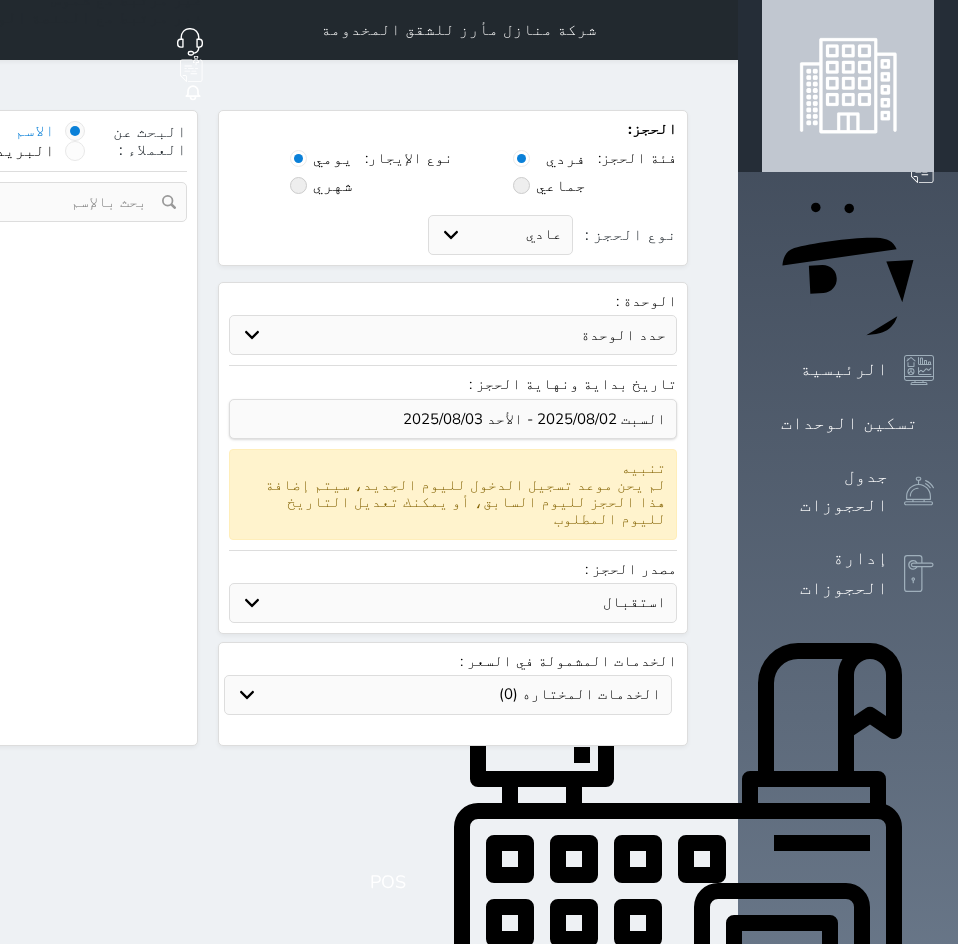 click on "حدد الوحدة
#402A - غرفة وصالة
#201A - غرفة وصالة
#102A - غرفة وصالة" at bounding box center [453, 335] 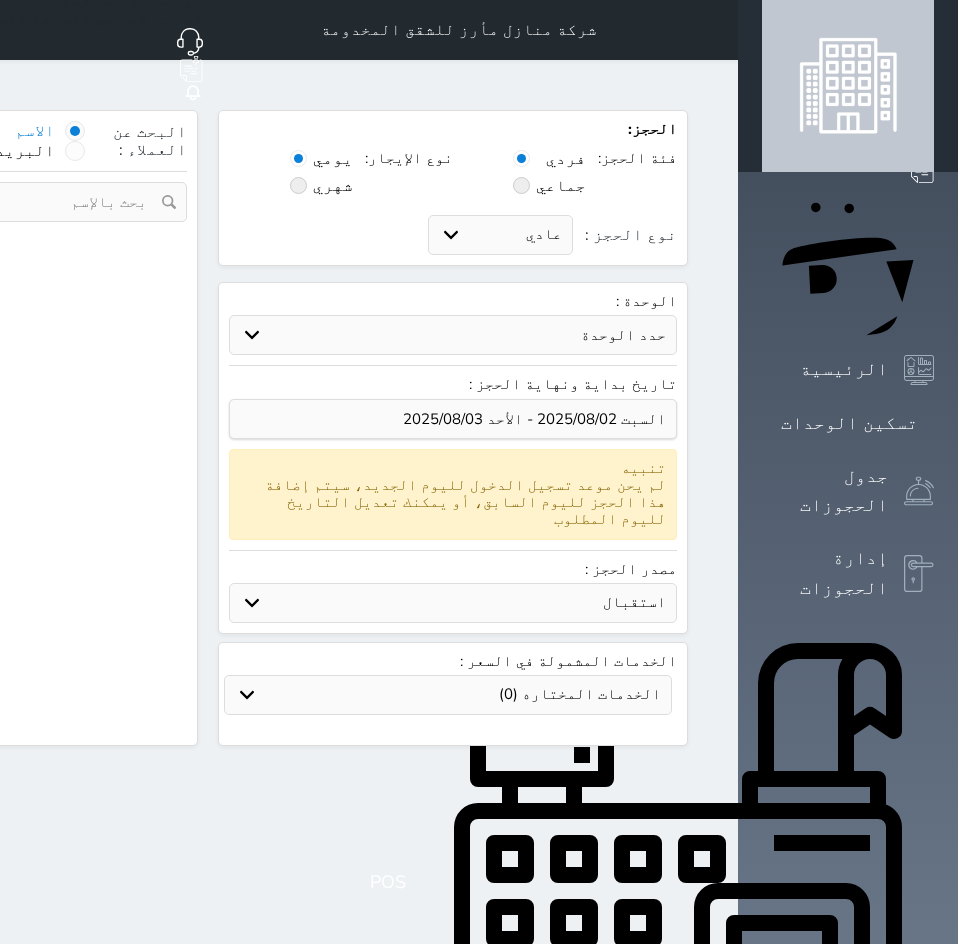select on "7" 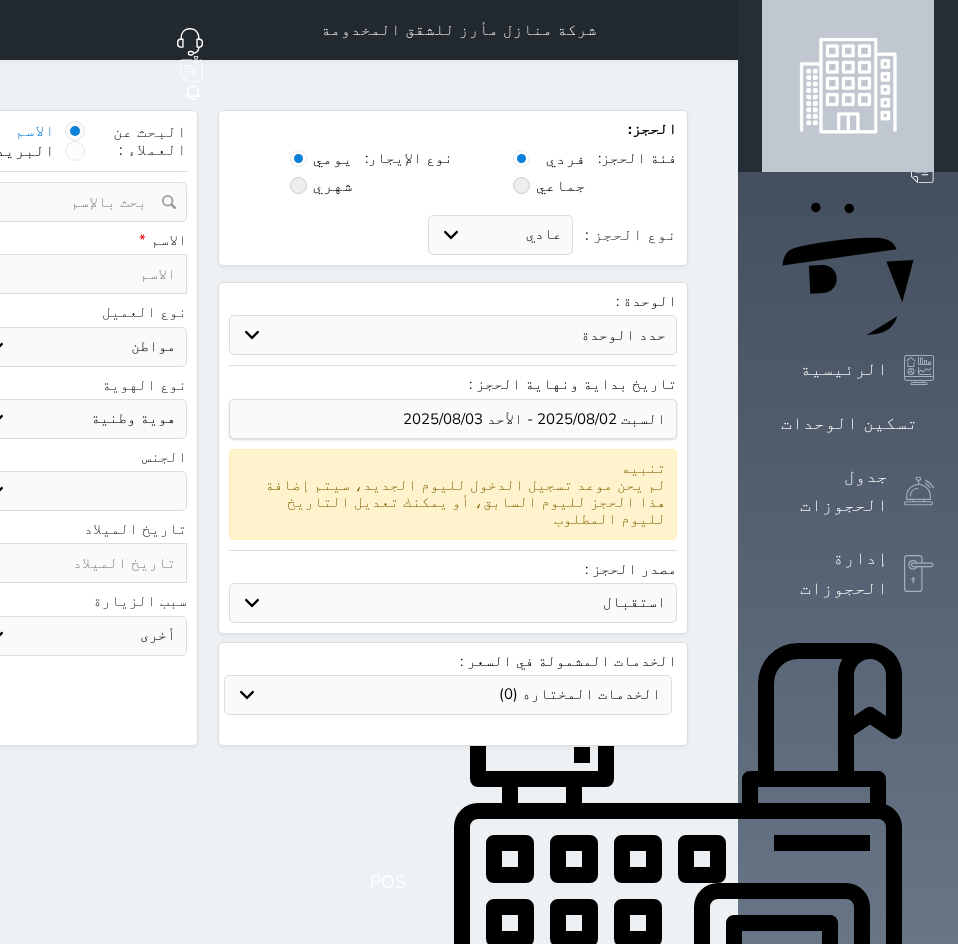 select on "[NUMBER]" 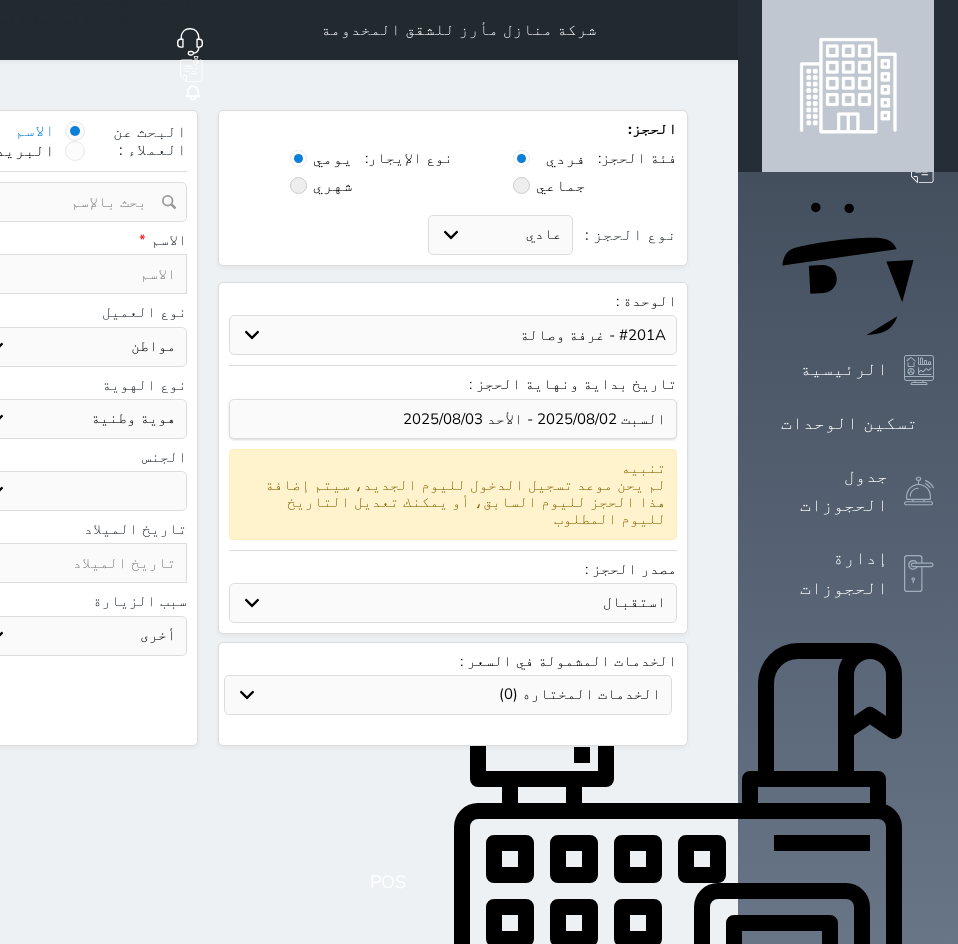 click on "حدد الوحدة
#402A - غرفة وصالة
#201A - غرفة وصالة
#102A - غرفة وصالة" at bounding box center [453, 335] 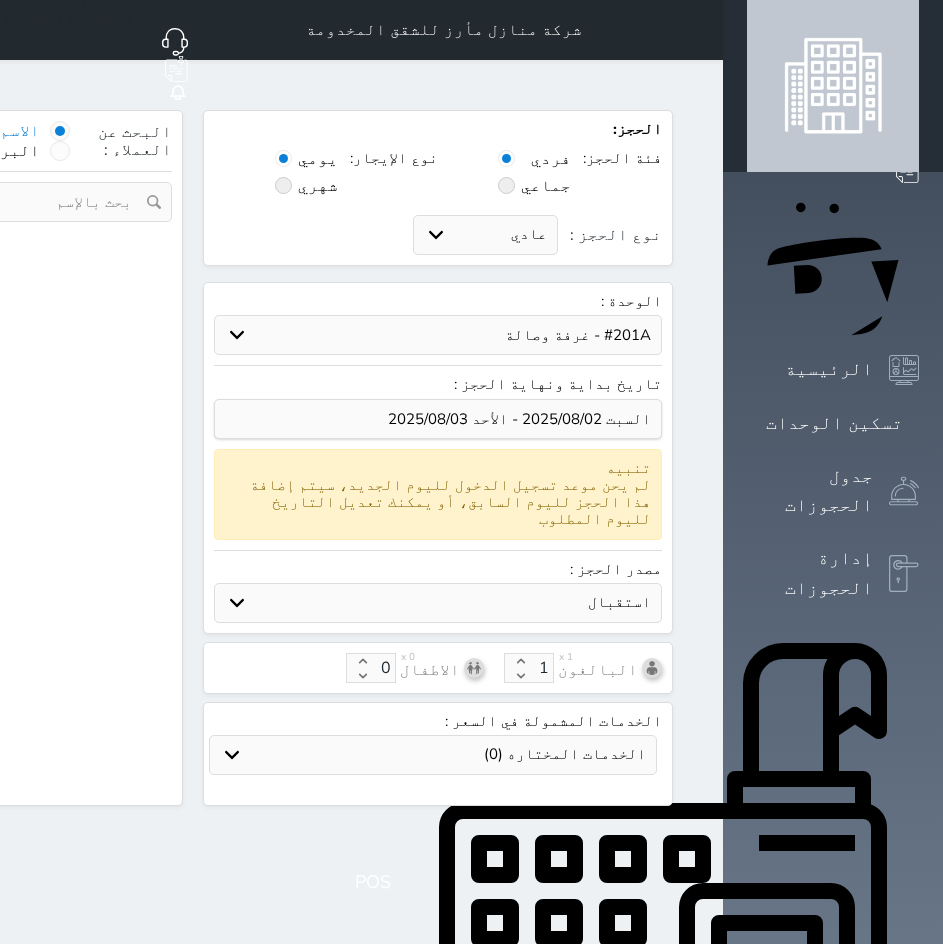 select on "1" 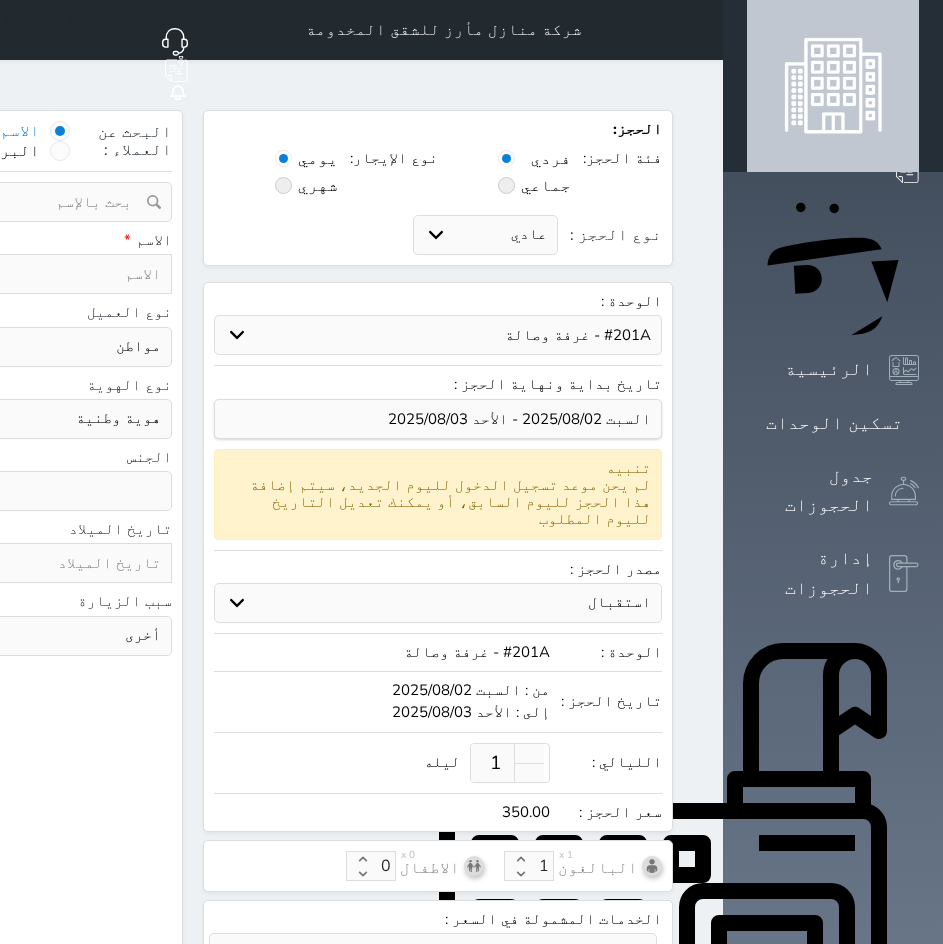 select 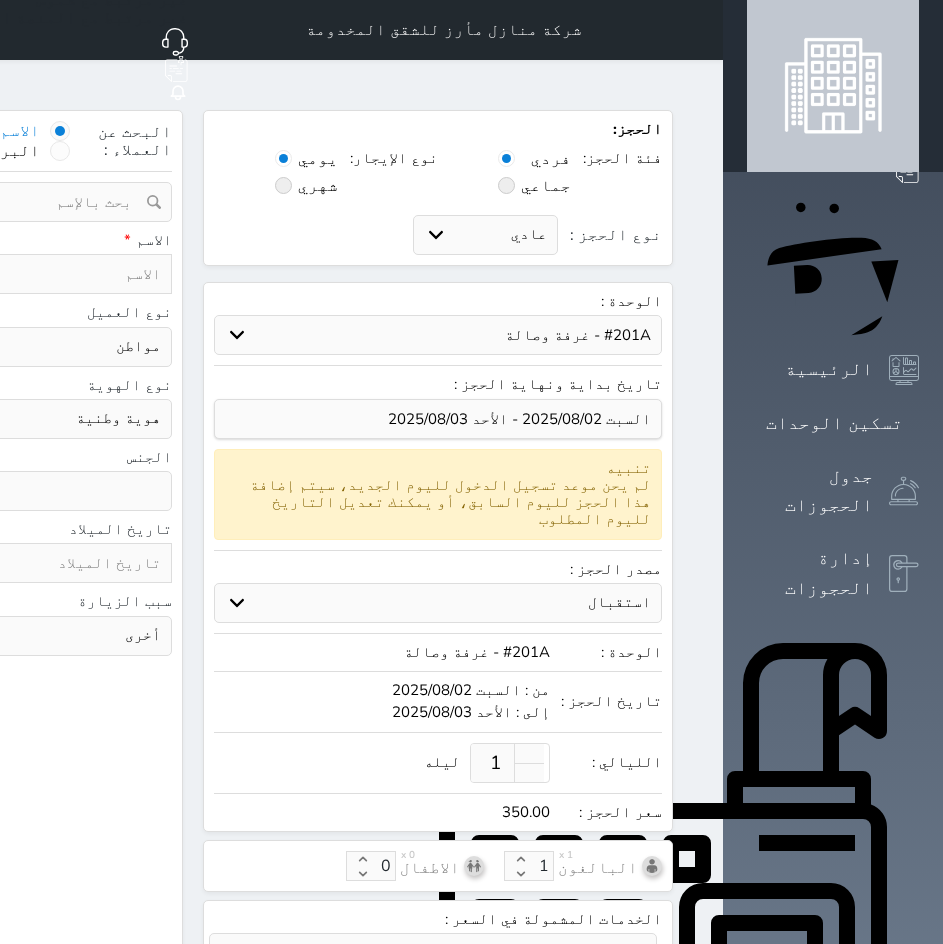 click at bounding box center (65, 274) 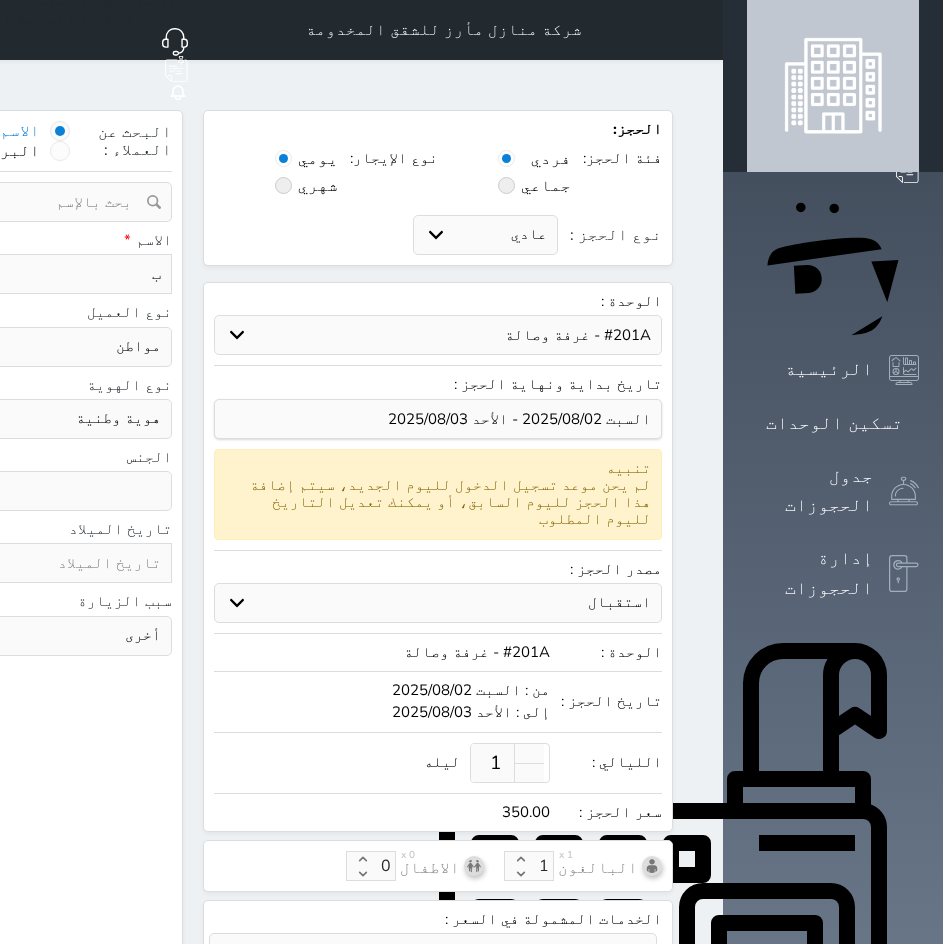 type on "بج" 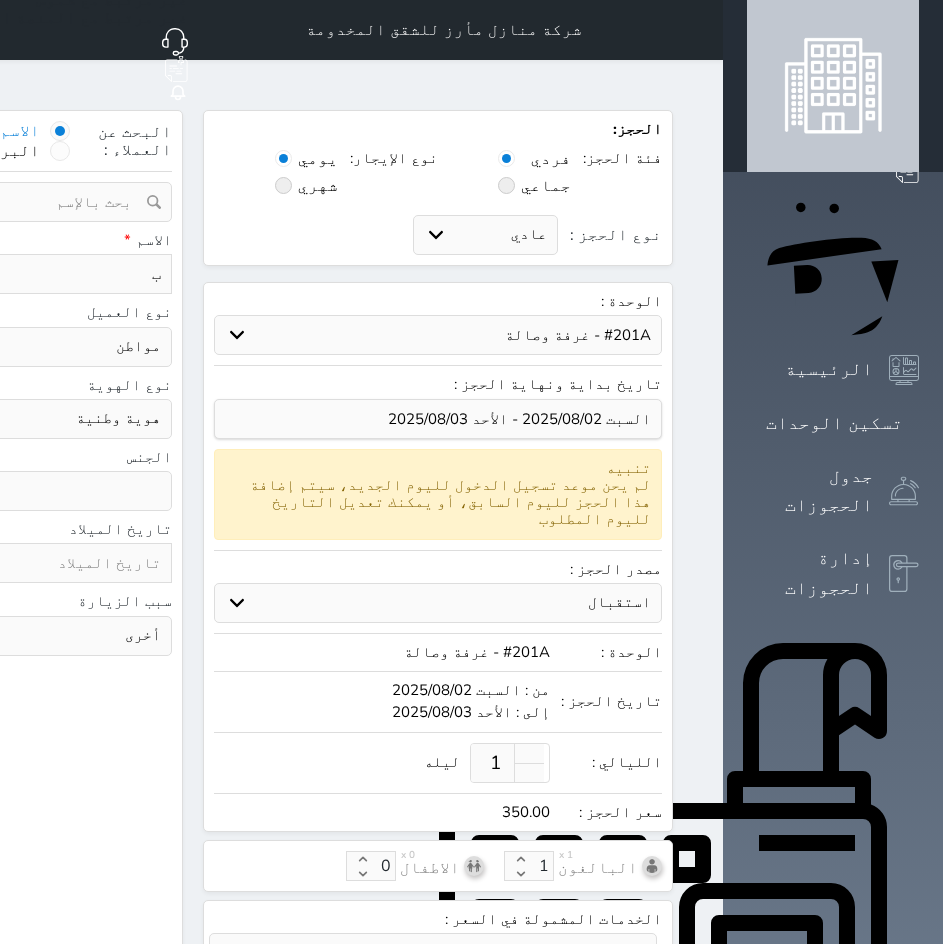 select 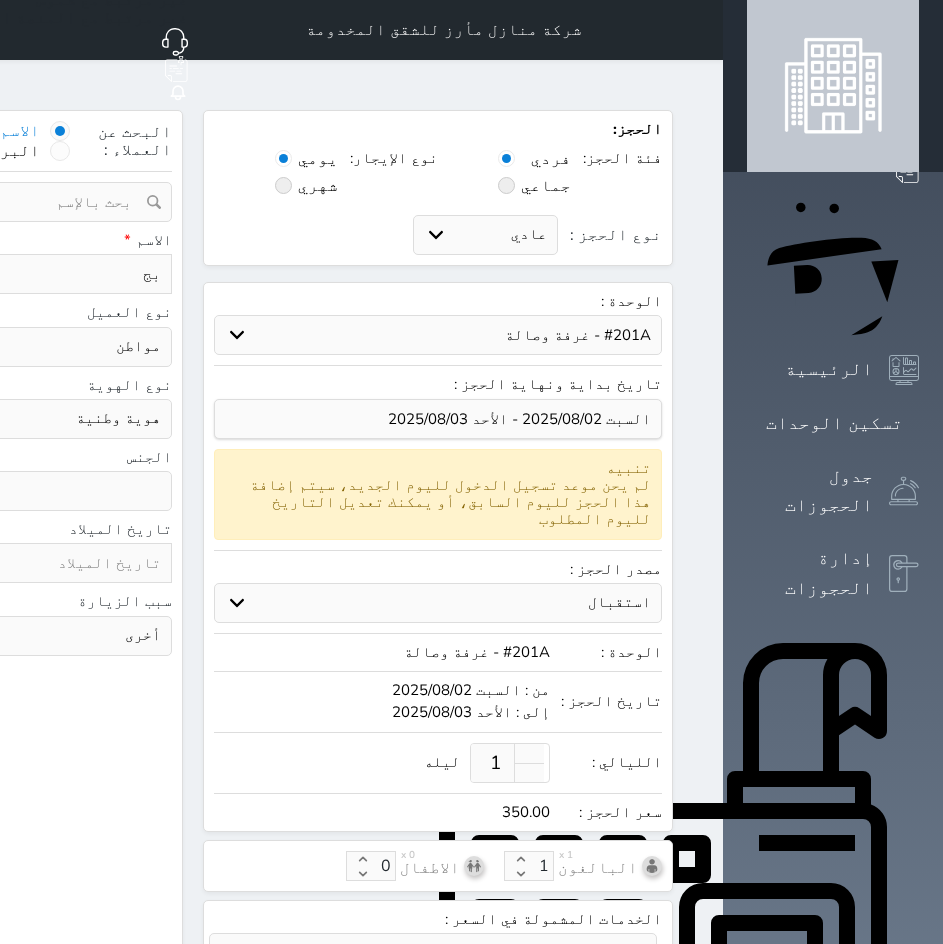 type on "ب" 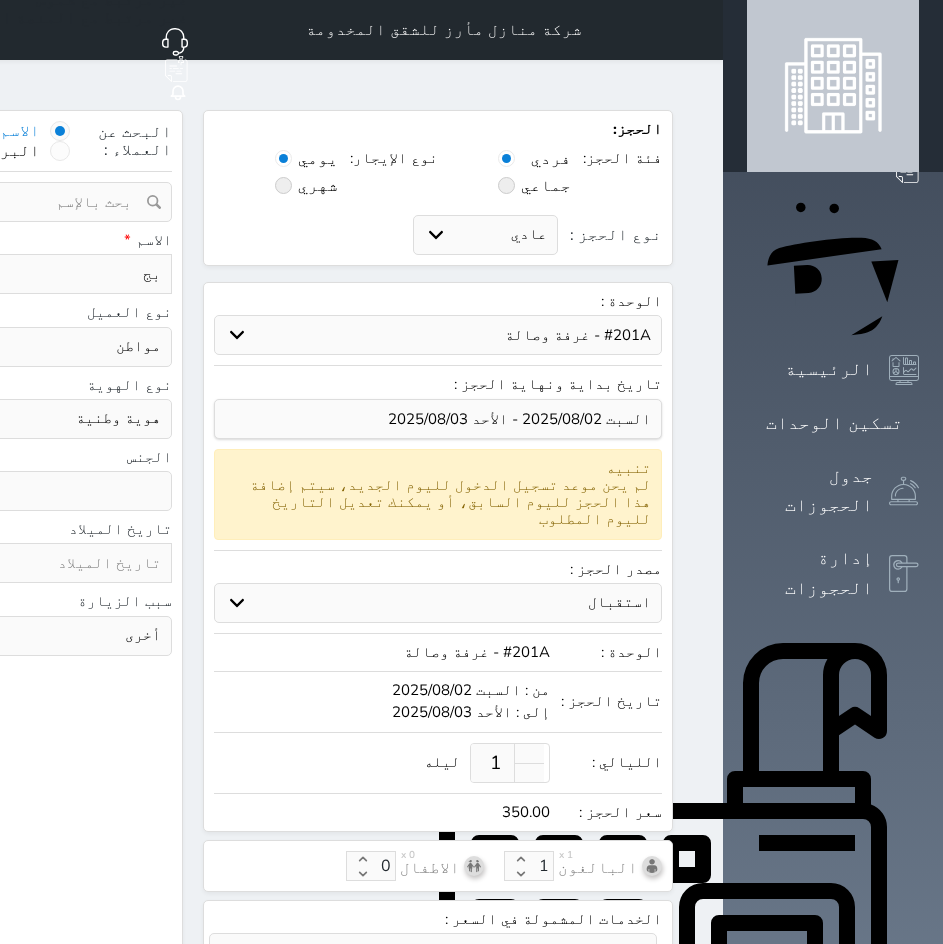 select 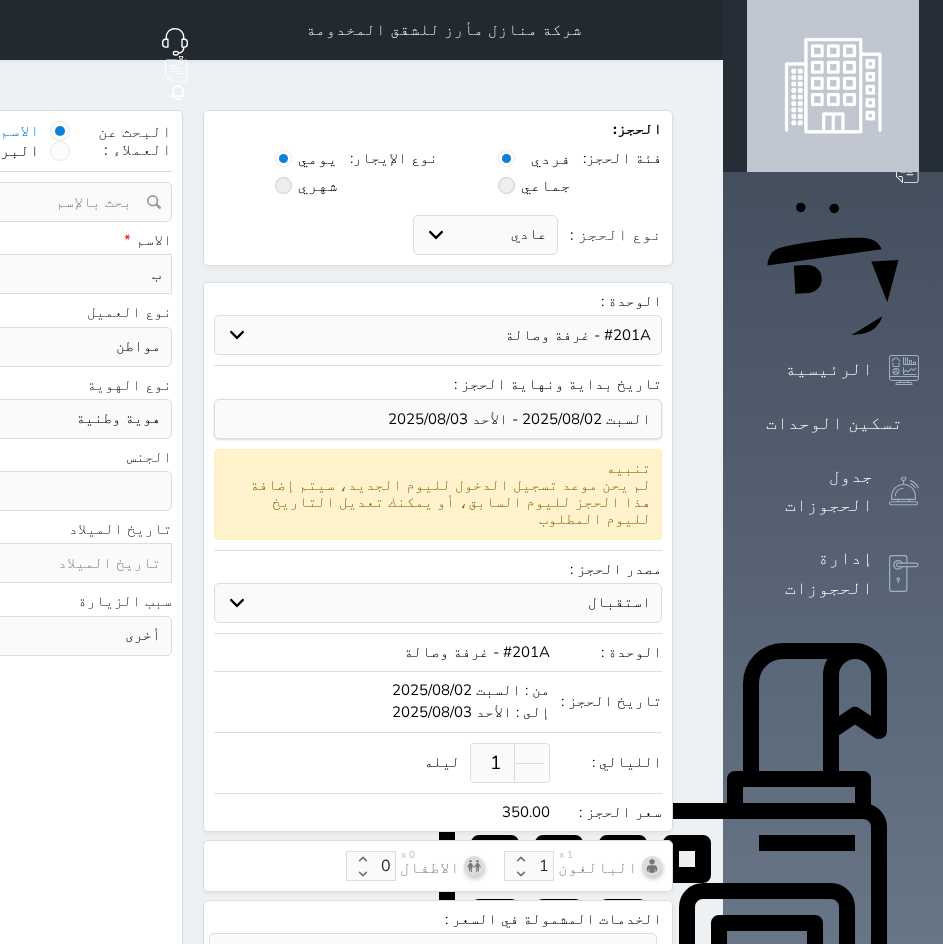 type on "بخ" 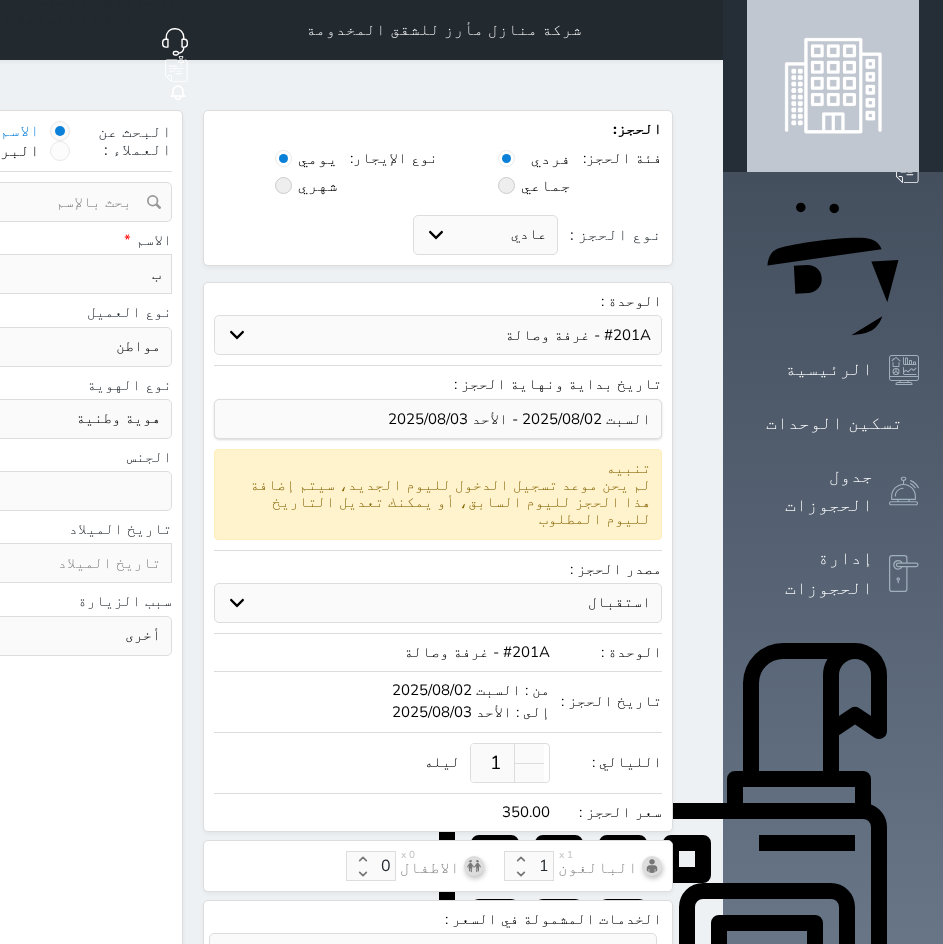 select 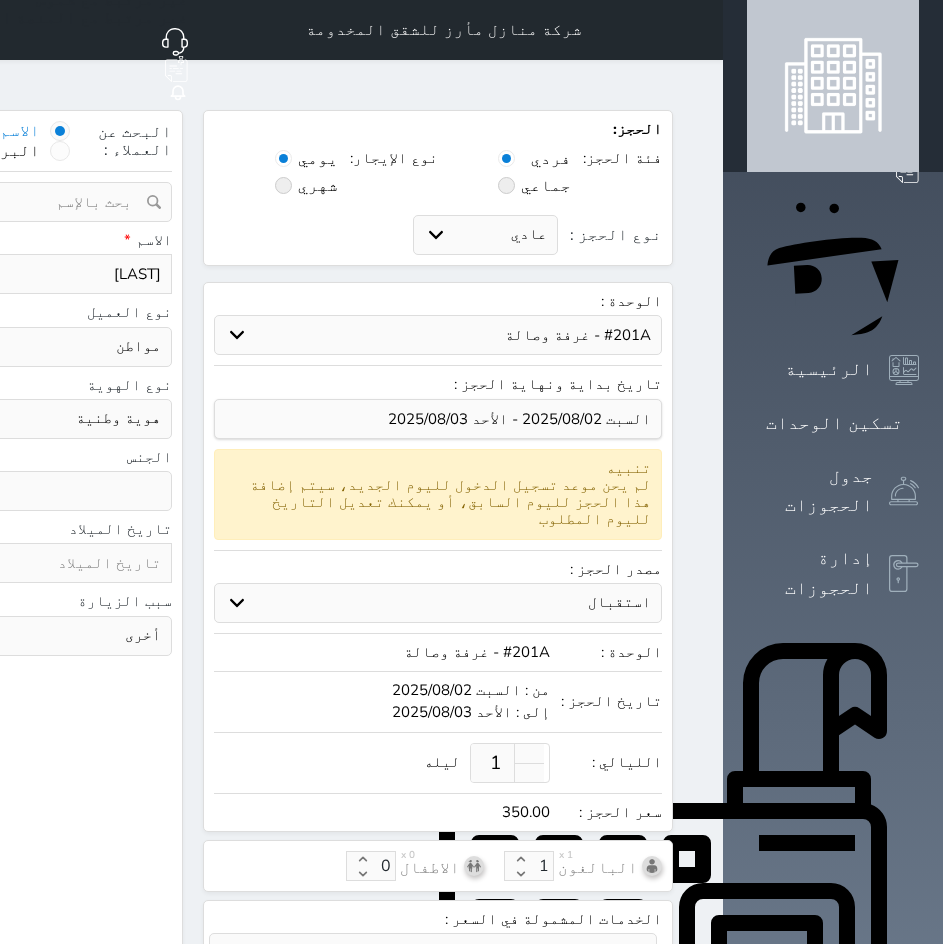 type on "بخي" 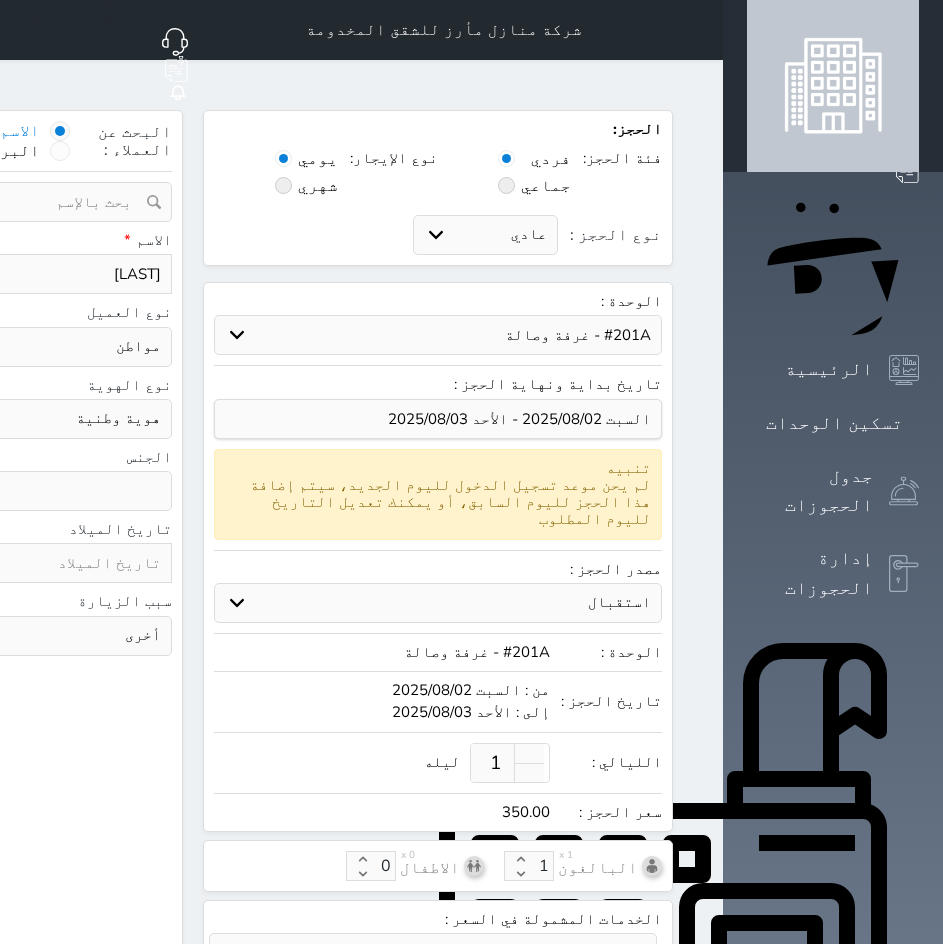 select 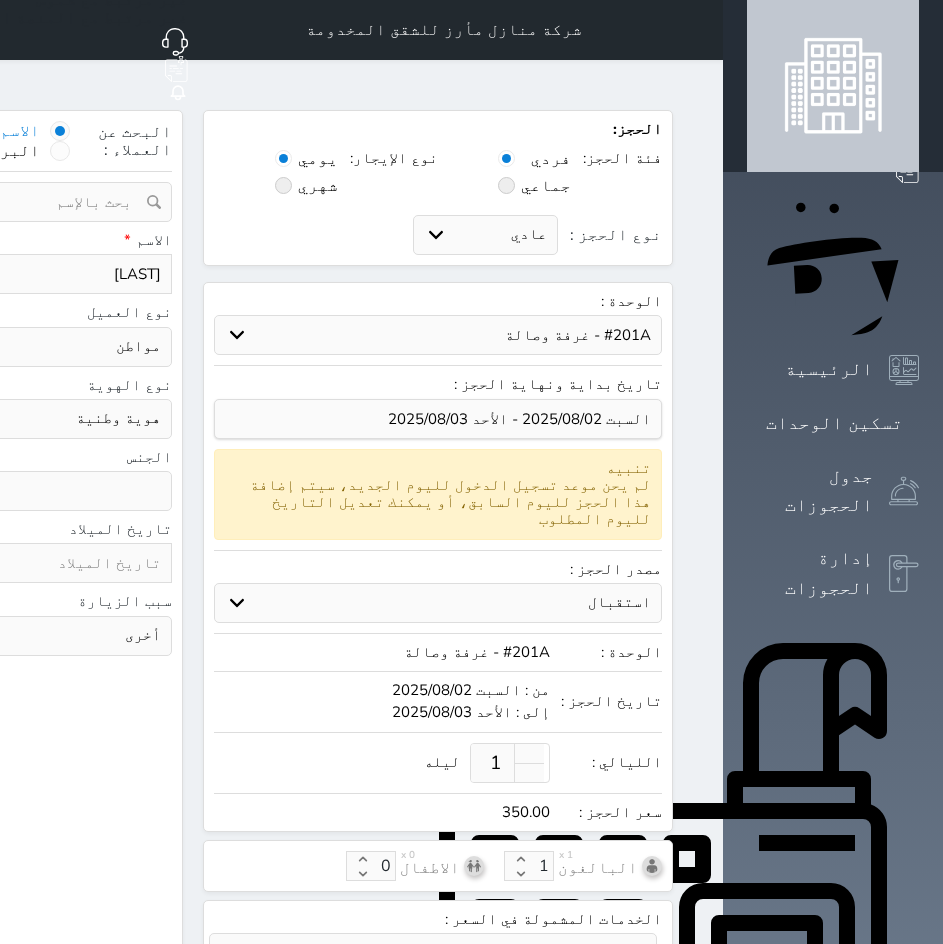 type on "[NAME]" 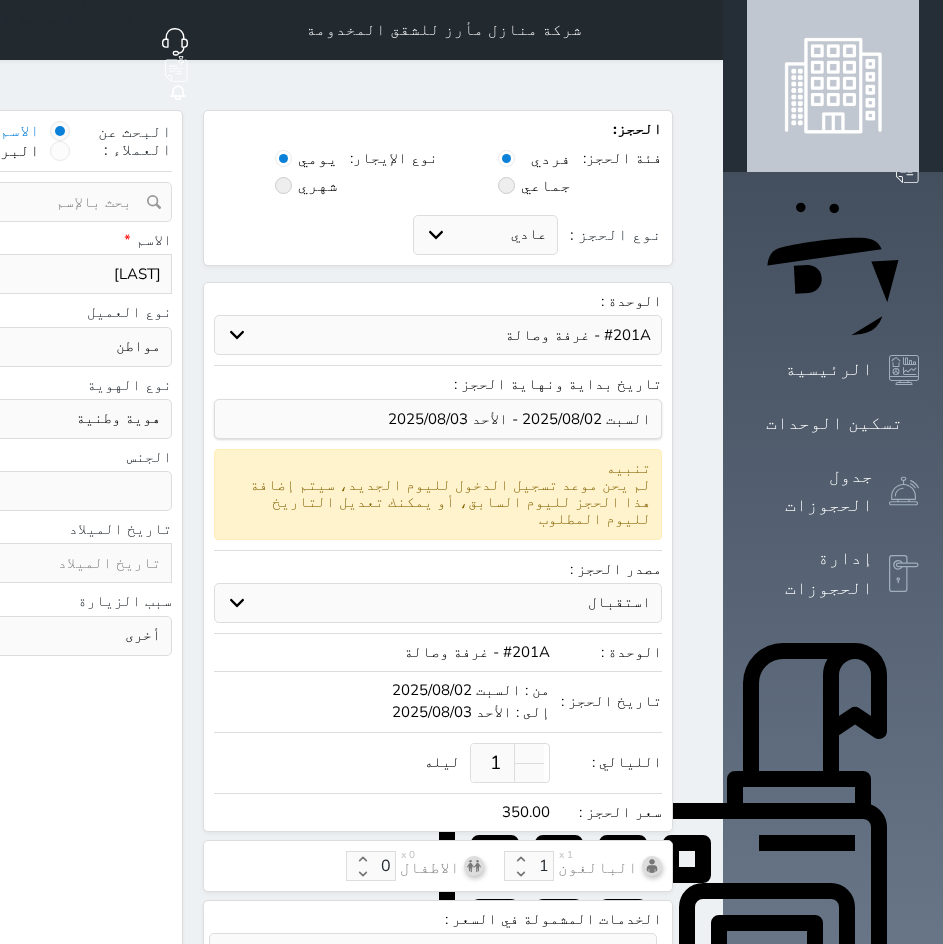 select 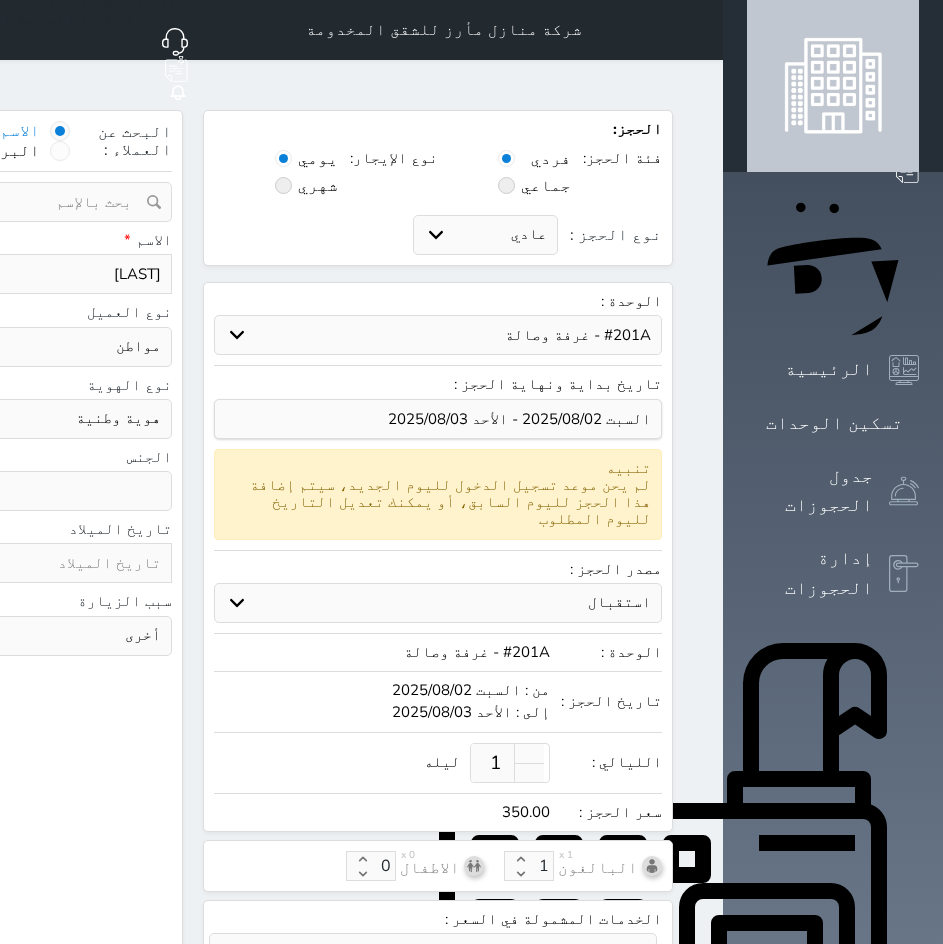 type on "[NAME]" 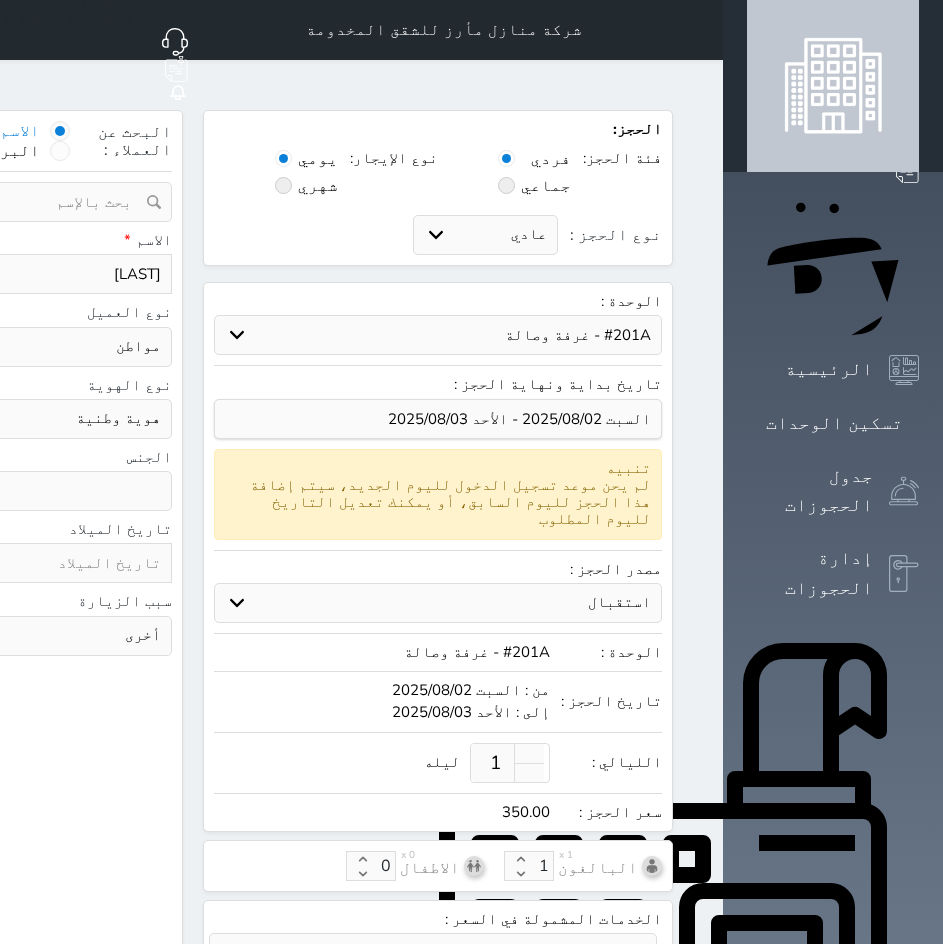 select 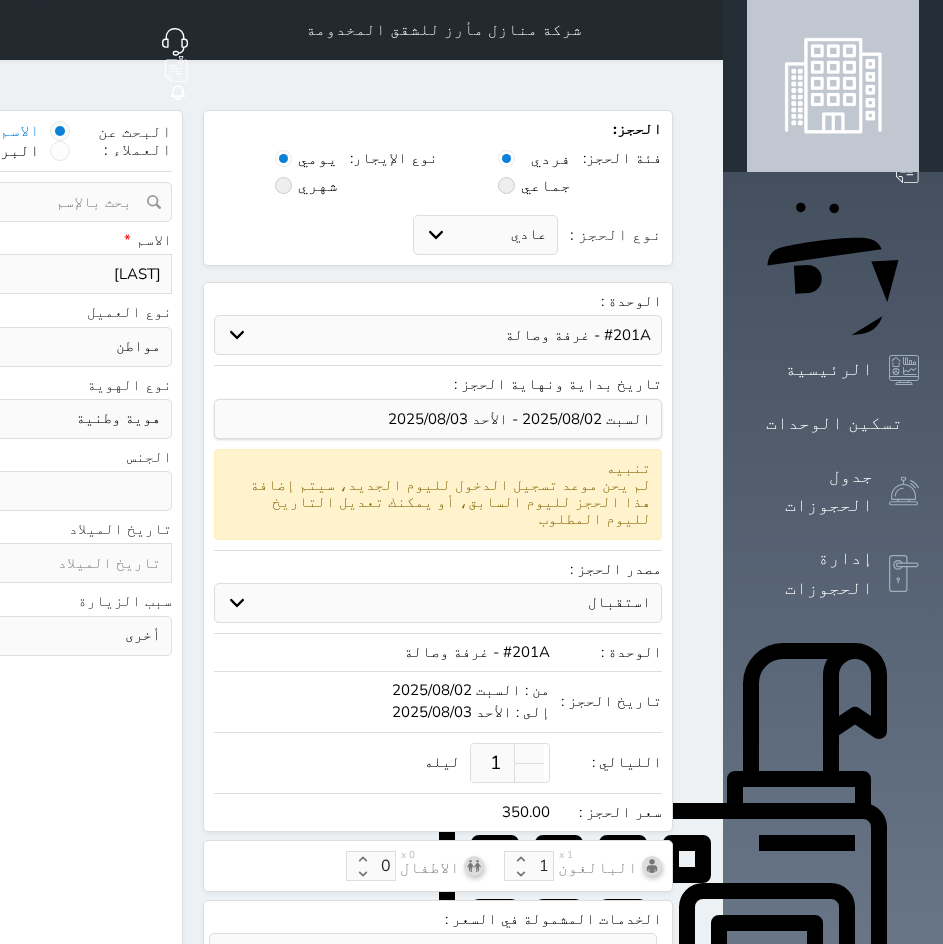 type on "[NAME]" 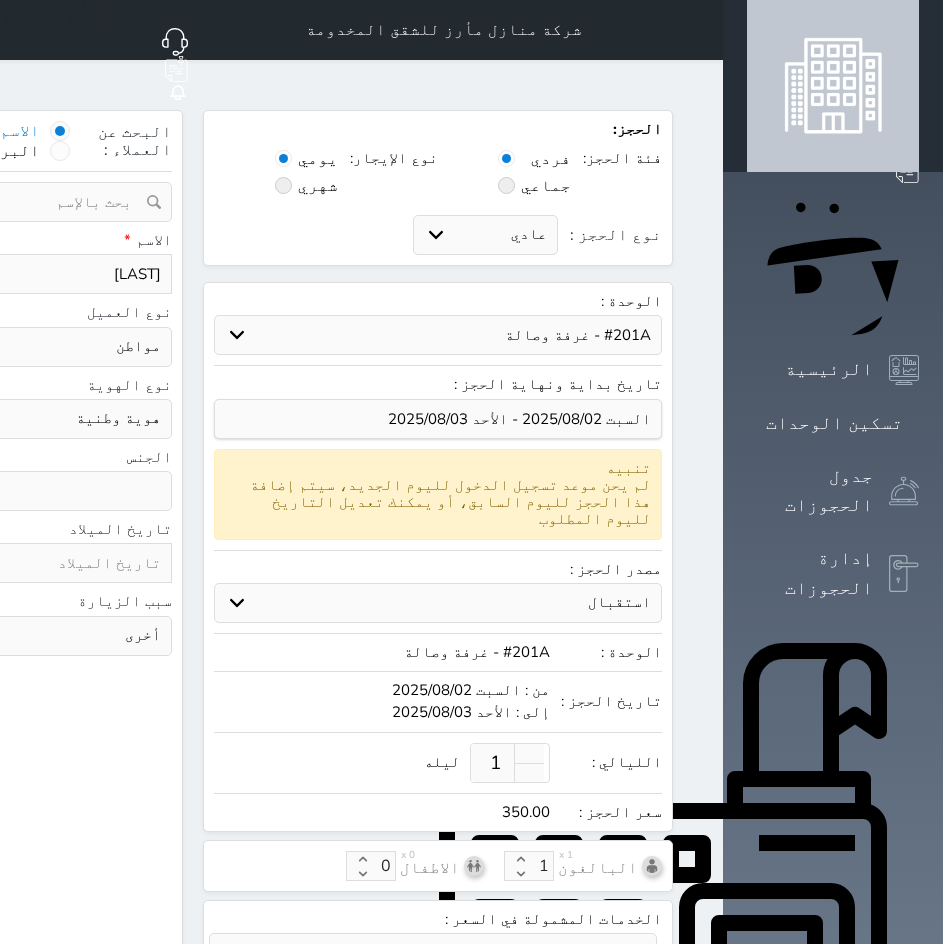 select 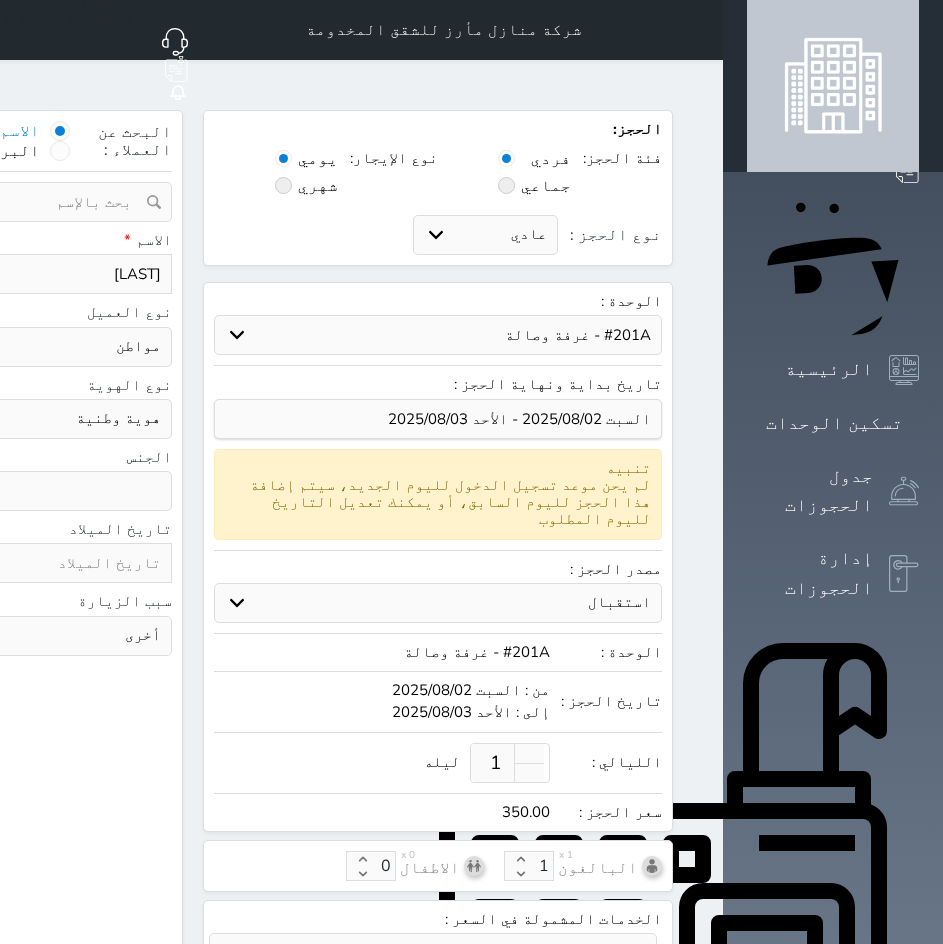 type on "بخيت ال" 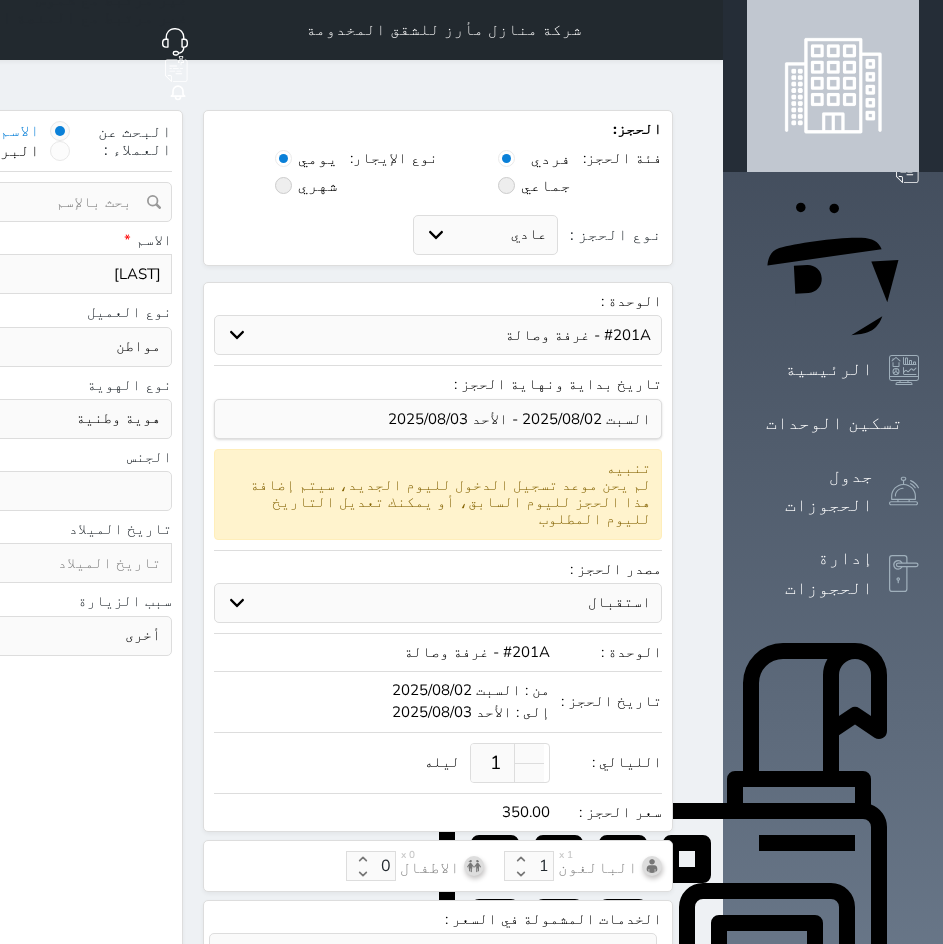 select 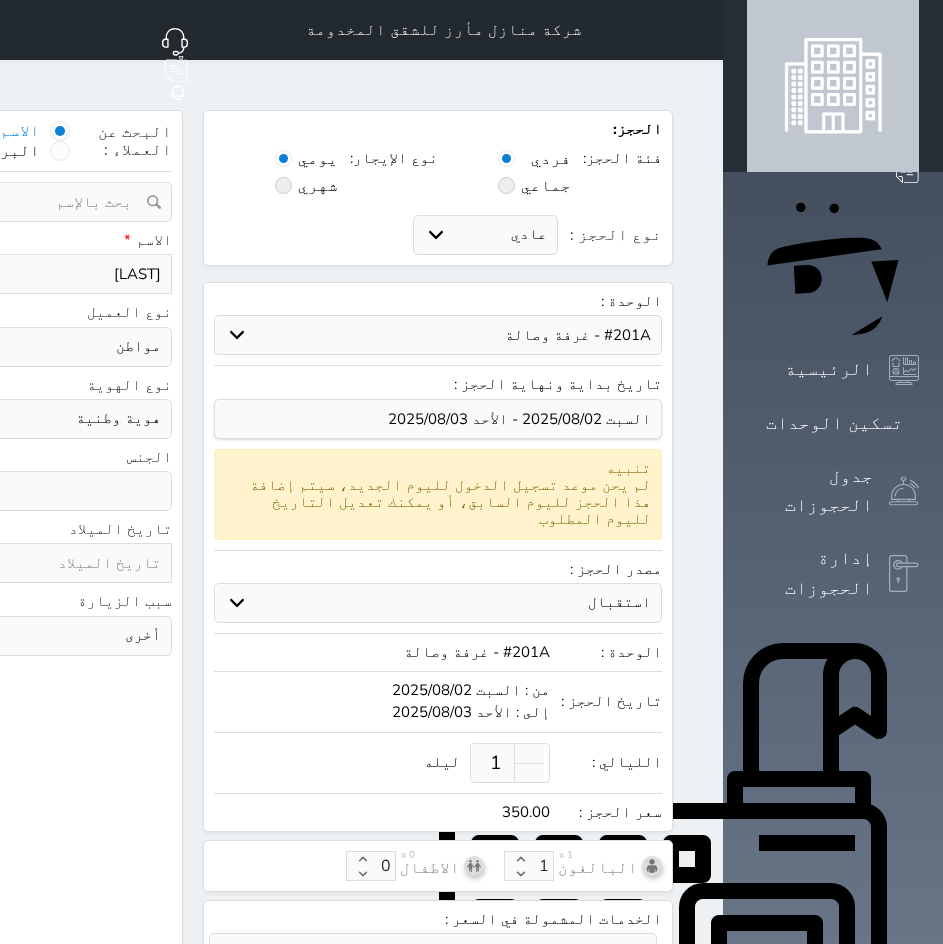 type on "بخيت الد" 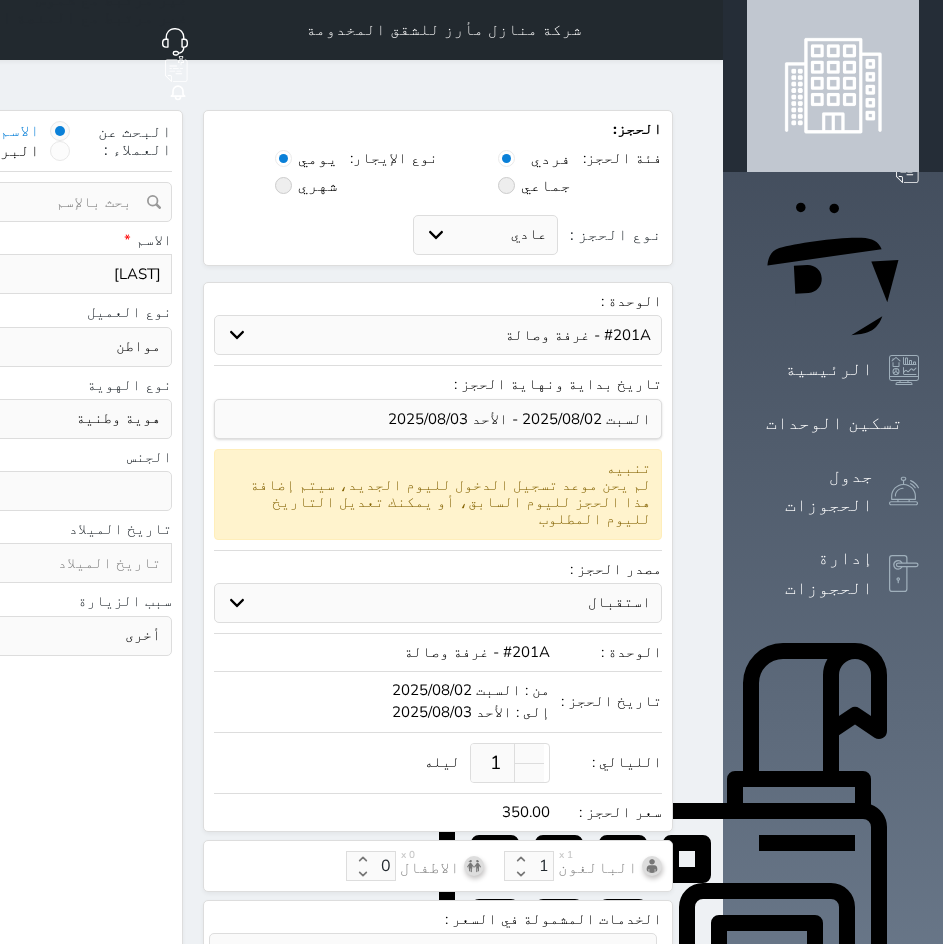 select 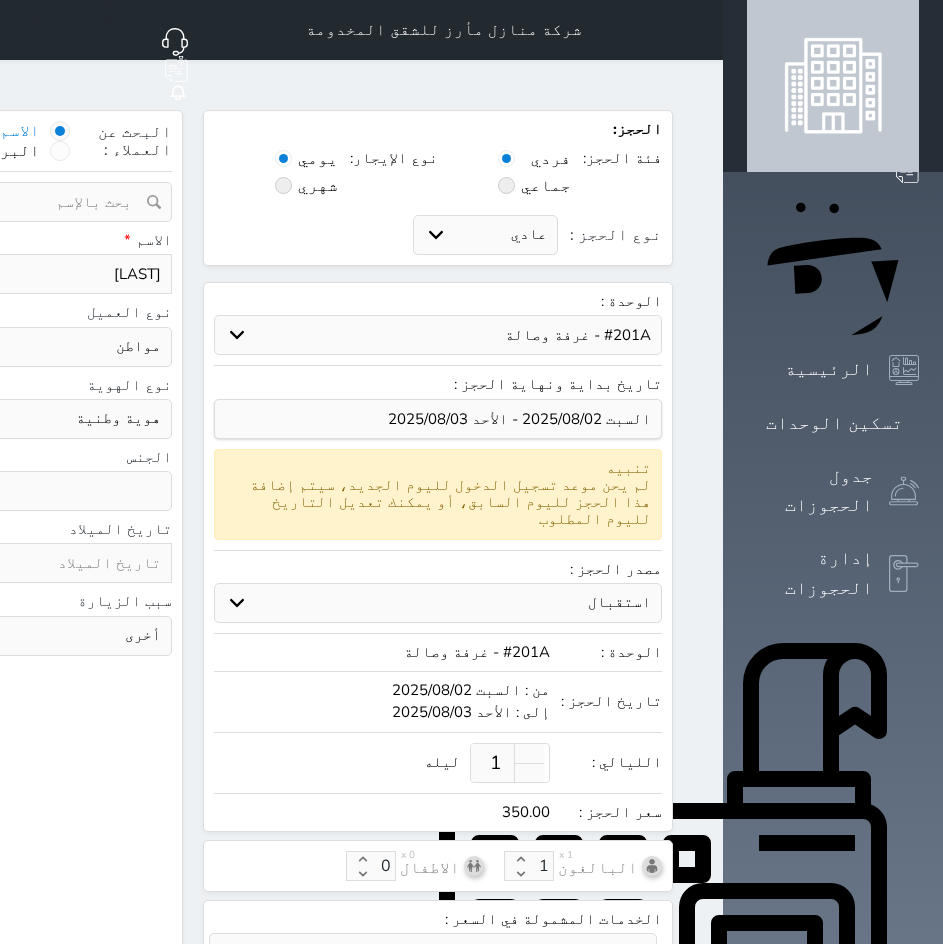 type on "[NAME]" 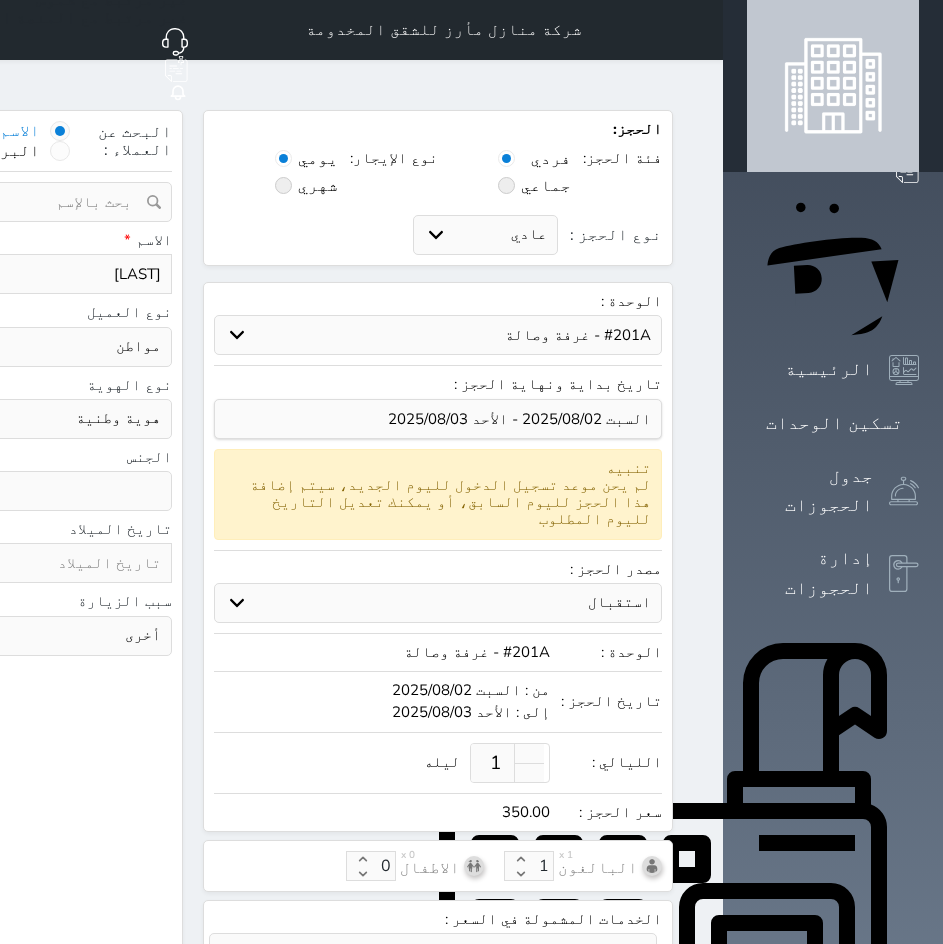 select 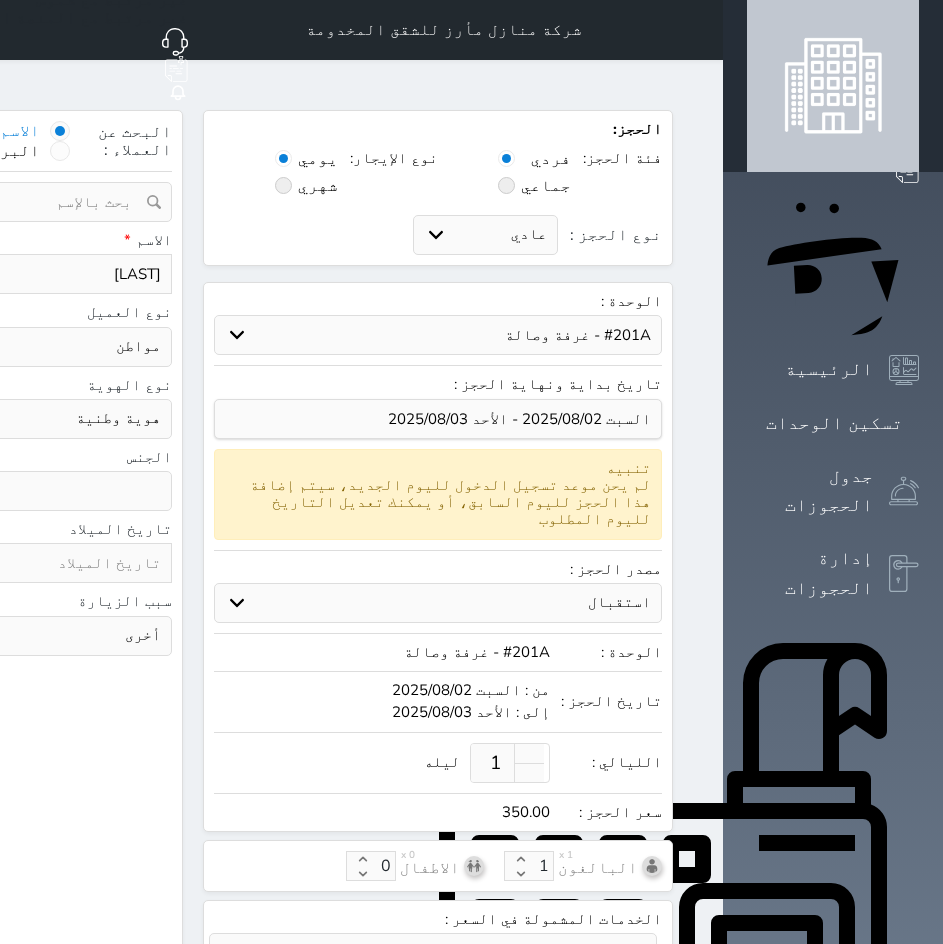 type on "[NAME]" 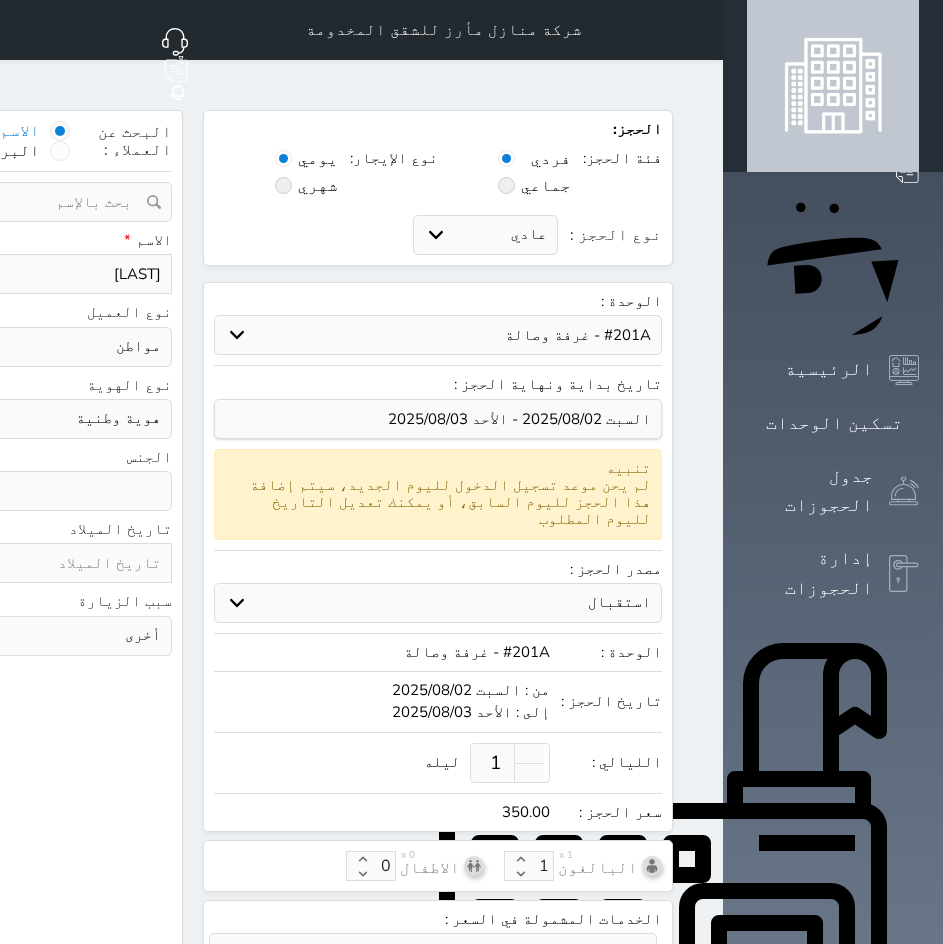 select 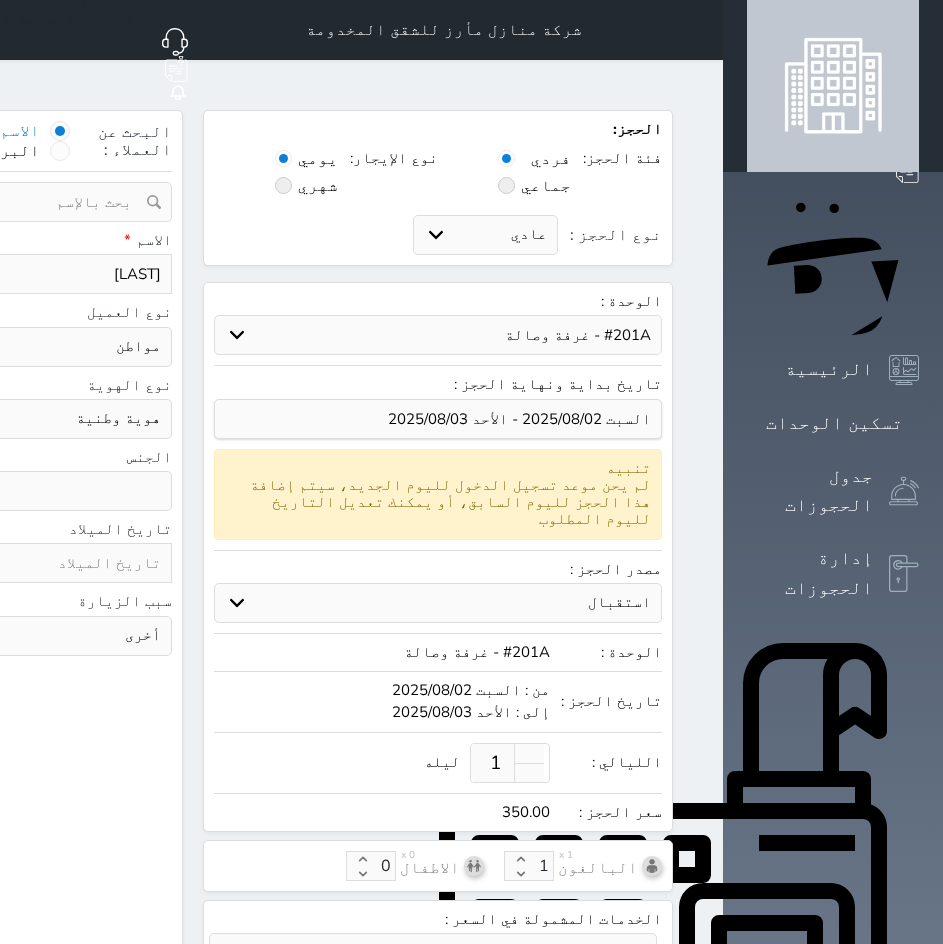type on "[NAME]" 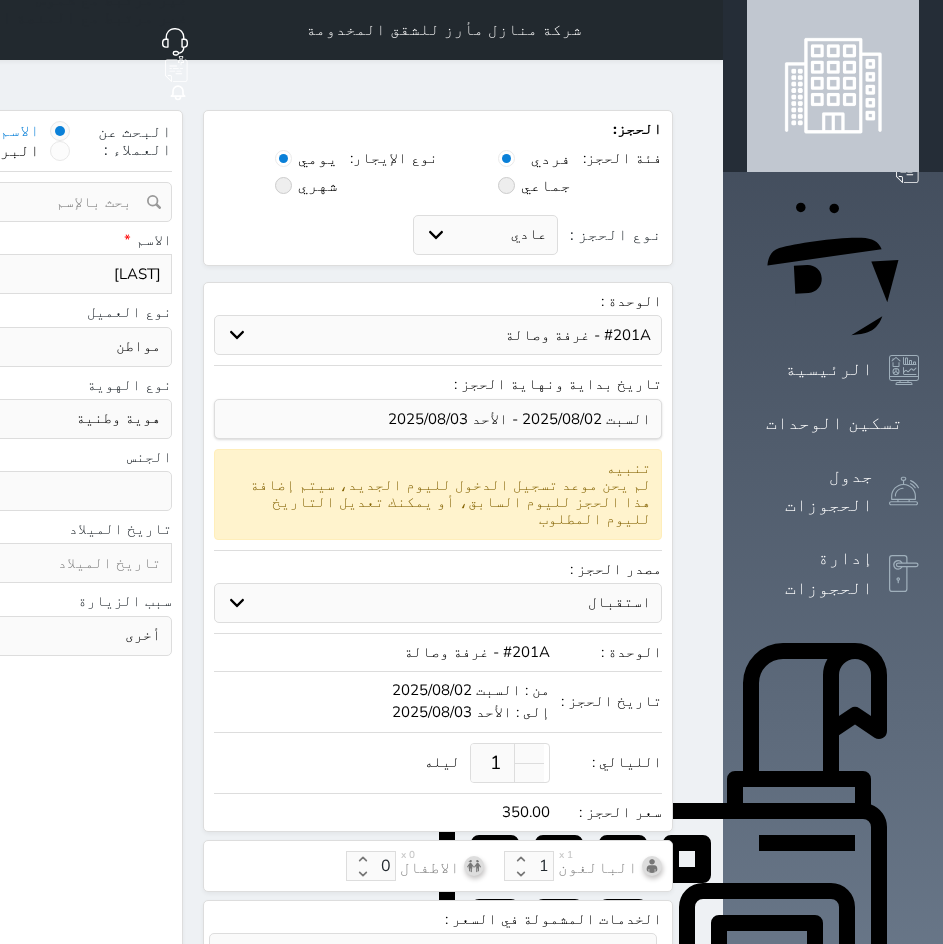 select 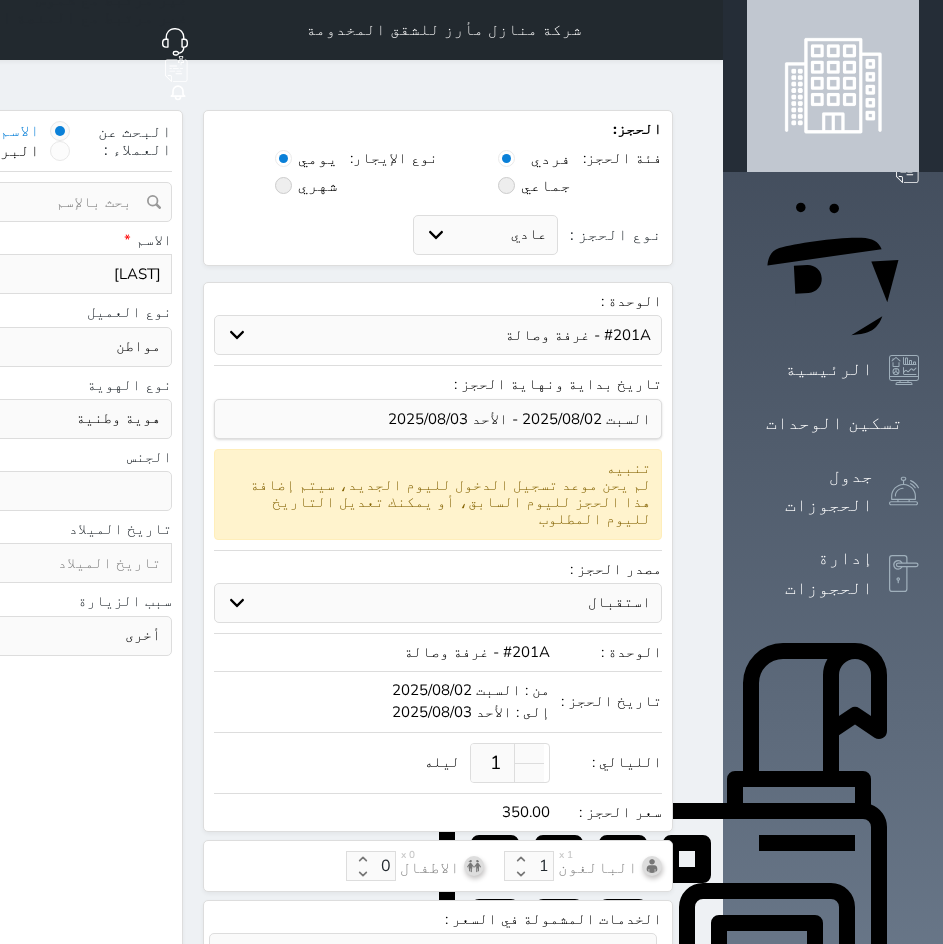 type on "[NAME]" 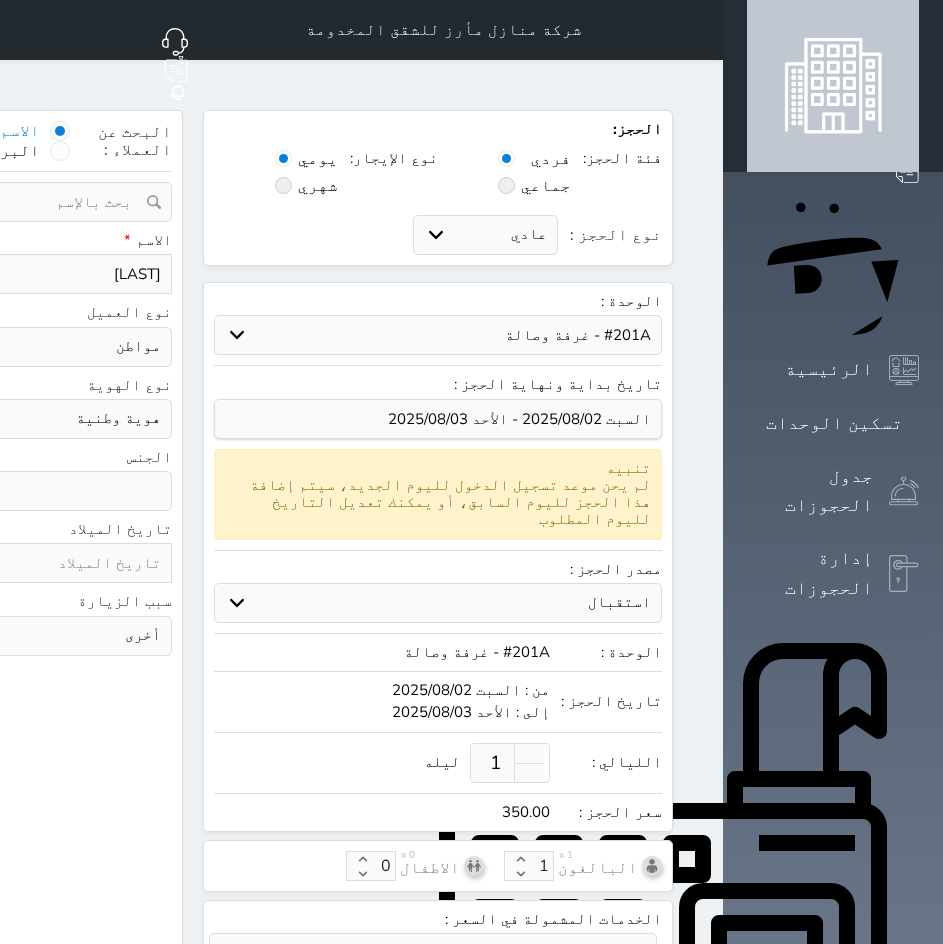 select 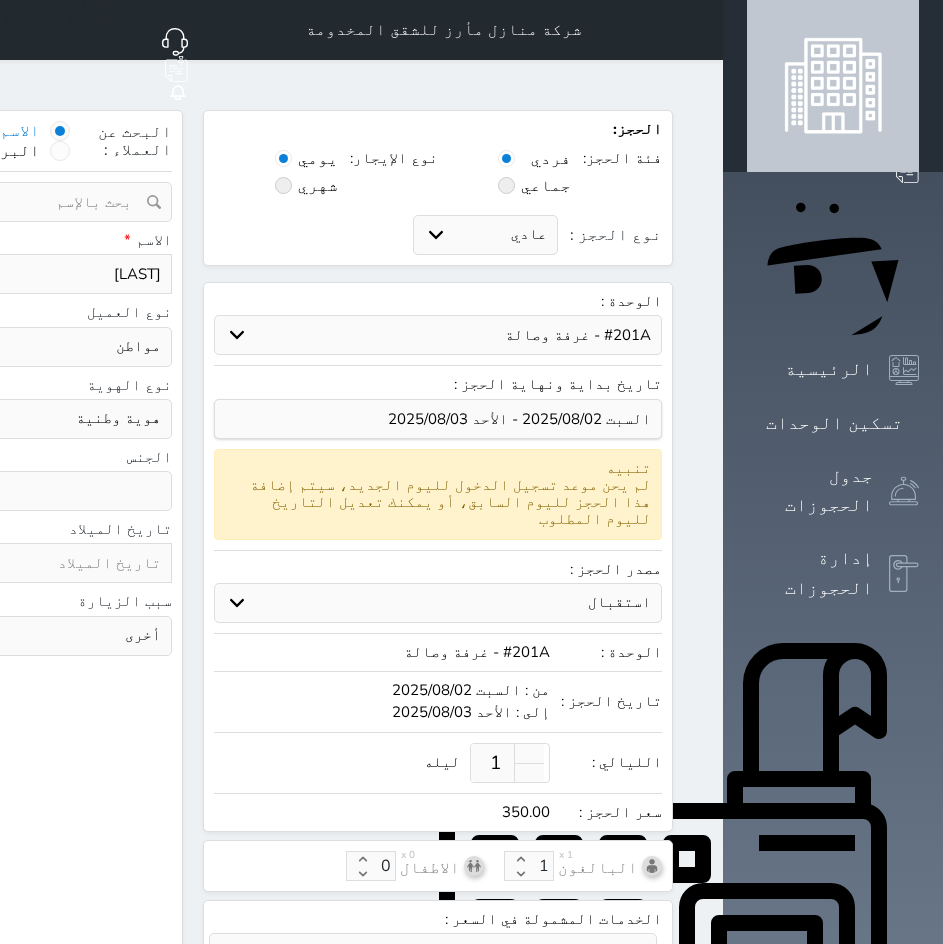 type on "[NAME]" 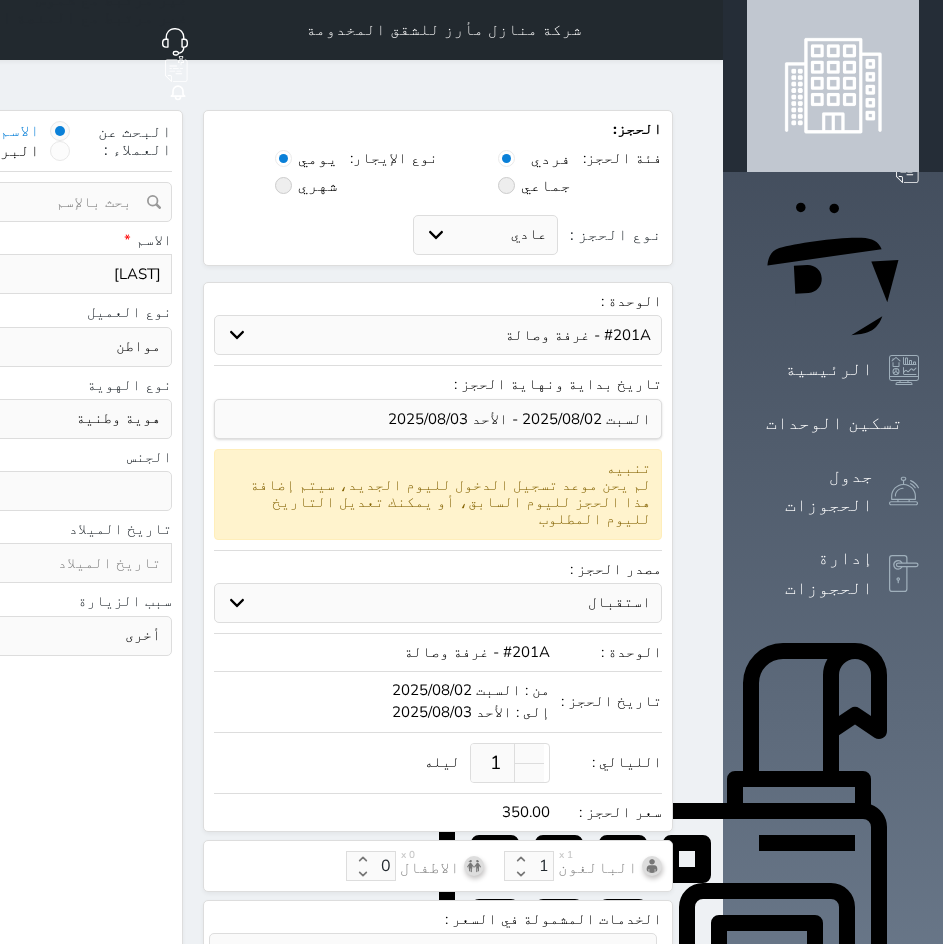 select 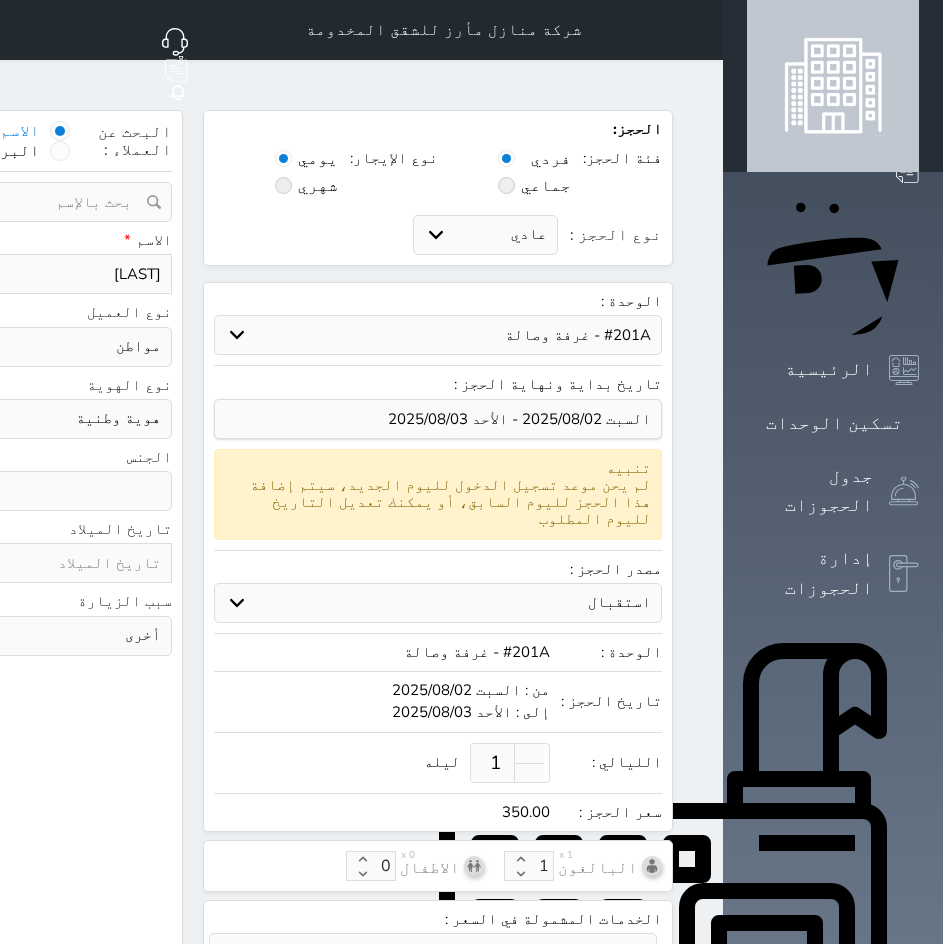 type on "[NAME]" 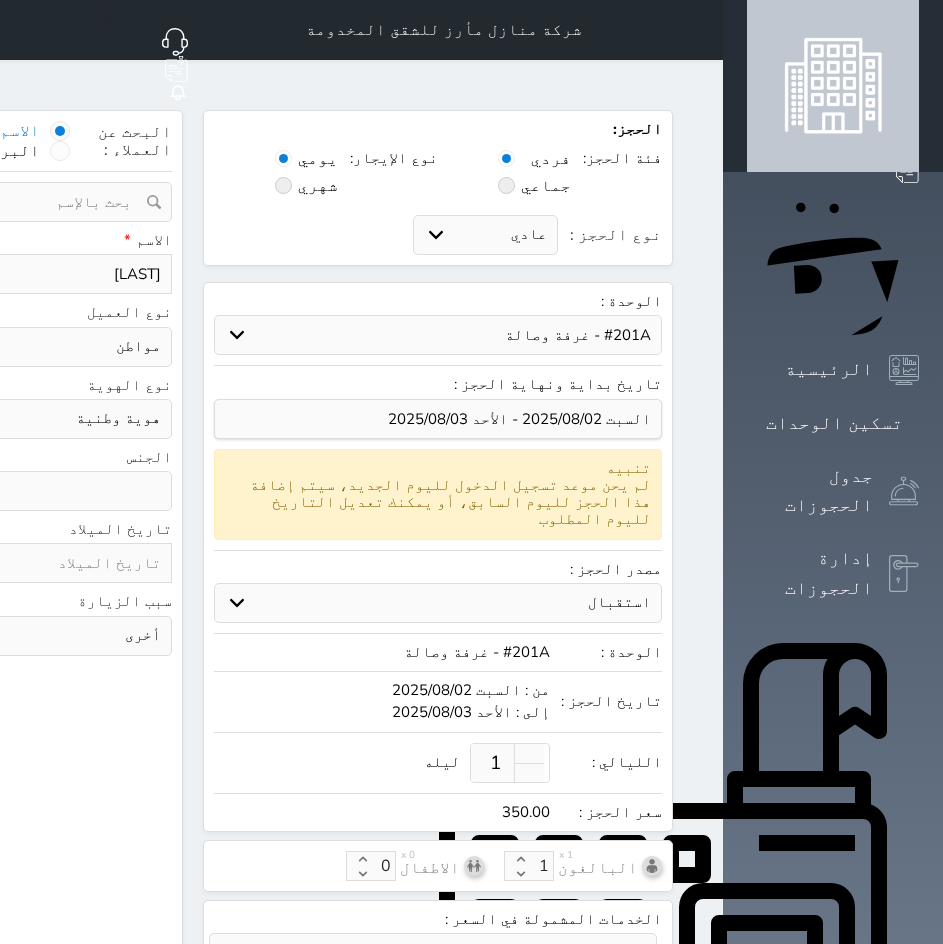 type on "0" 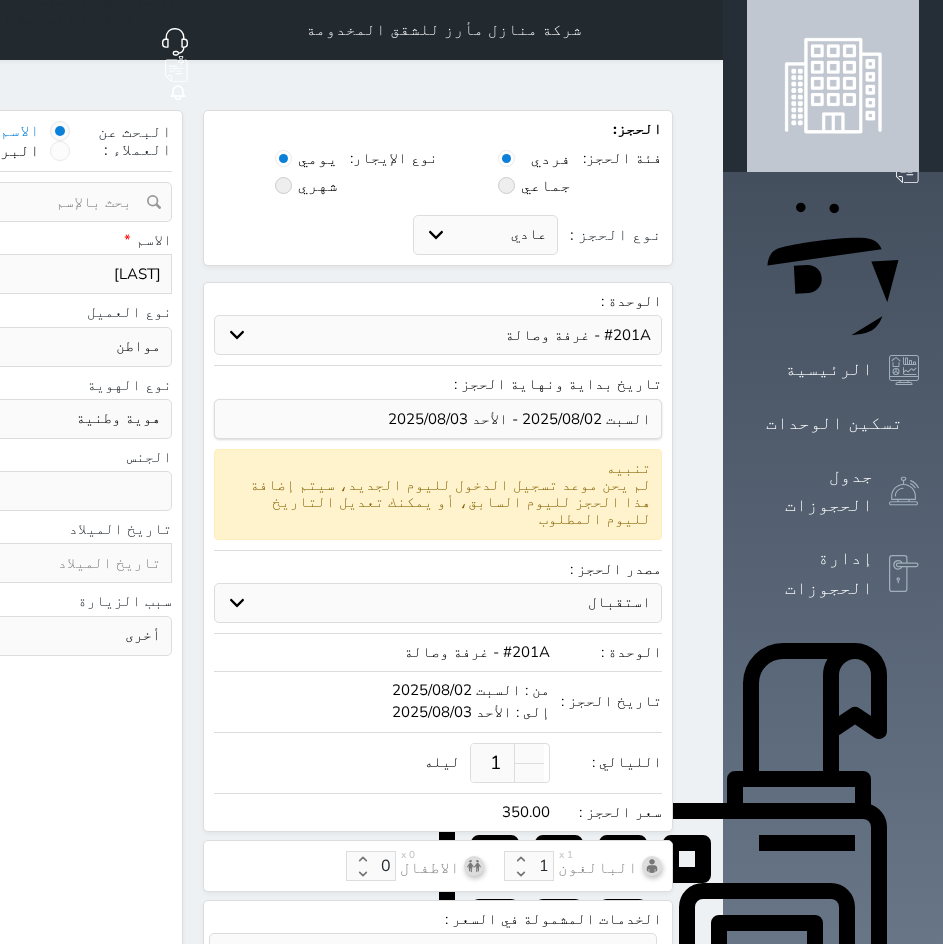 select 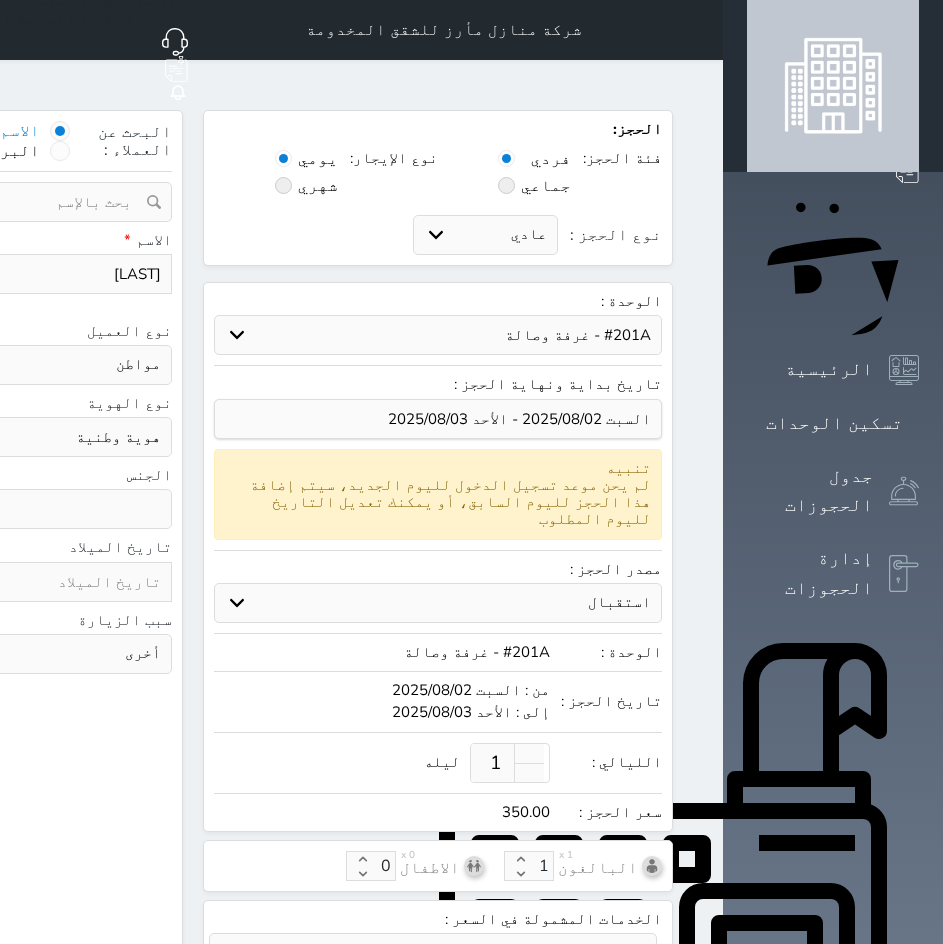 type on "05" 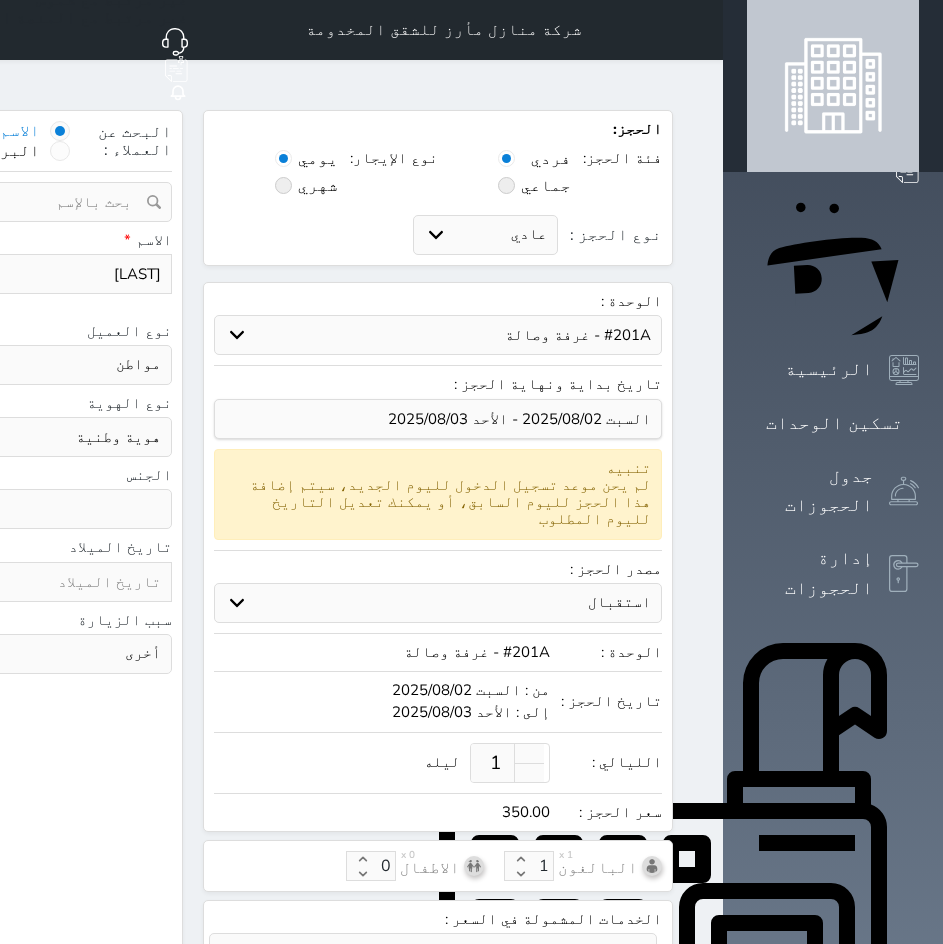 select 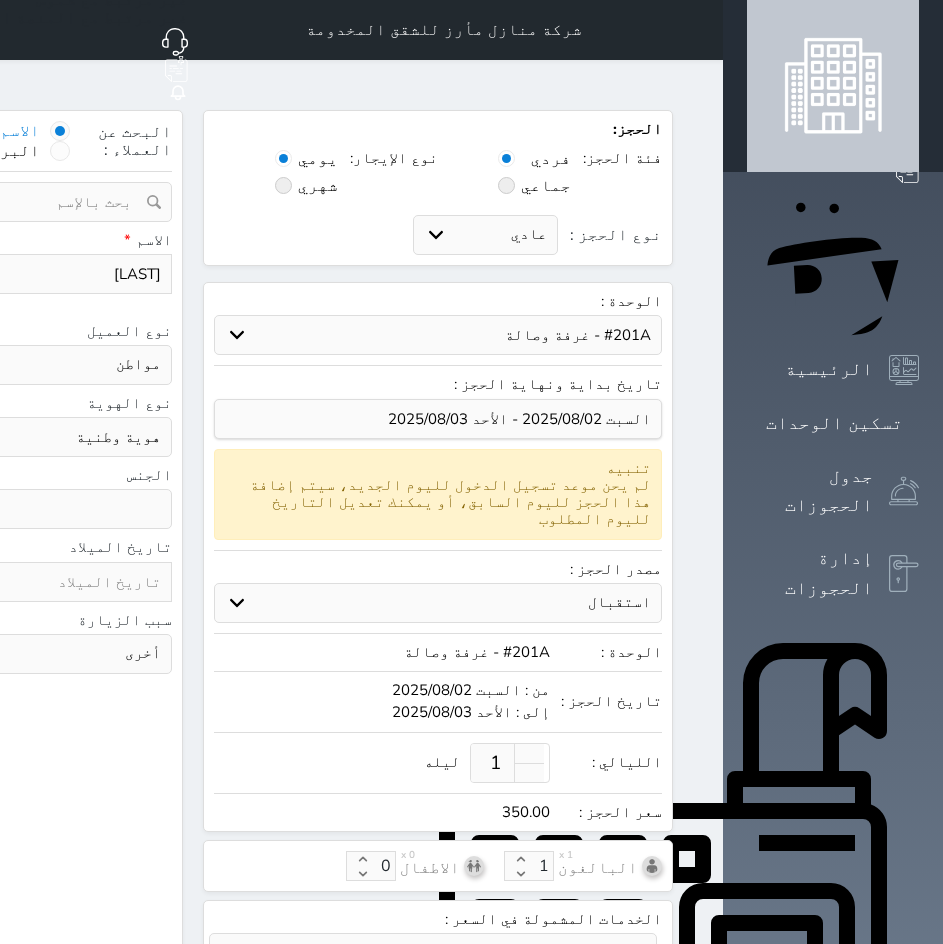 type on "059" 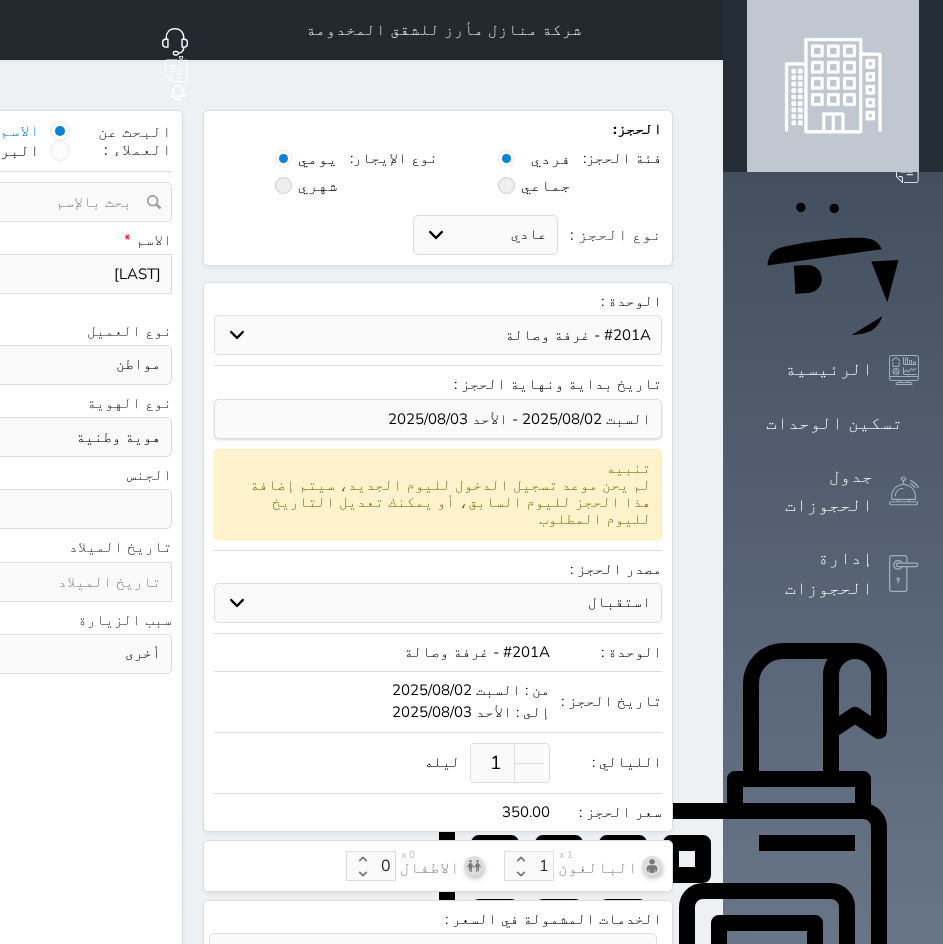 select 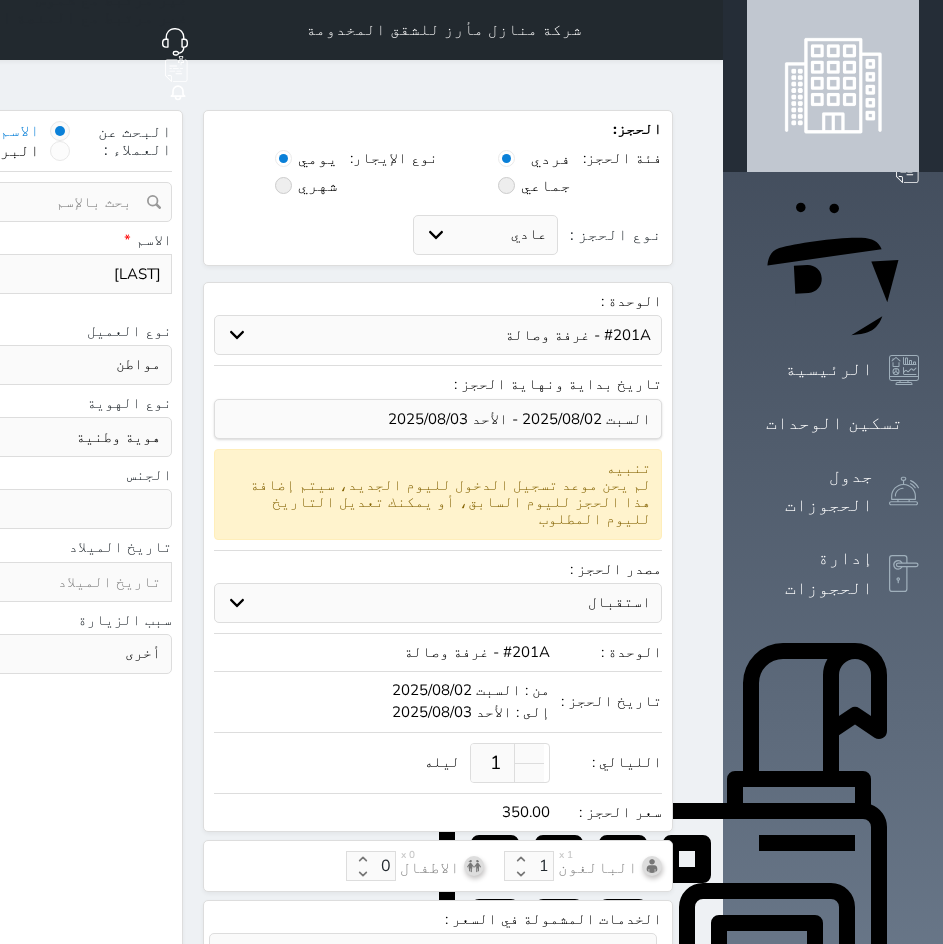 type on "0596" 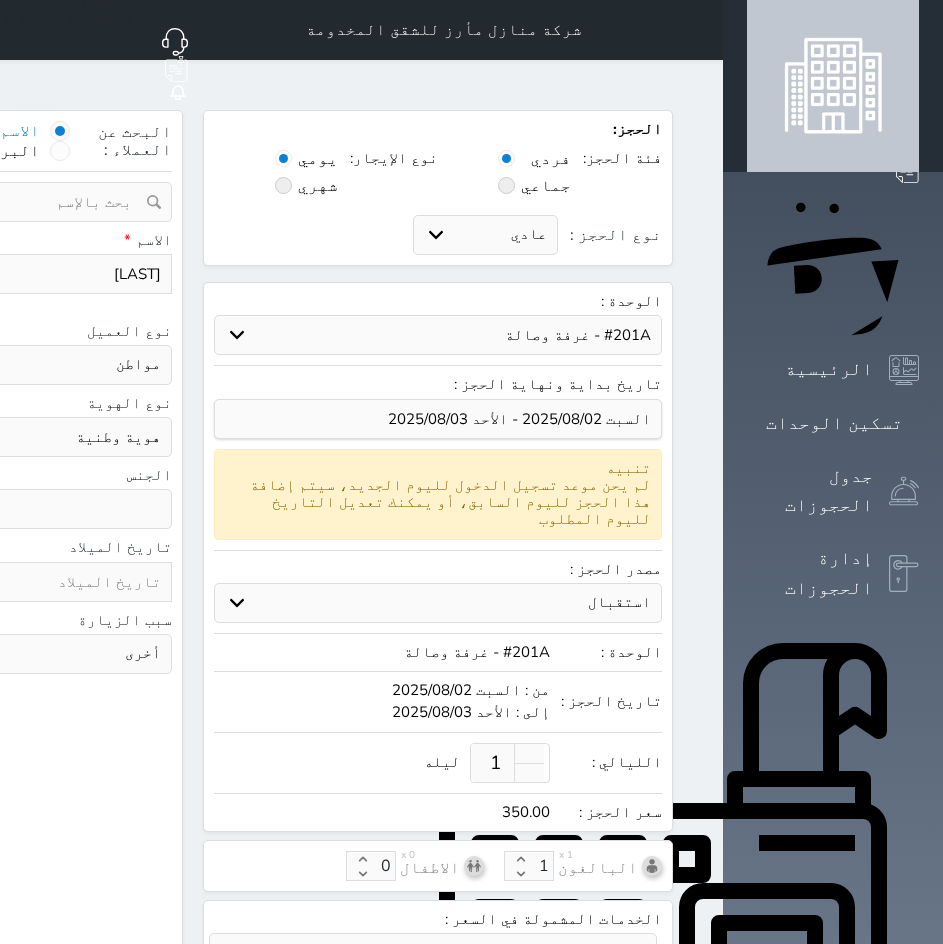 select 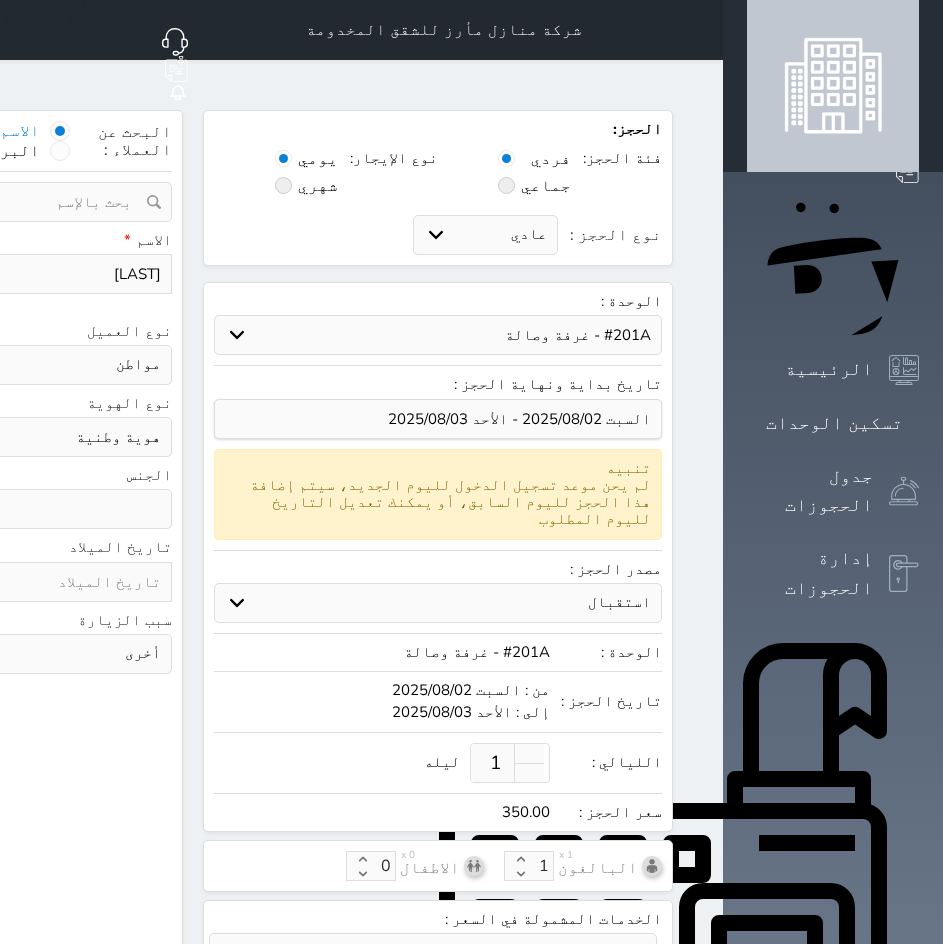 type on "05965" 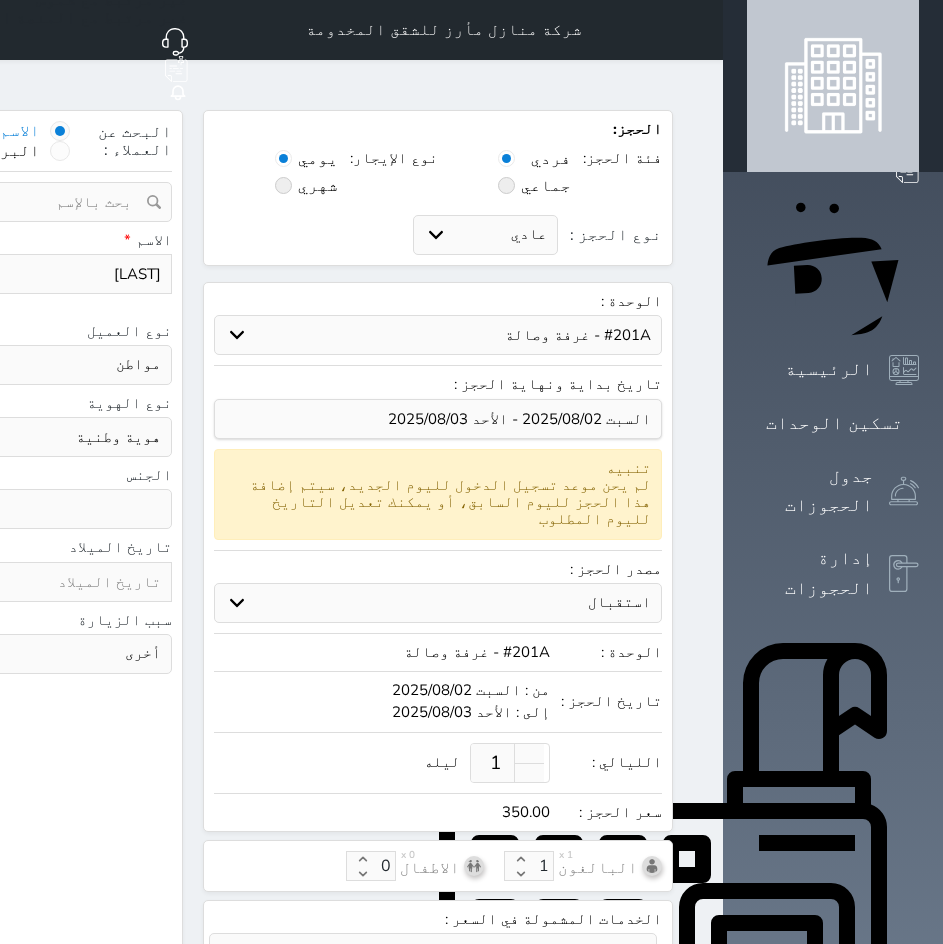 type on "059653" 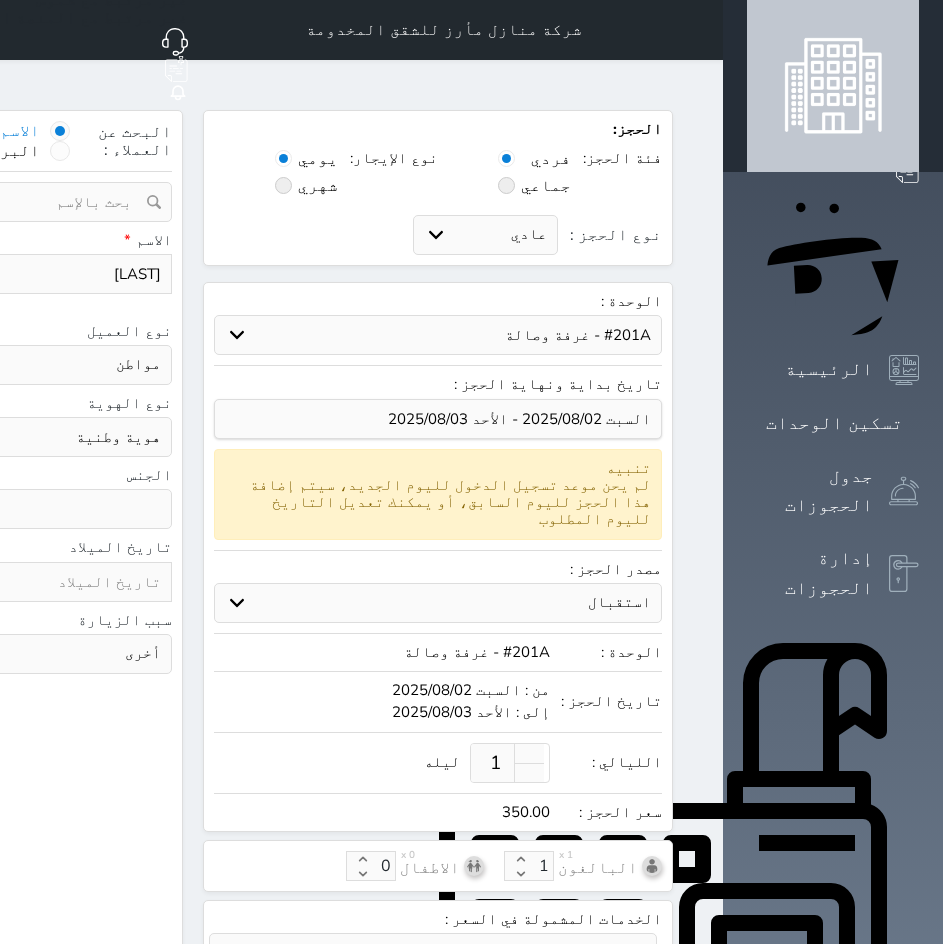 select 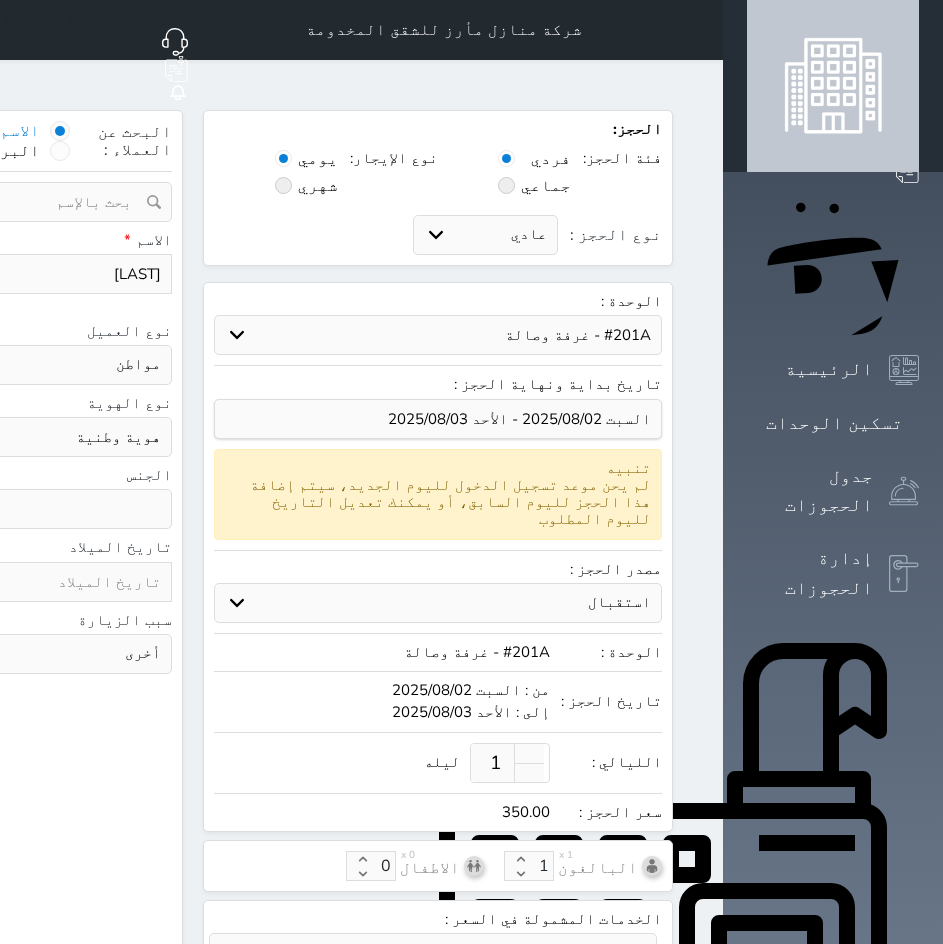 type on "0596537" 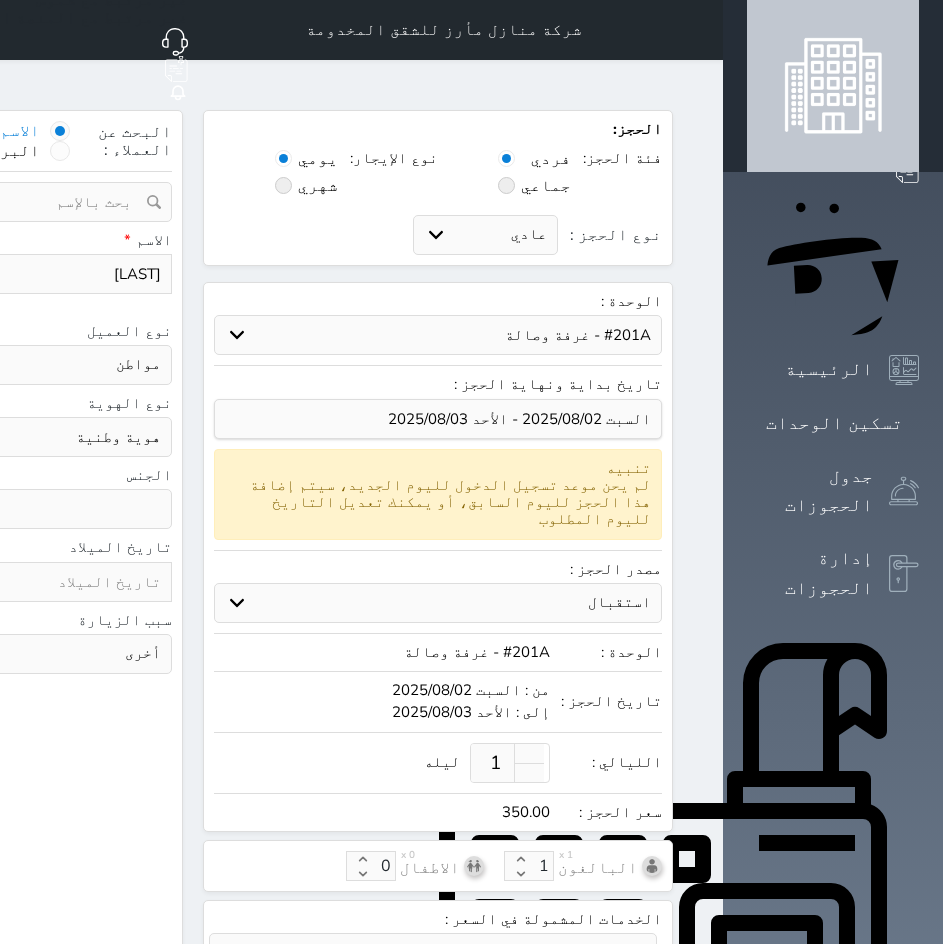 select 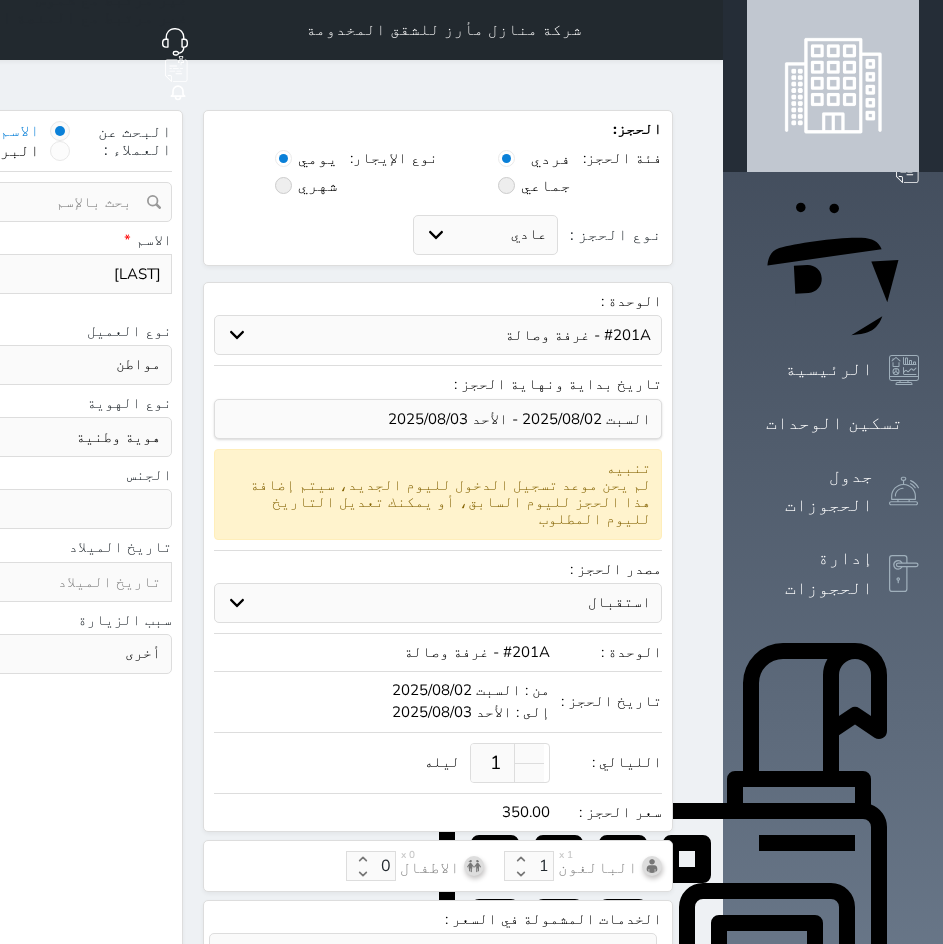 type on "05965374" 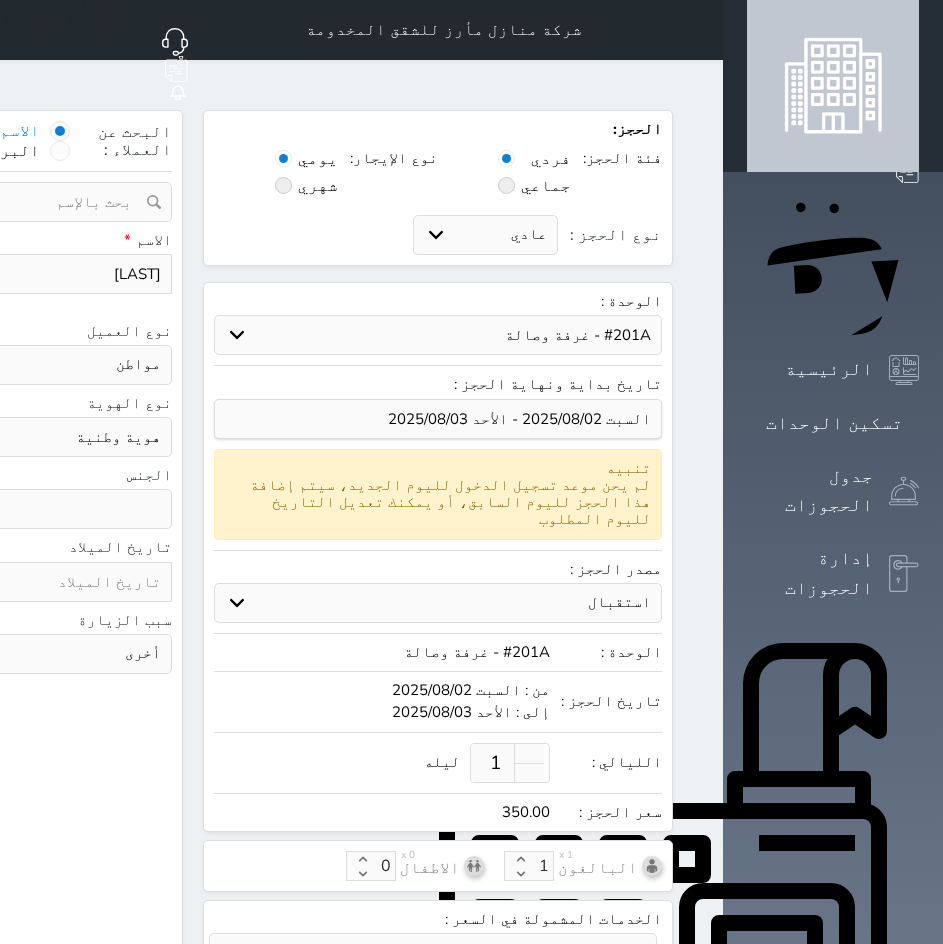 select 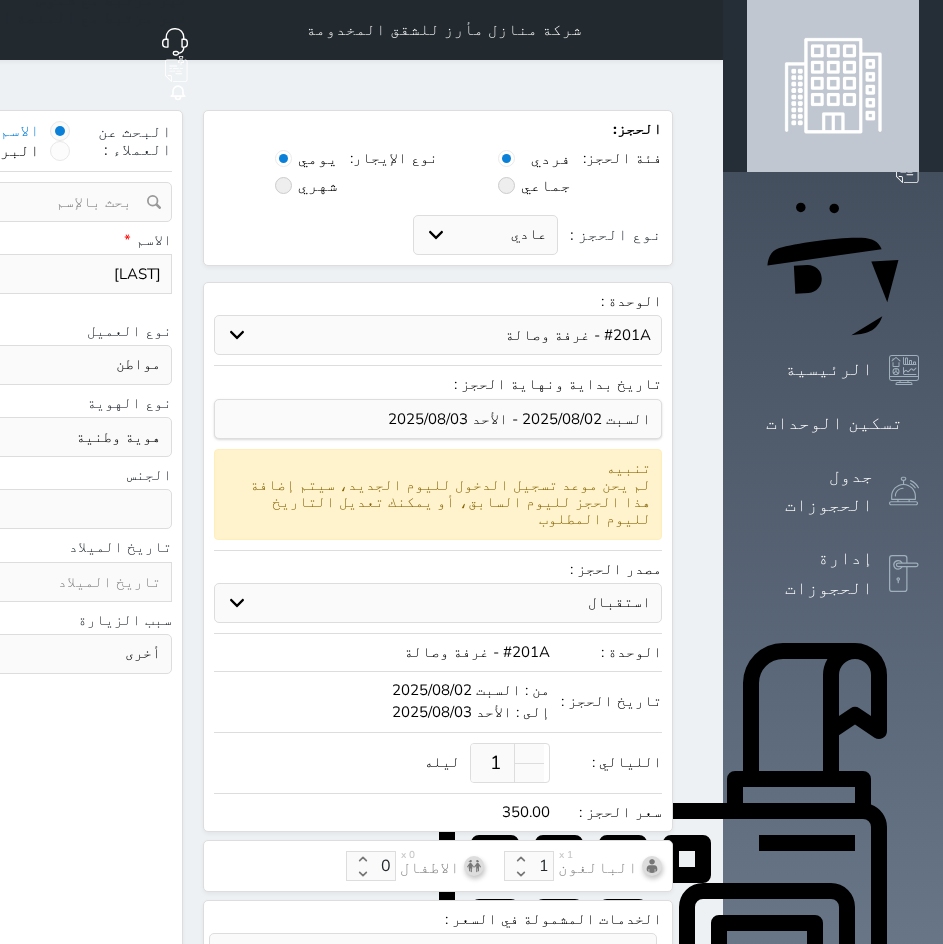 type on "059653745" 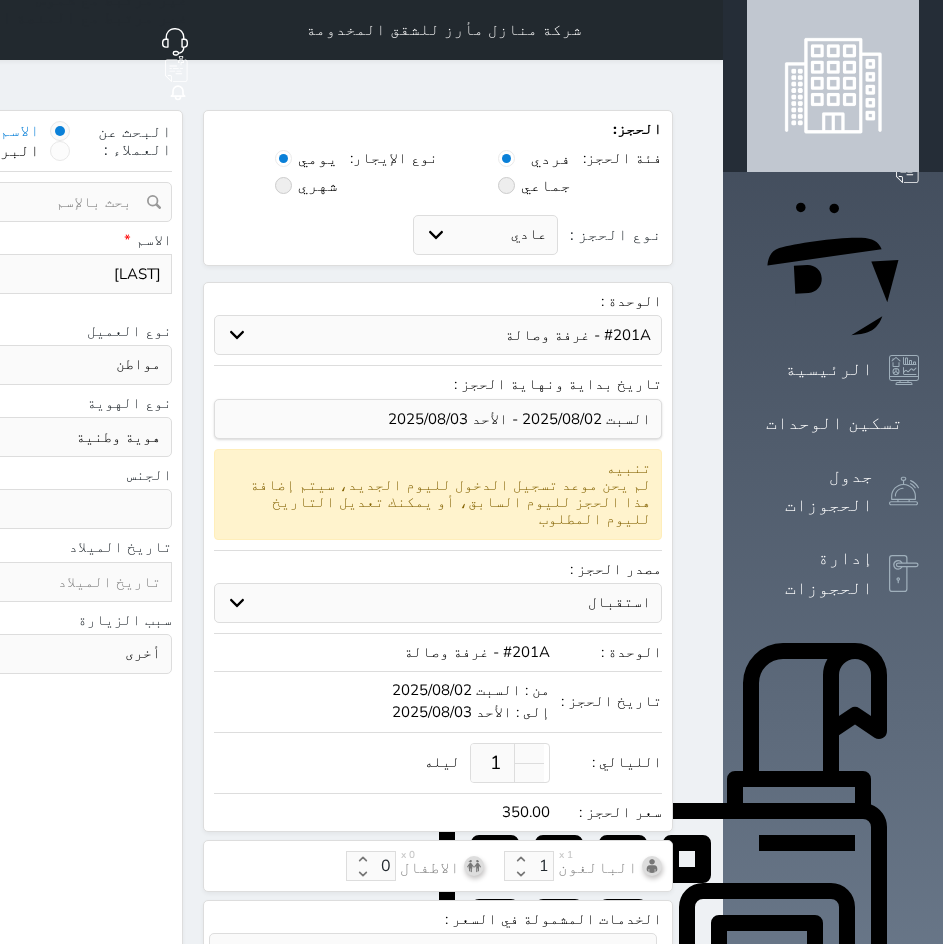 select 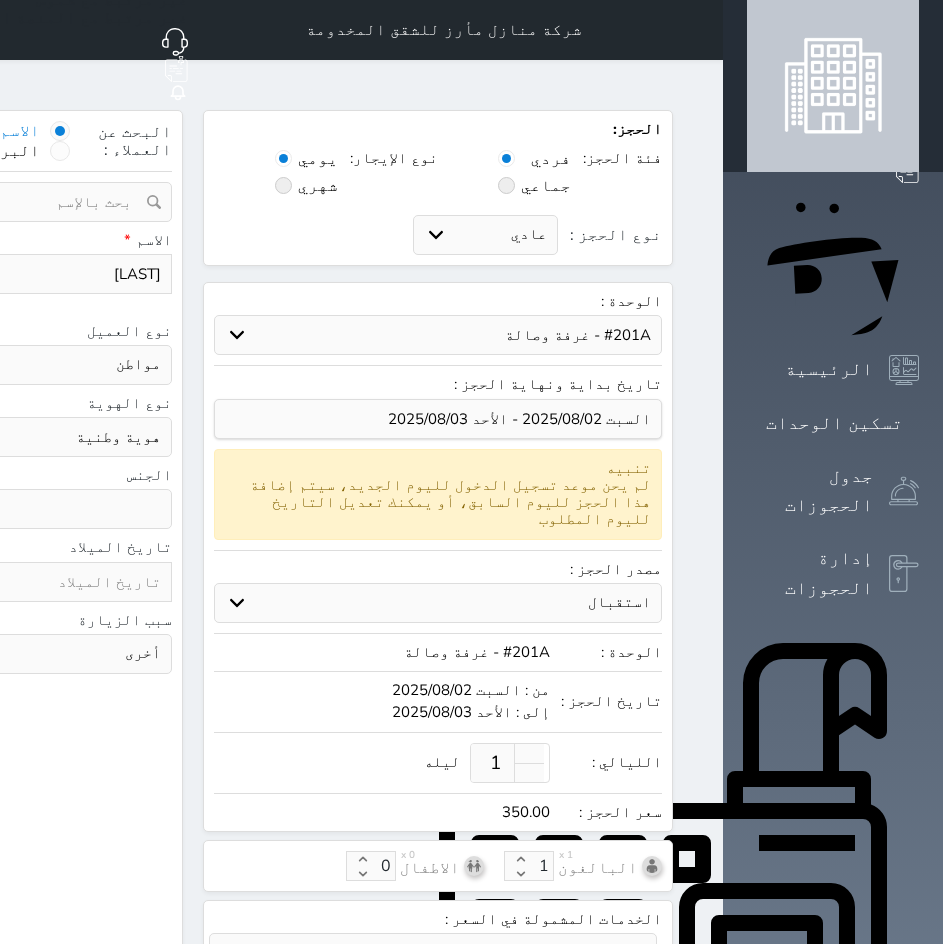 type on "+966 59 653 7450" 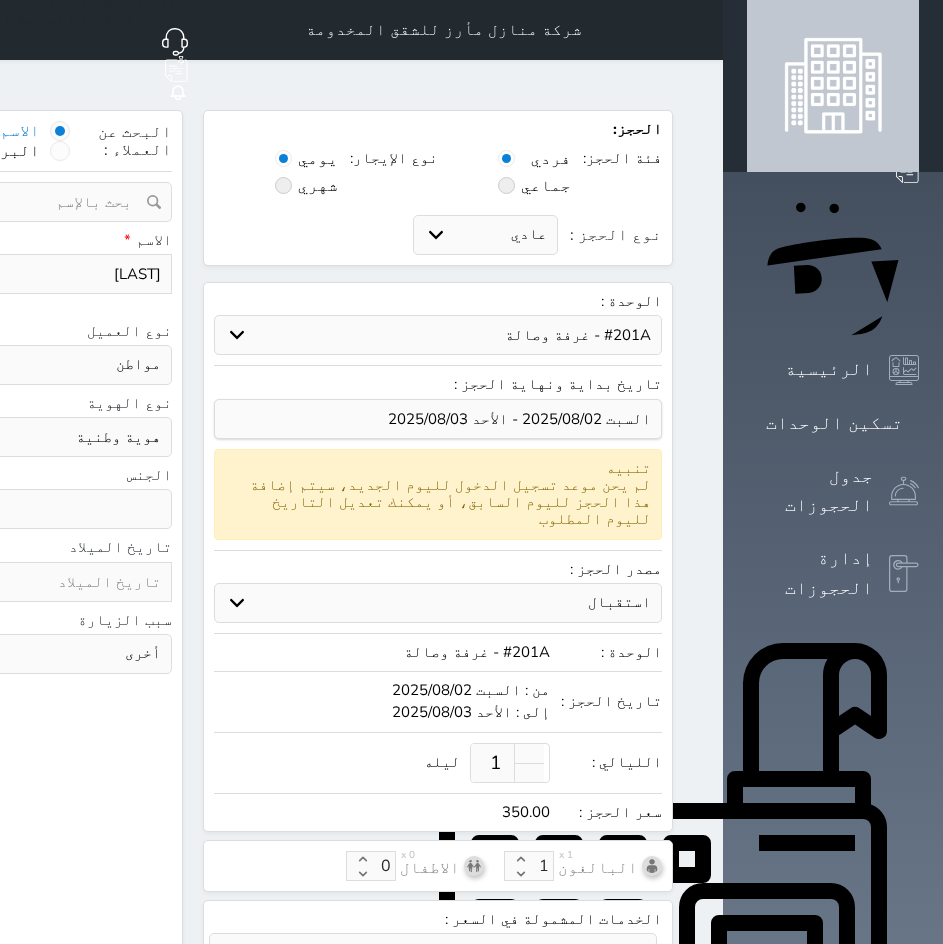 select 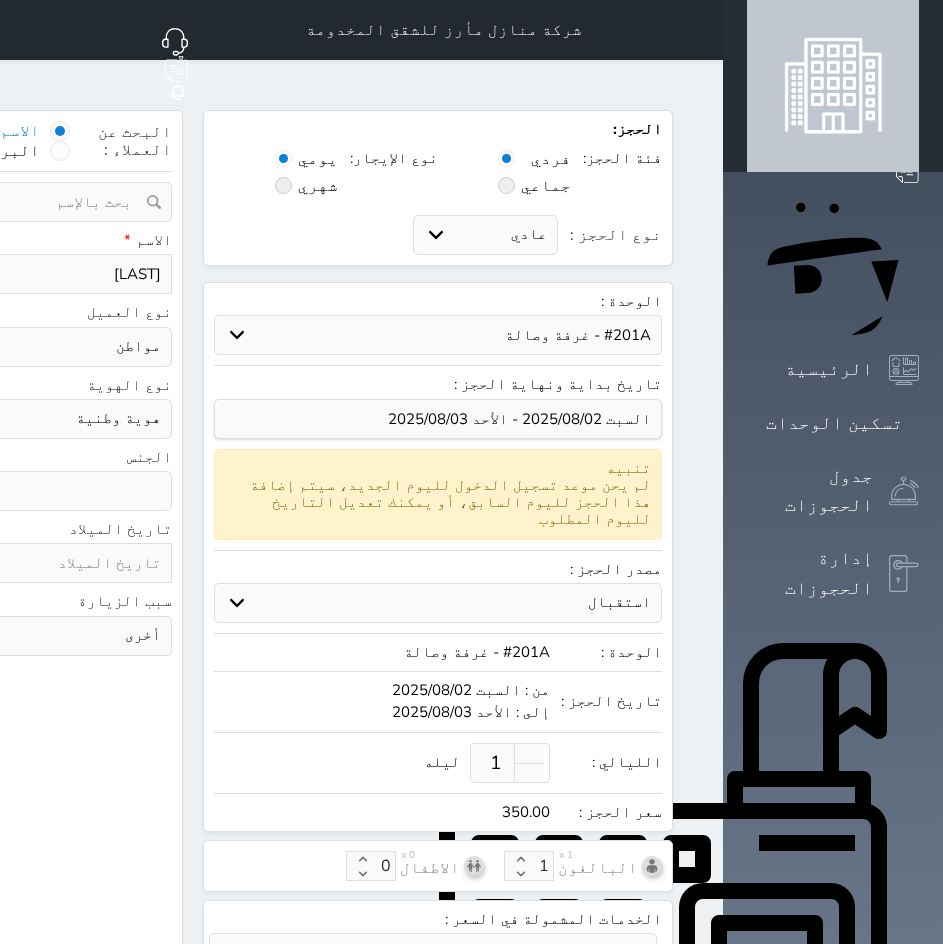 type on "+966 59 653 7450" 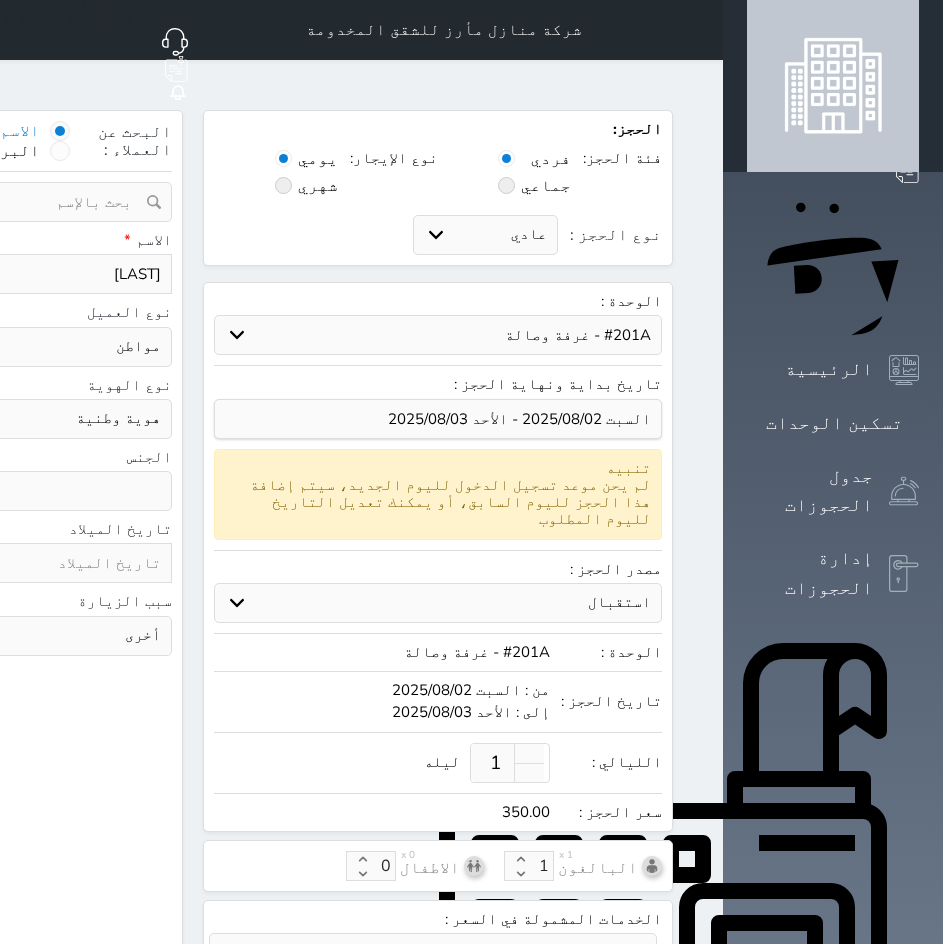 type on "10" 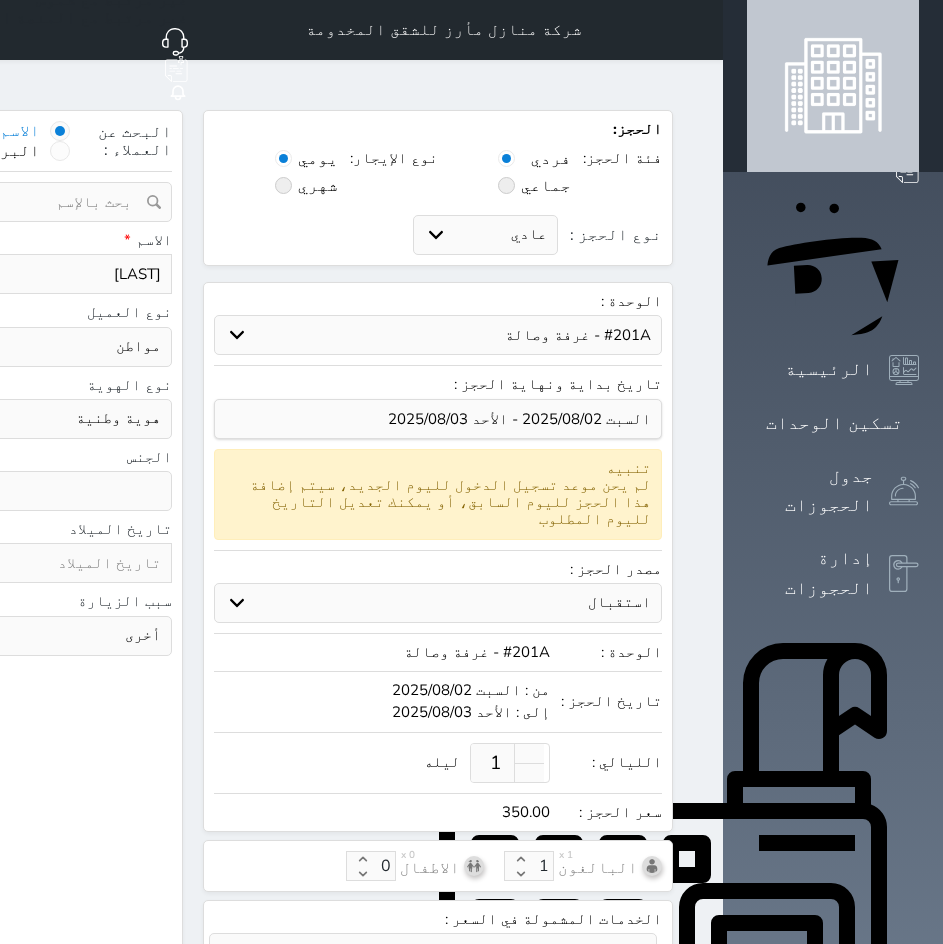 select 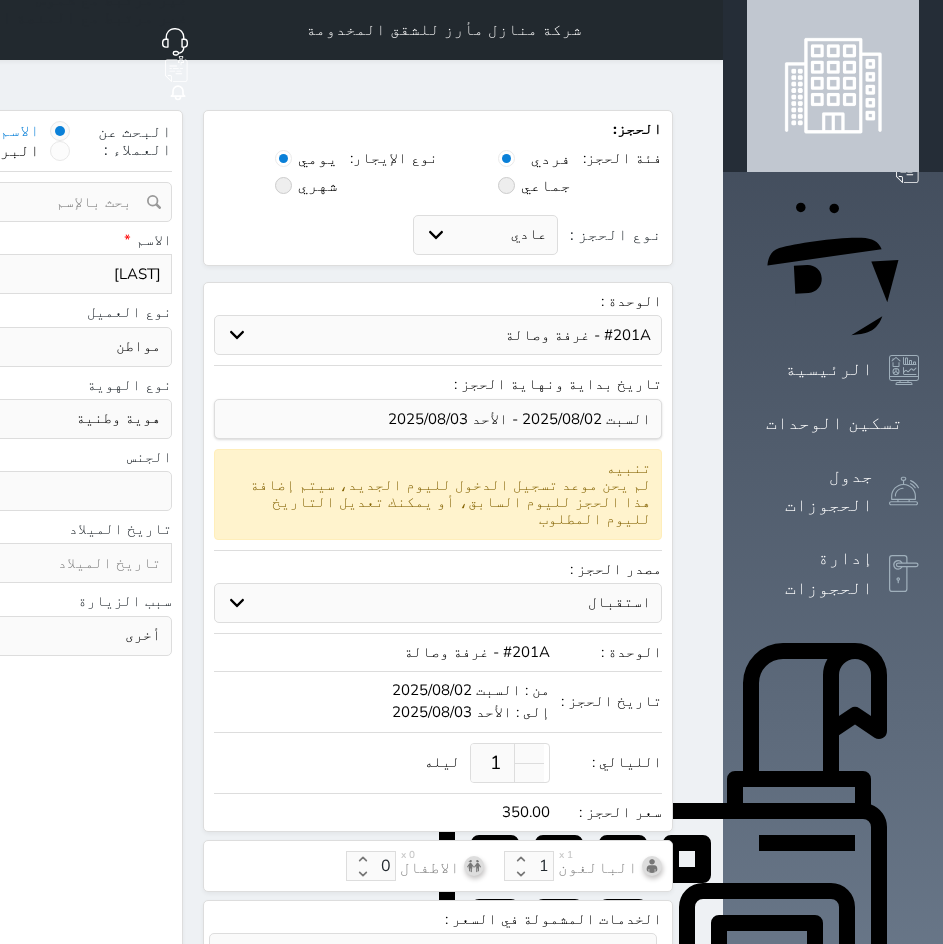 type on "106" 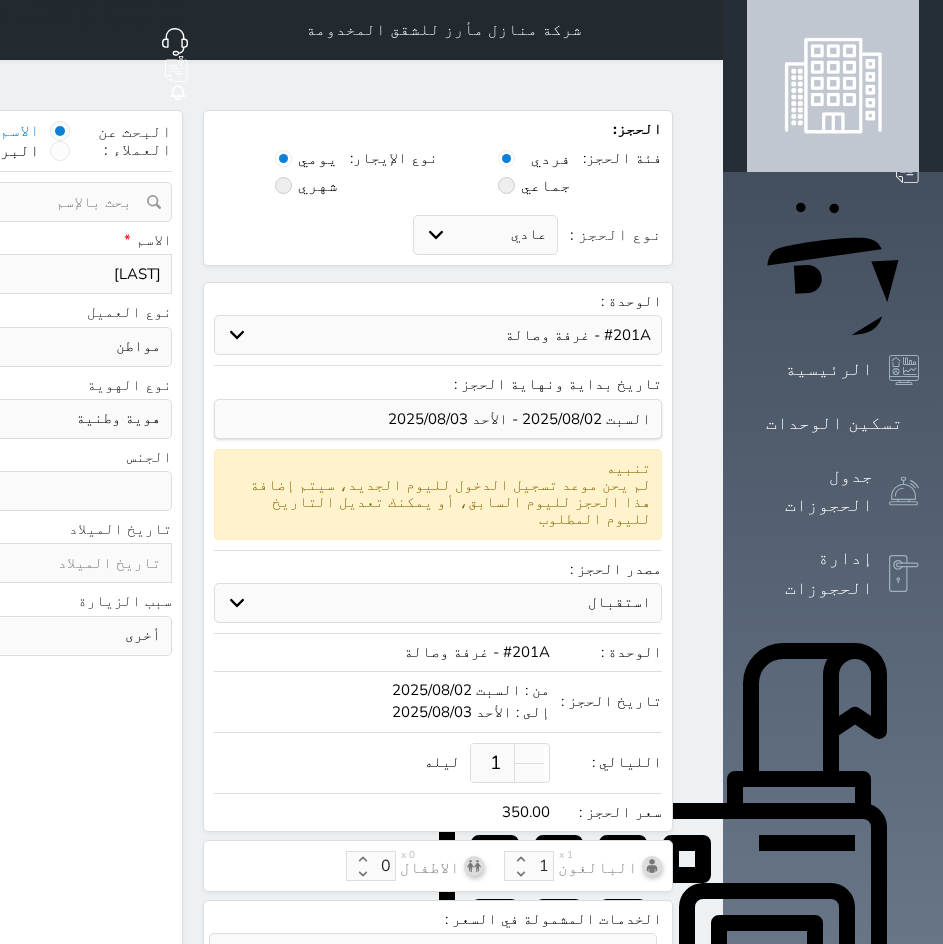 select 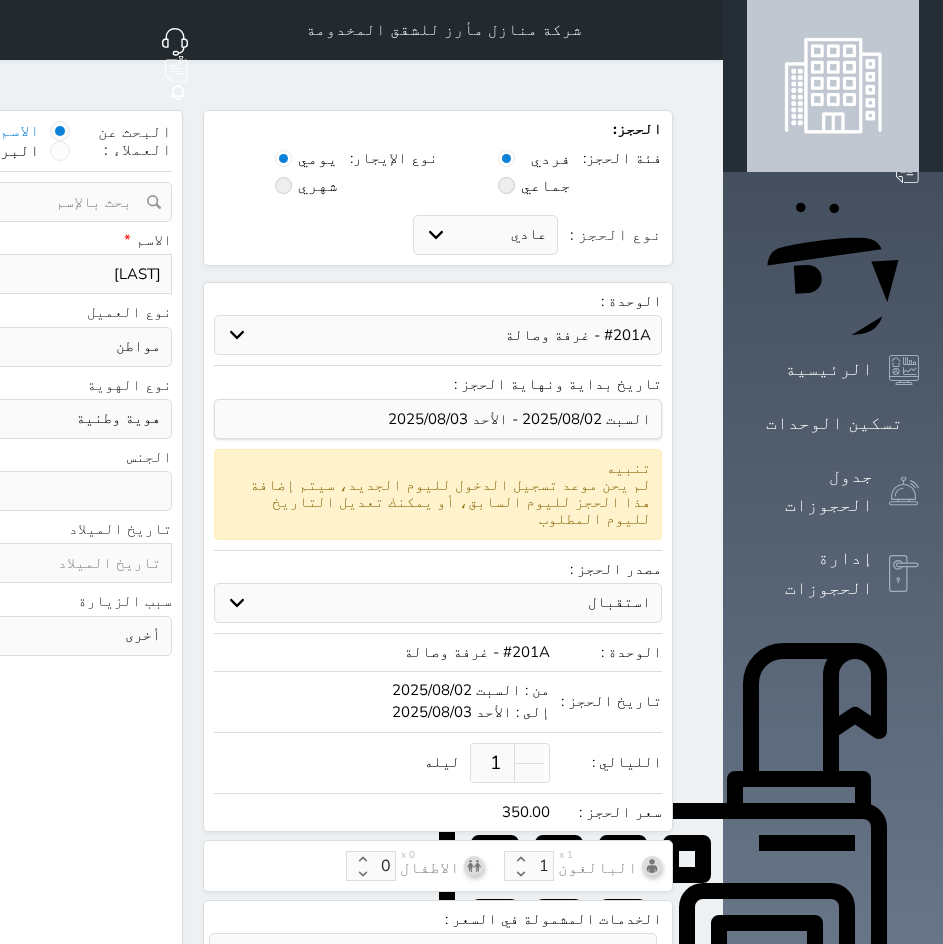 type on "1065" 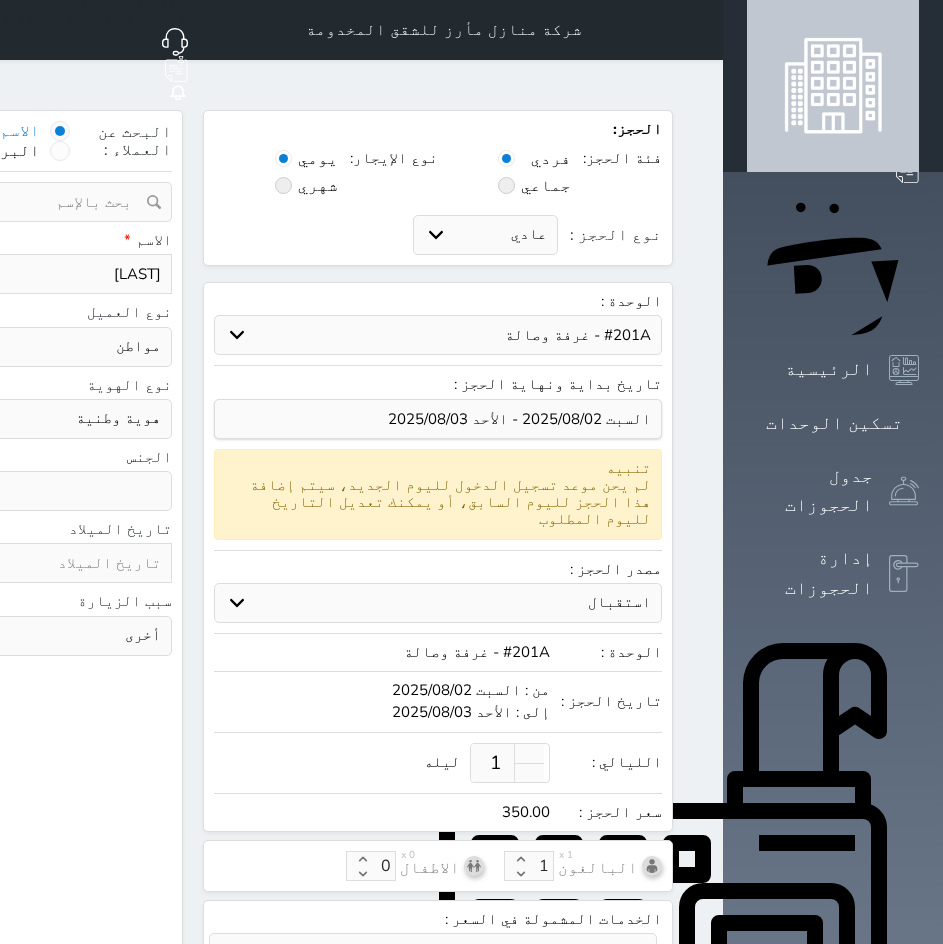 select 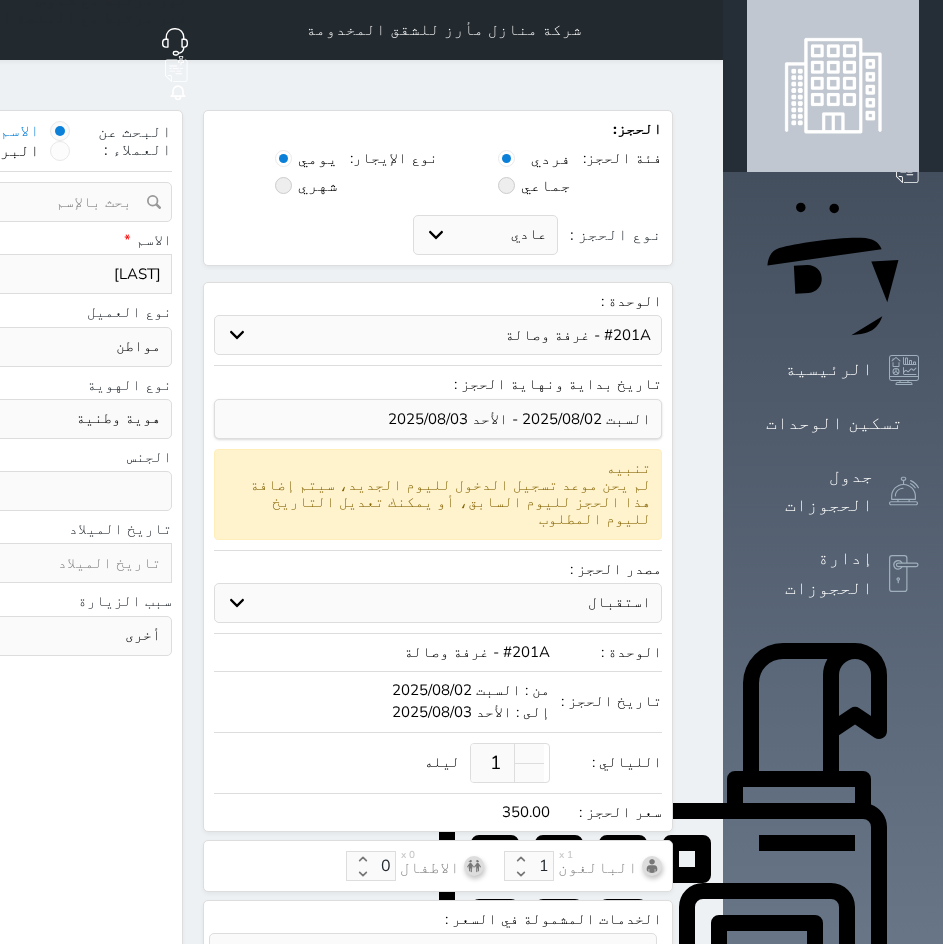 type on "10658" 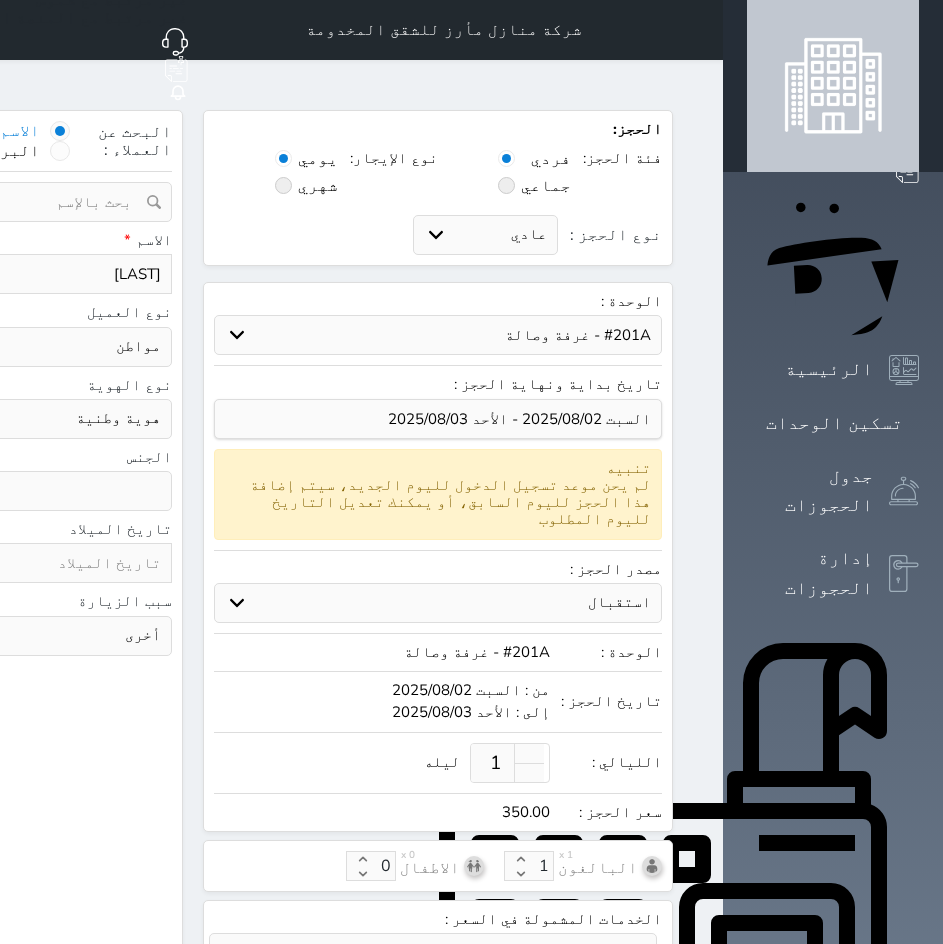 select 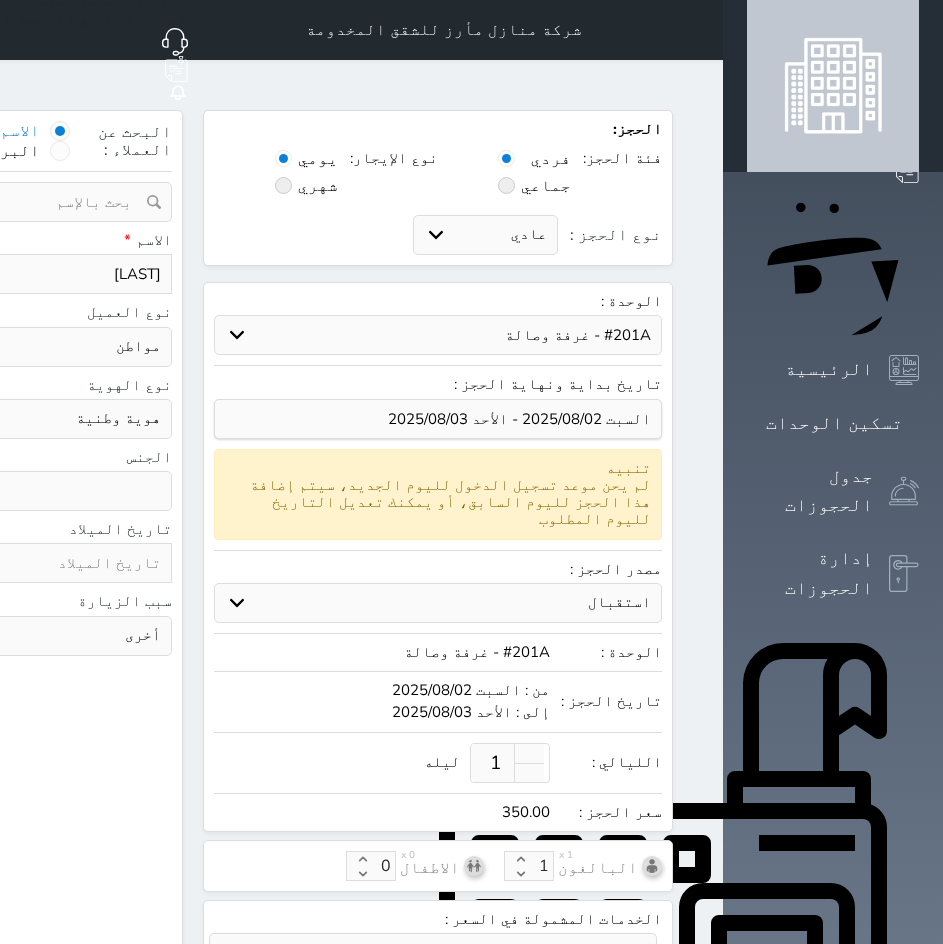 type on "106584" 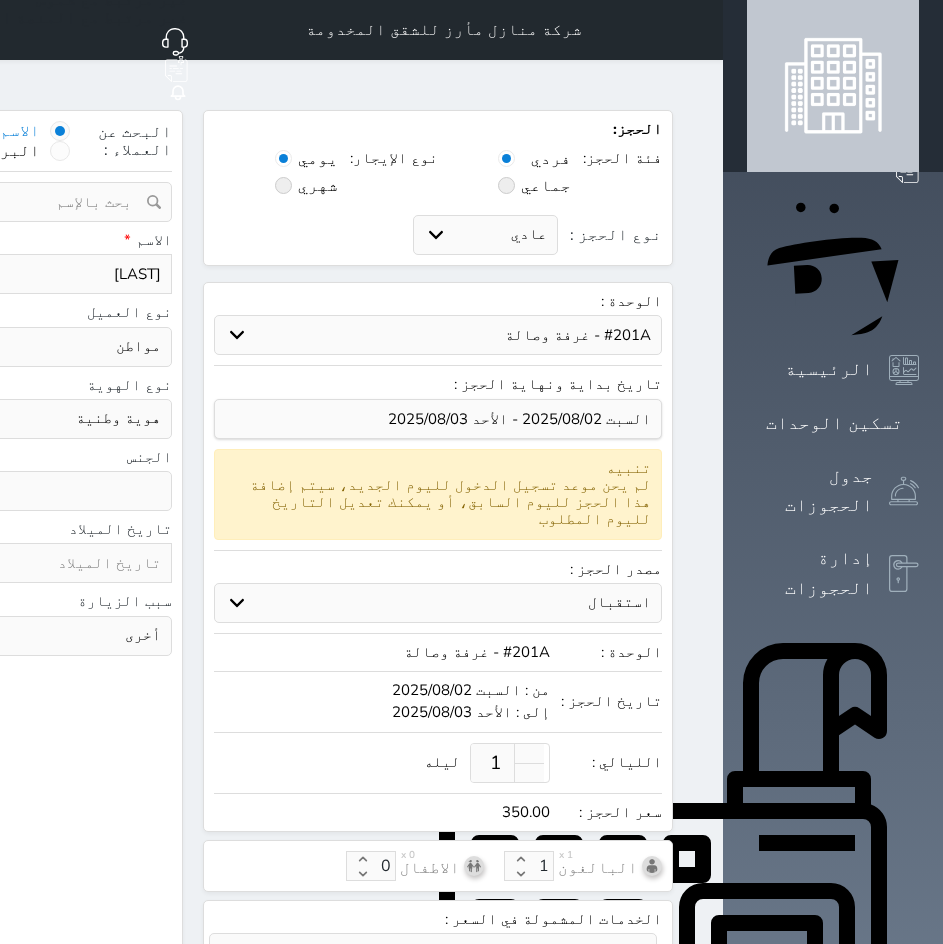 select 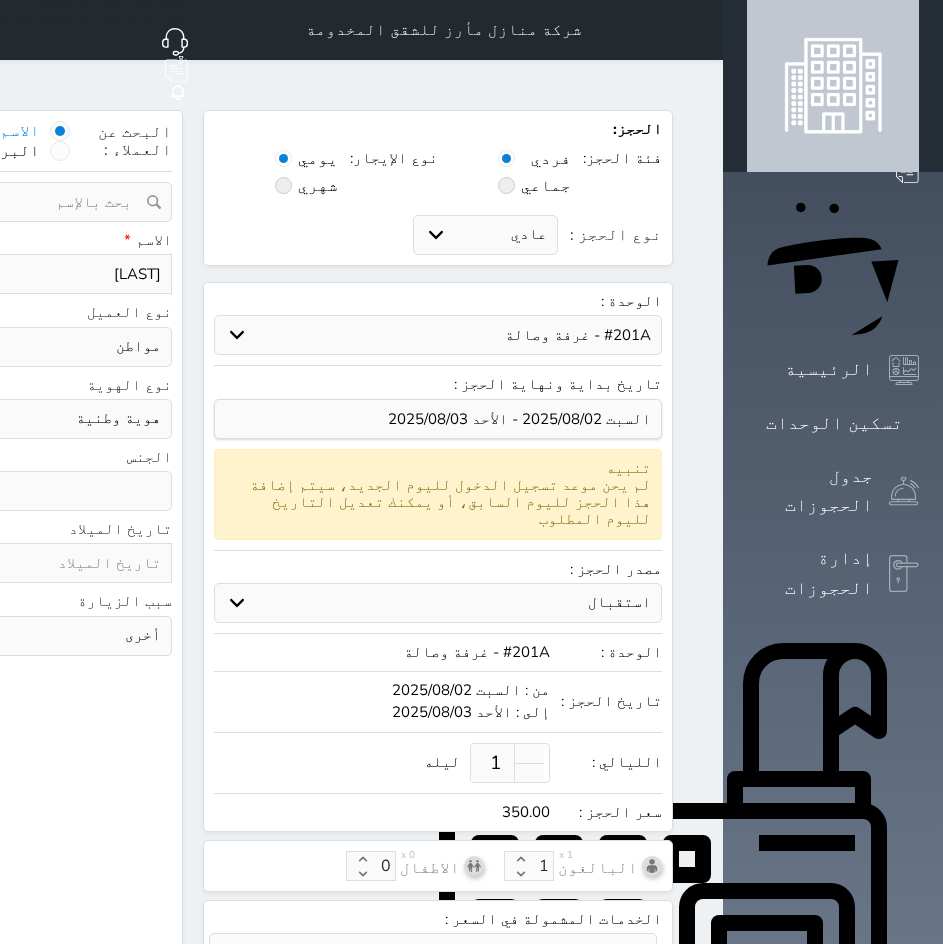type on "1065840" 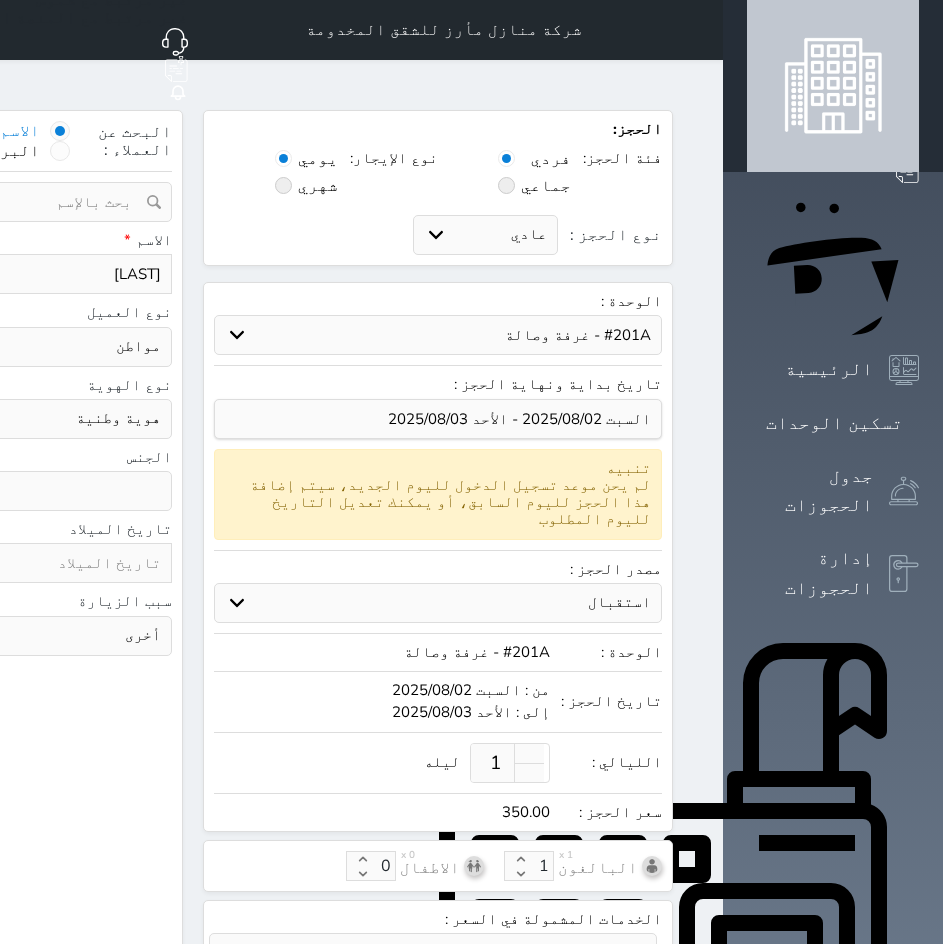 select 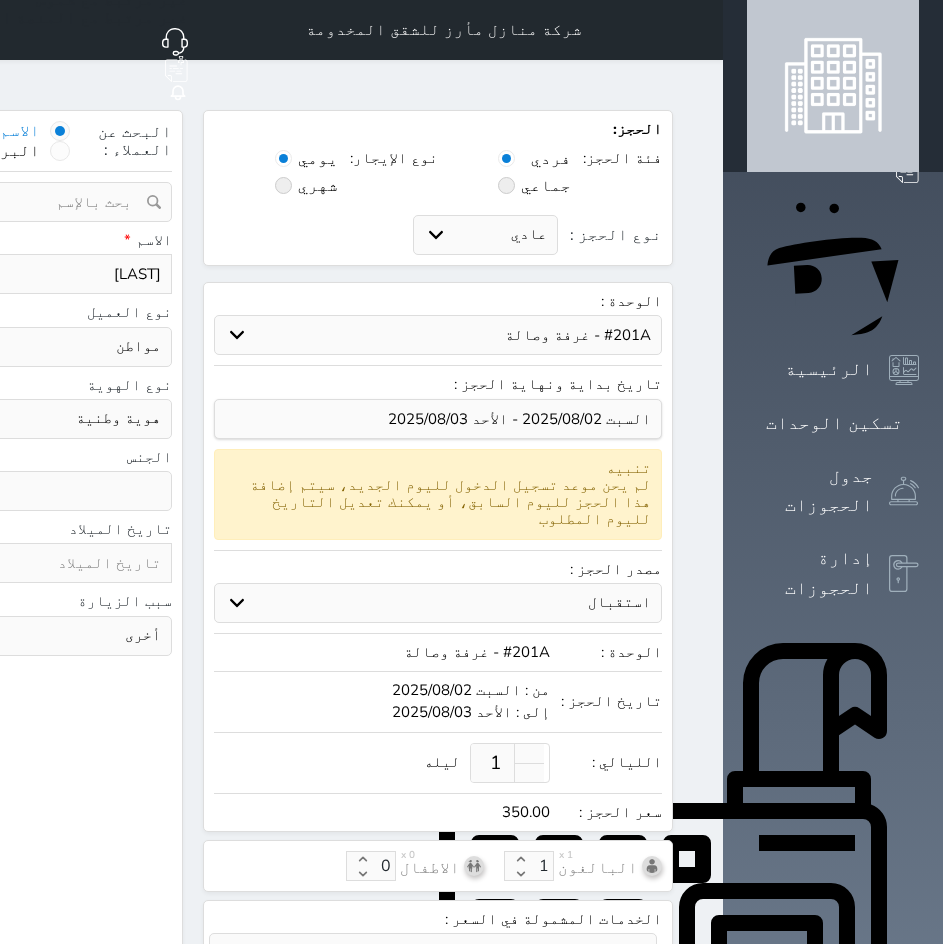 type on "10658404" 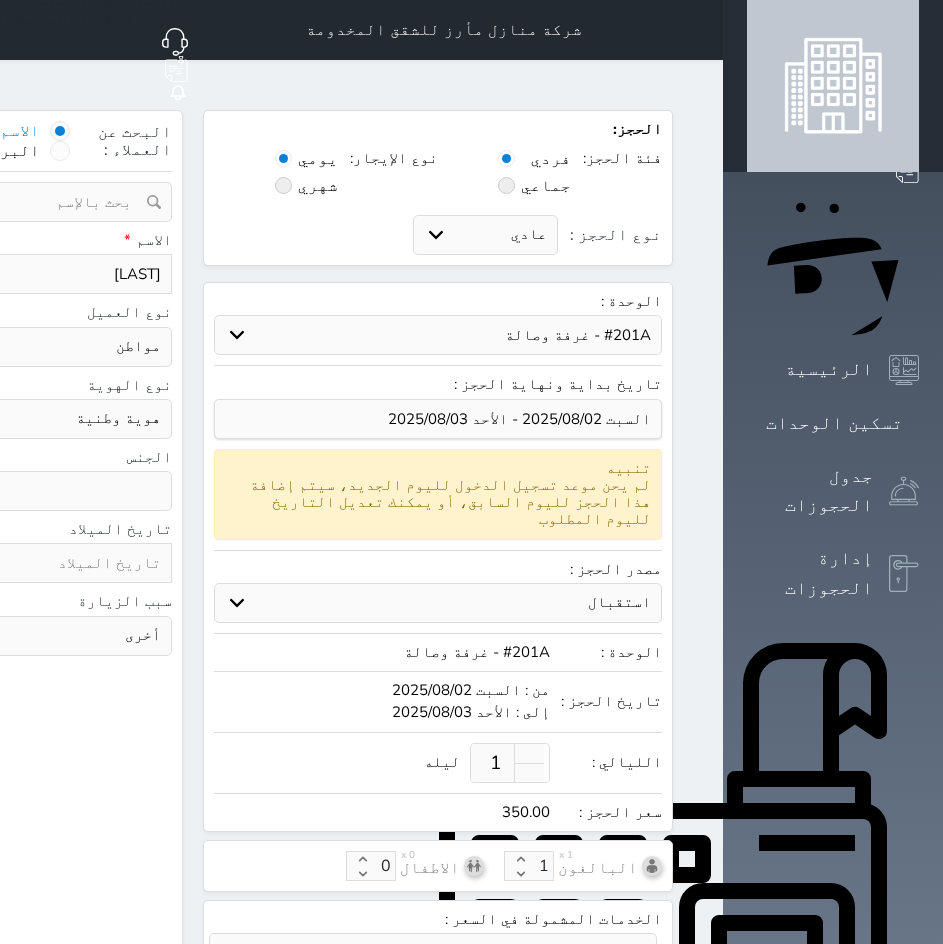 select 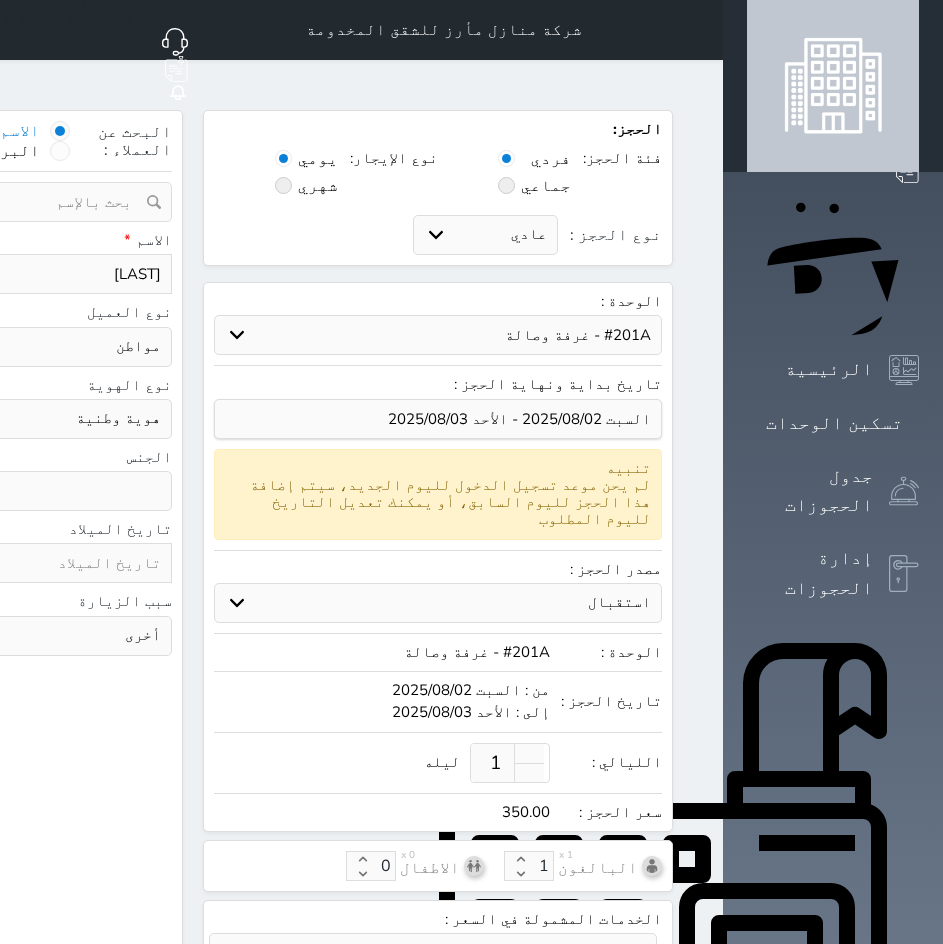 type on "106584046" 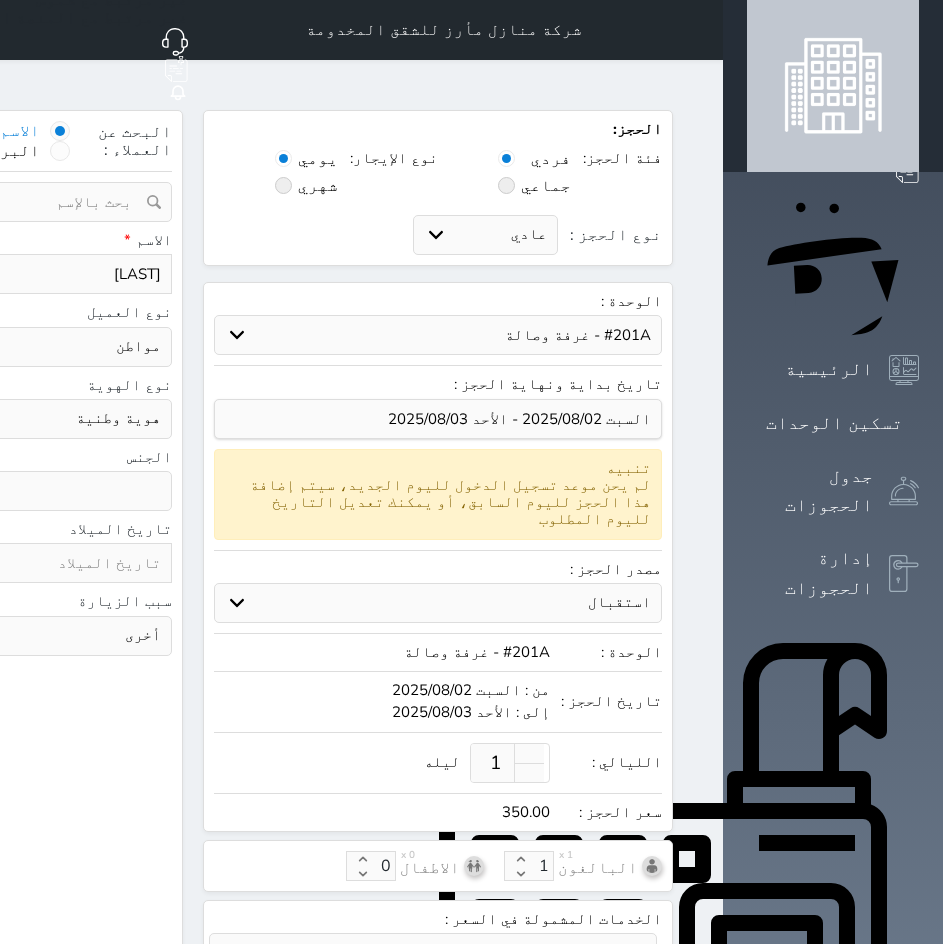 select 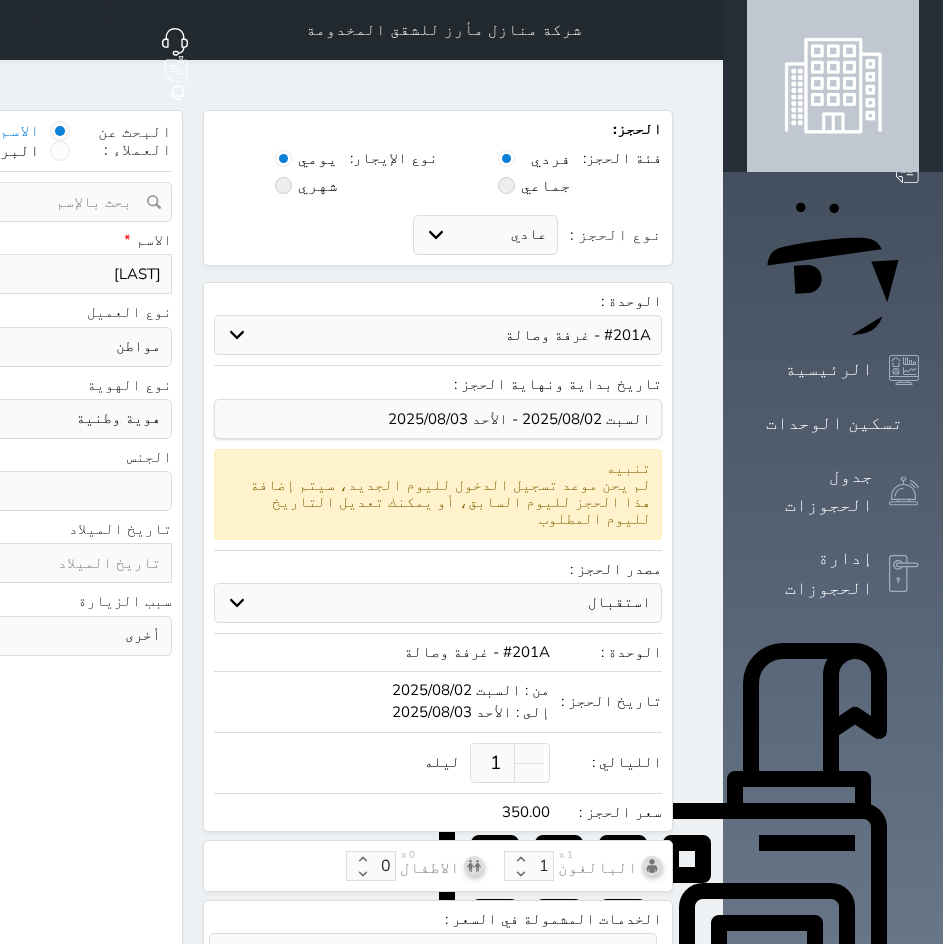 type on "1065840462" 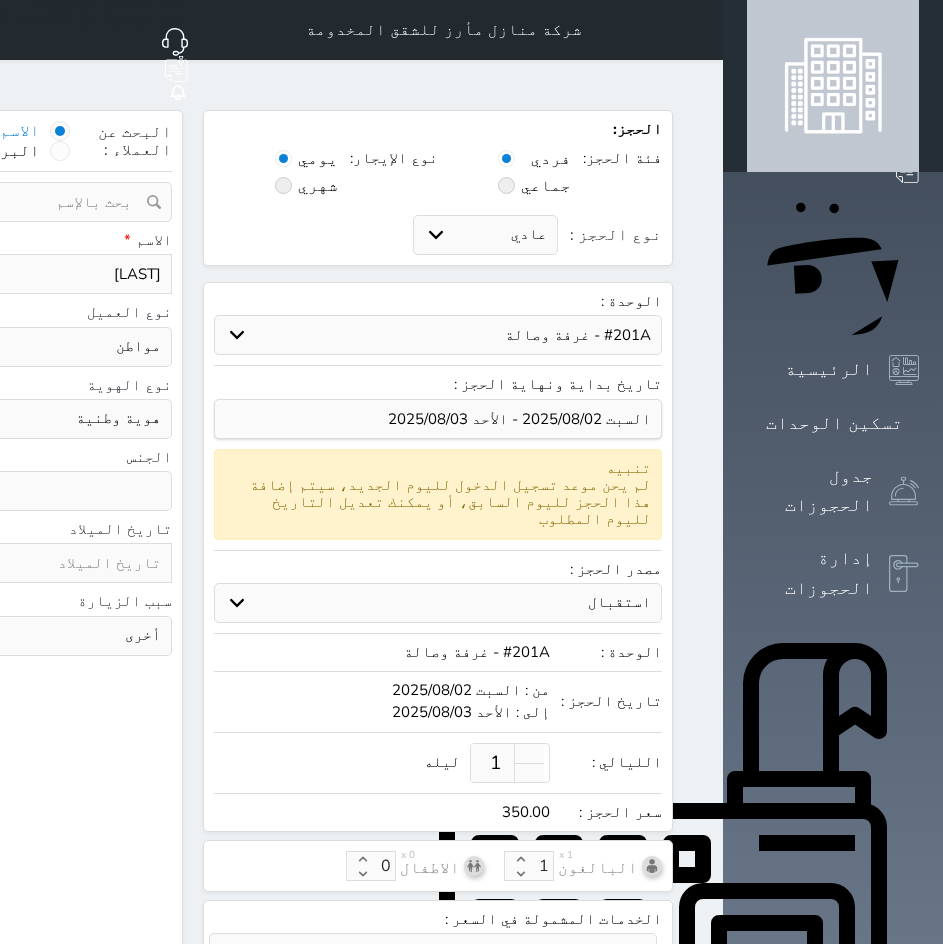 select 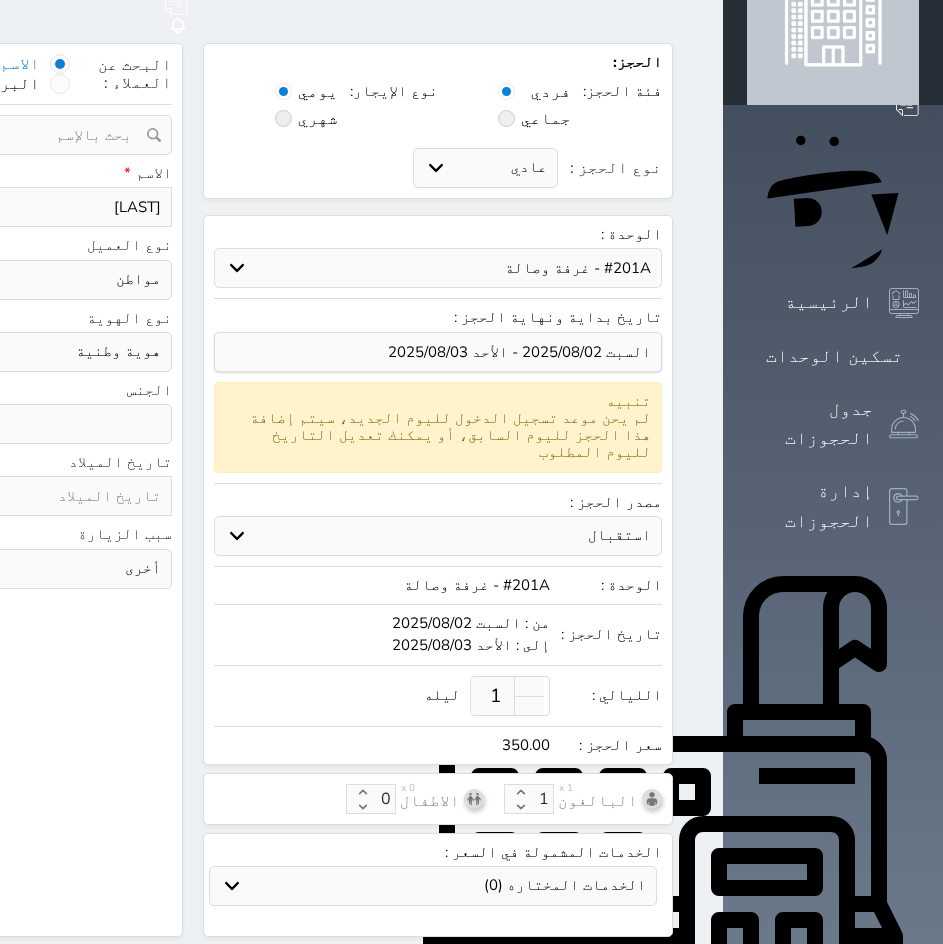 scroll, scrollTop: 200, scrollLeft: 0, axis: vertical 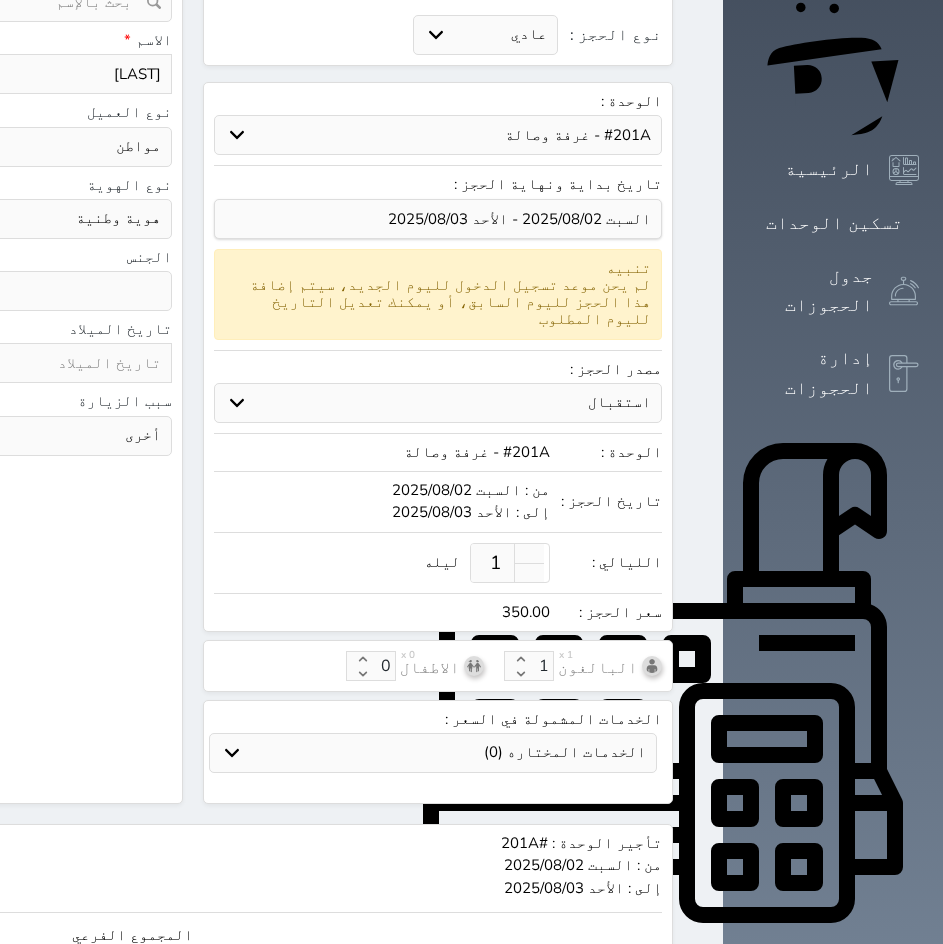 type on "1065840462" 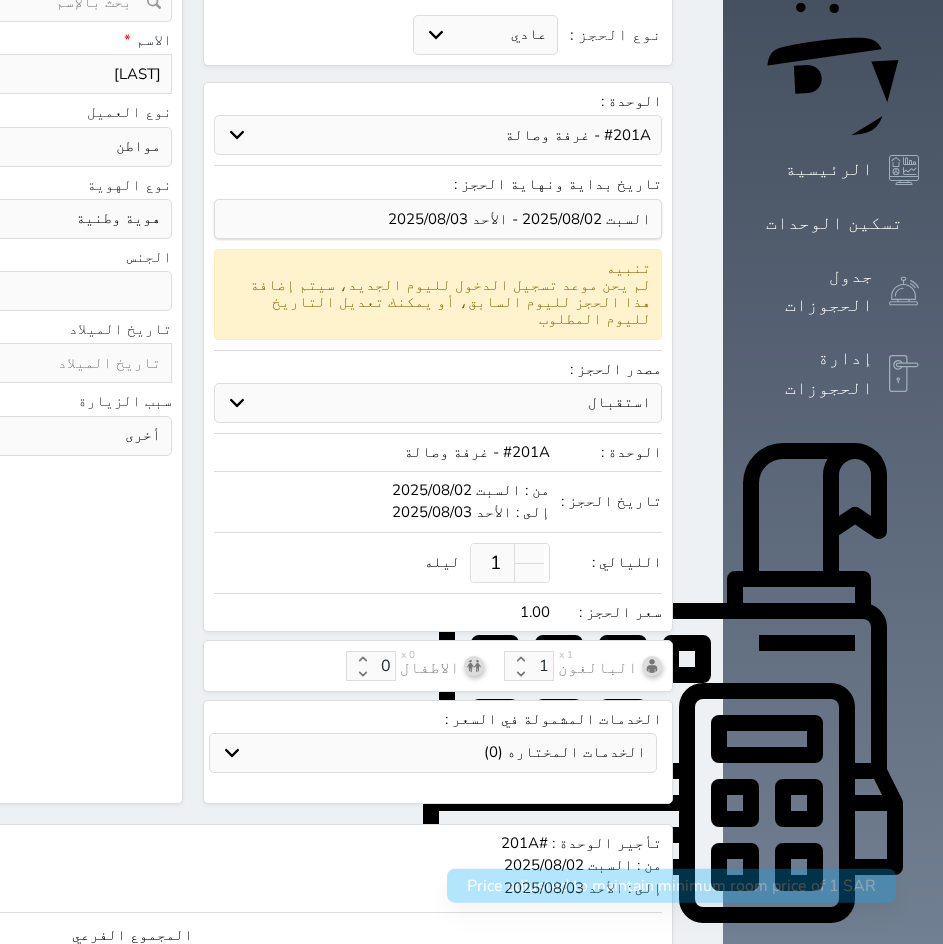 type 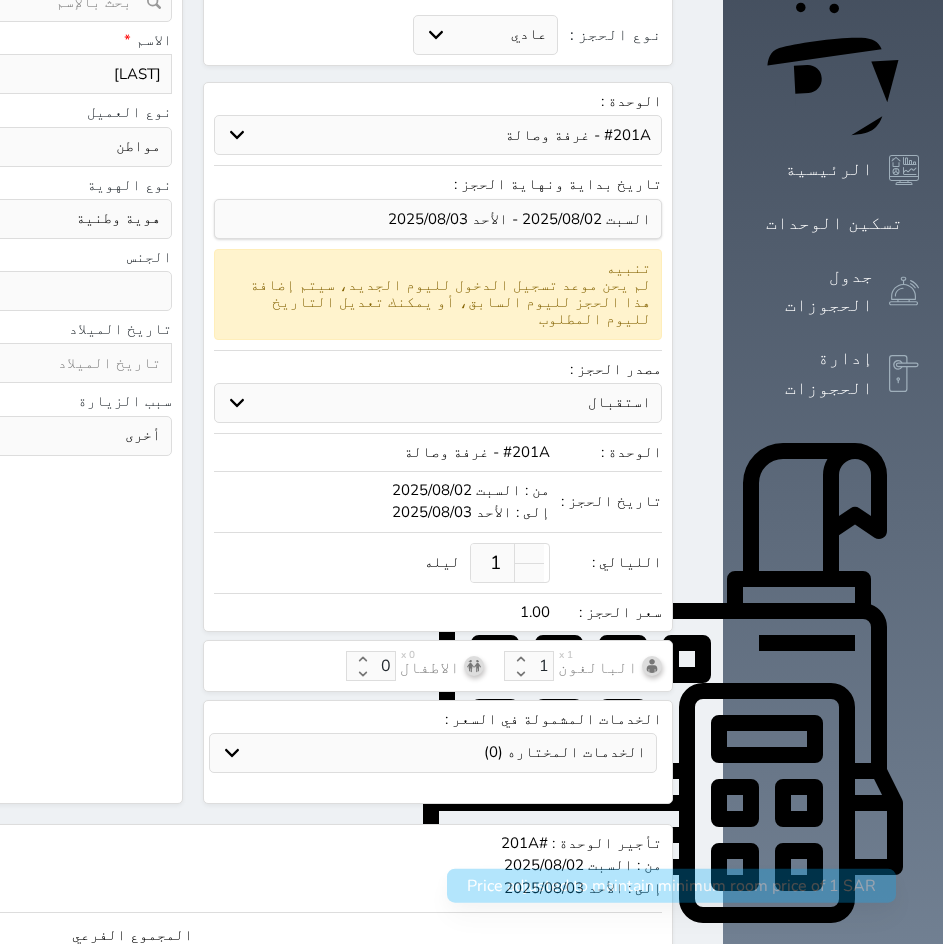 select 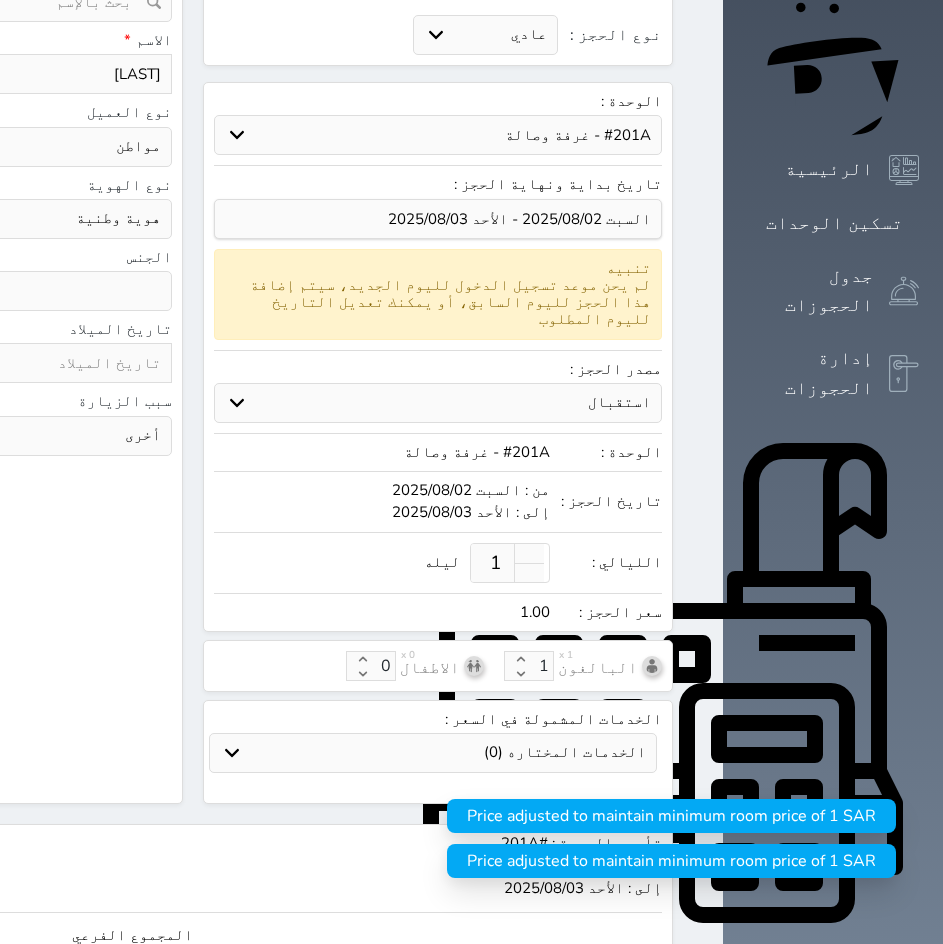 type on "2.00" 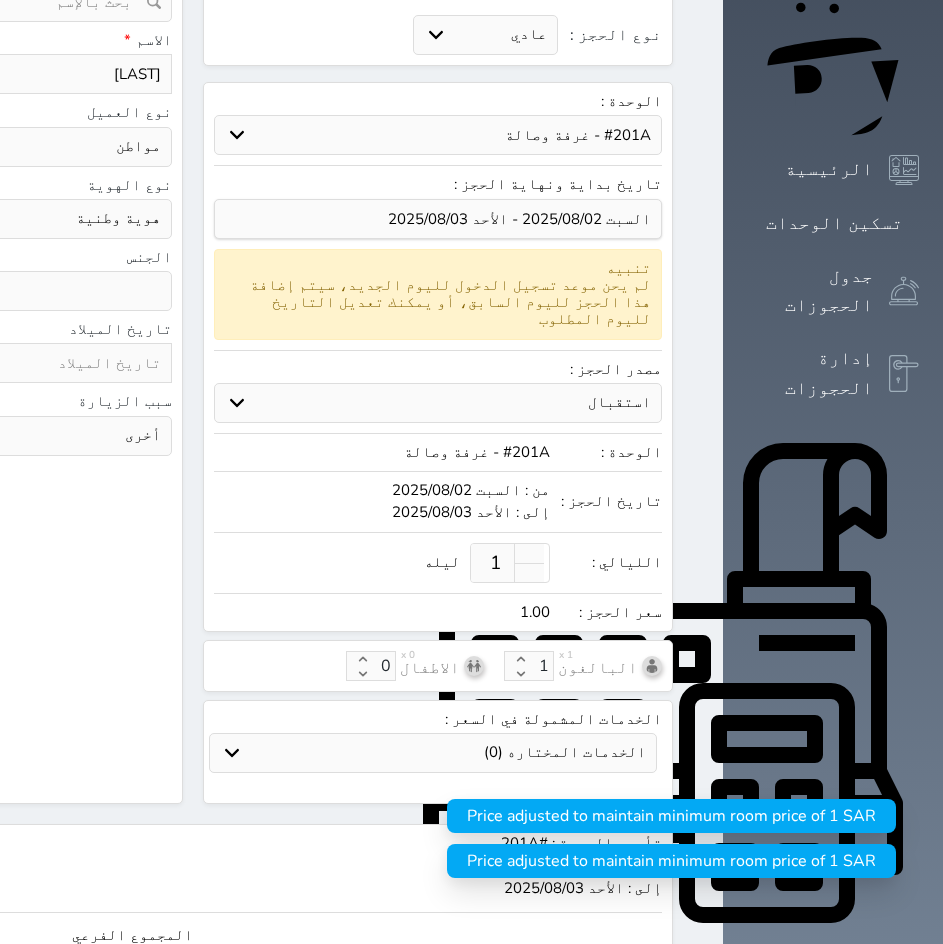 type on "2" 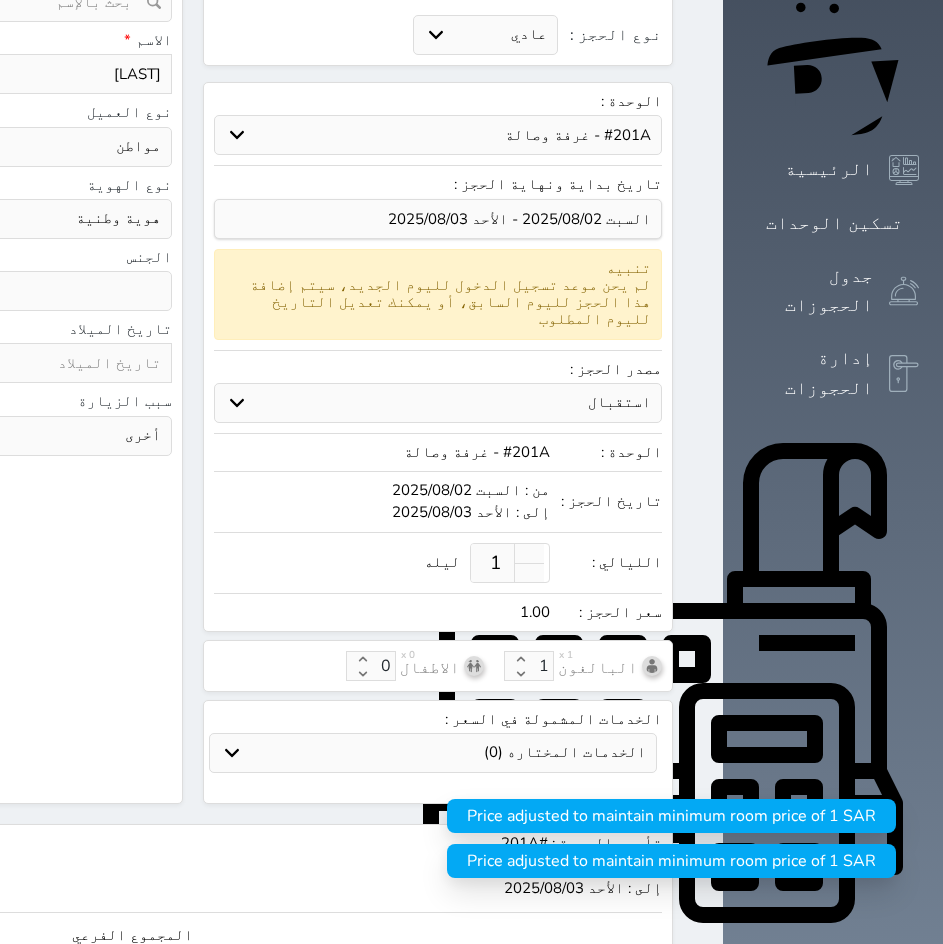 type on "20.00" 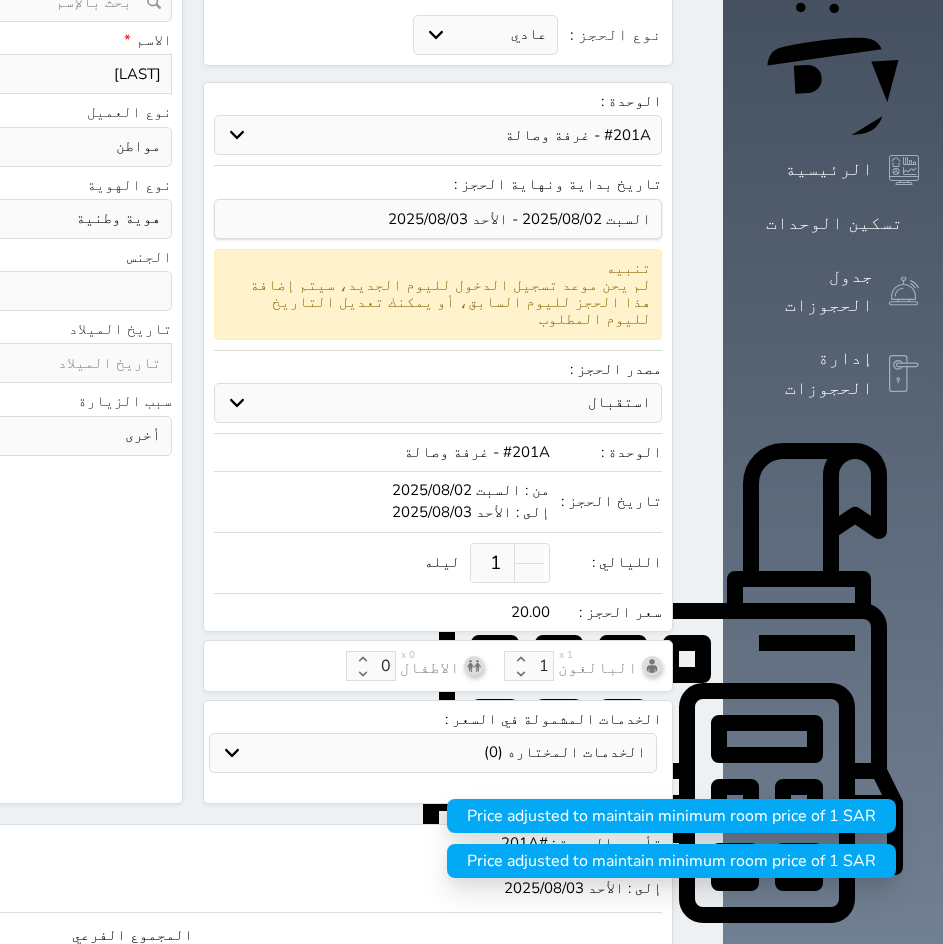 type on "200.00" 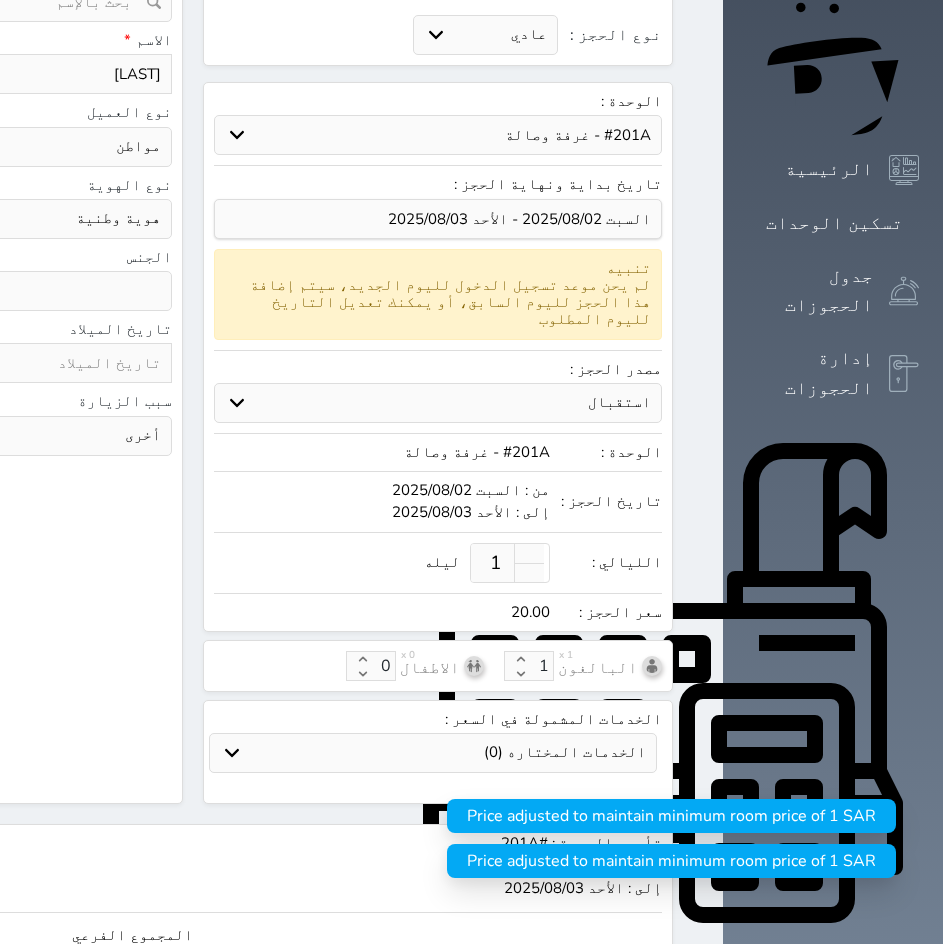type on "200" 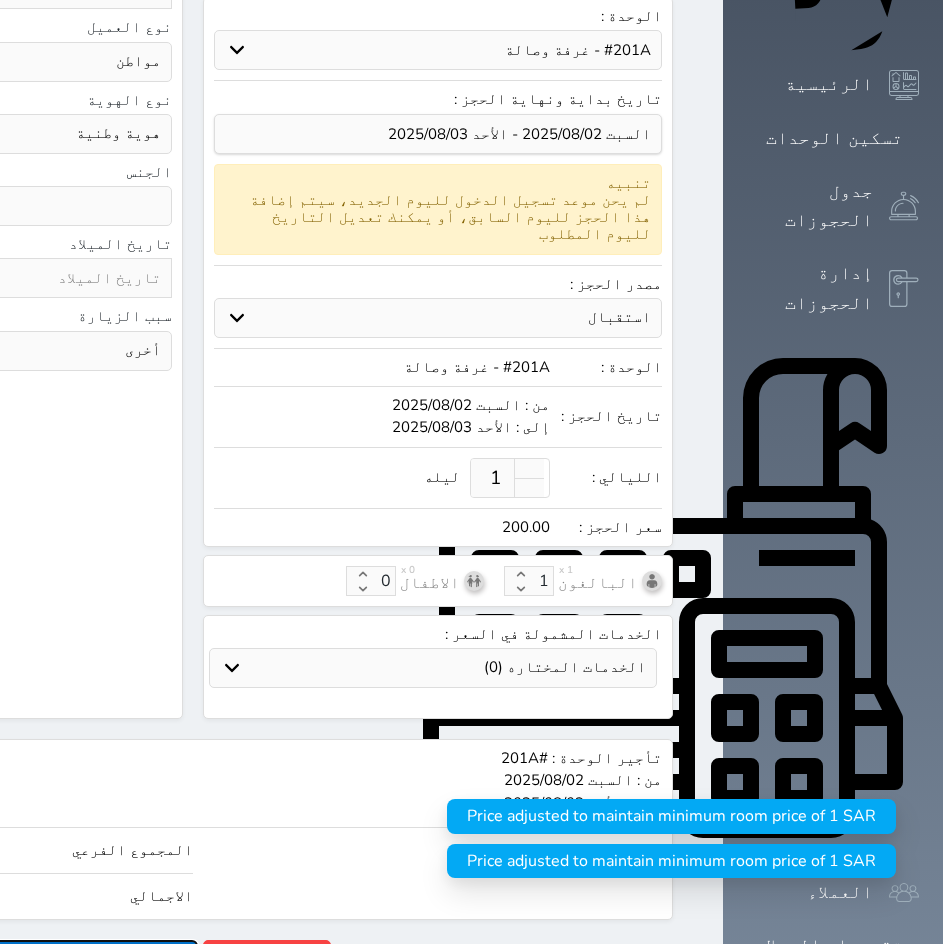 type on "200.00" 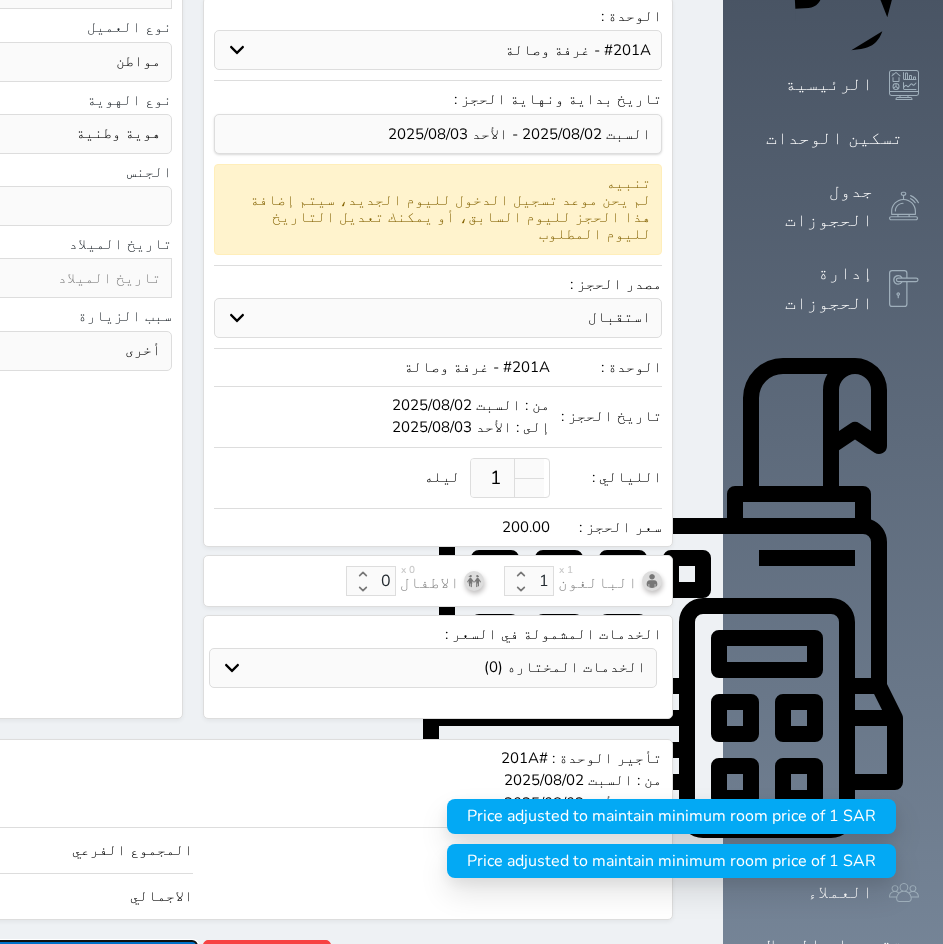 click on "حجز" at bounding box center (-42, 957) 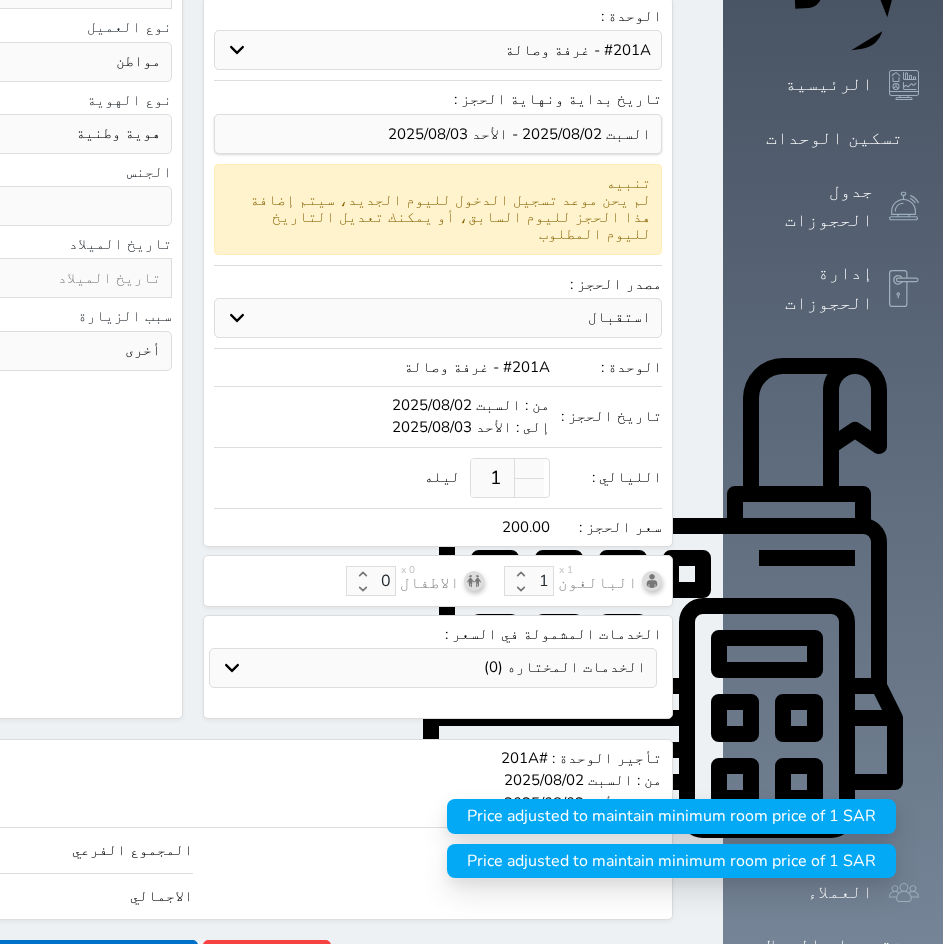 scroll, scrollTop: 49, scrollLeft: 0, axis: vertical 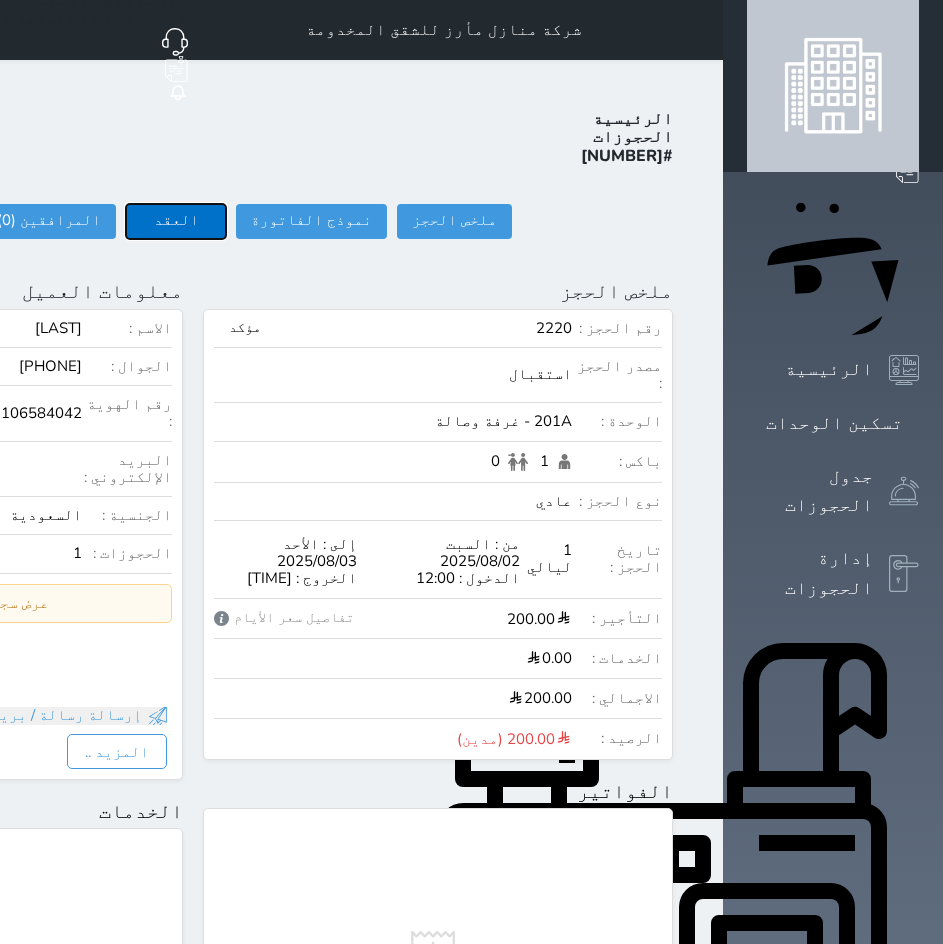 click on "العقد" at bounding box center (176, 221) 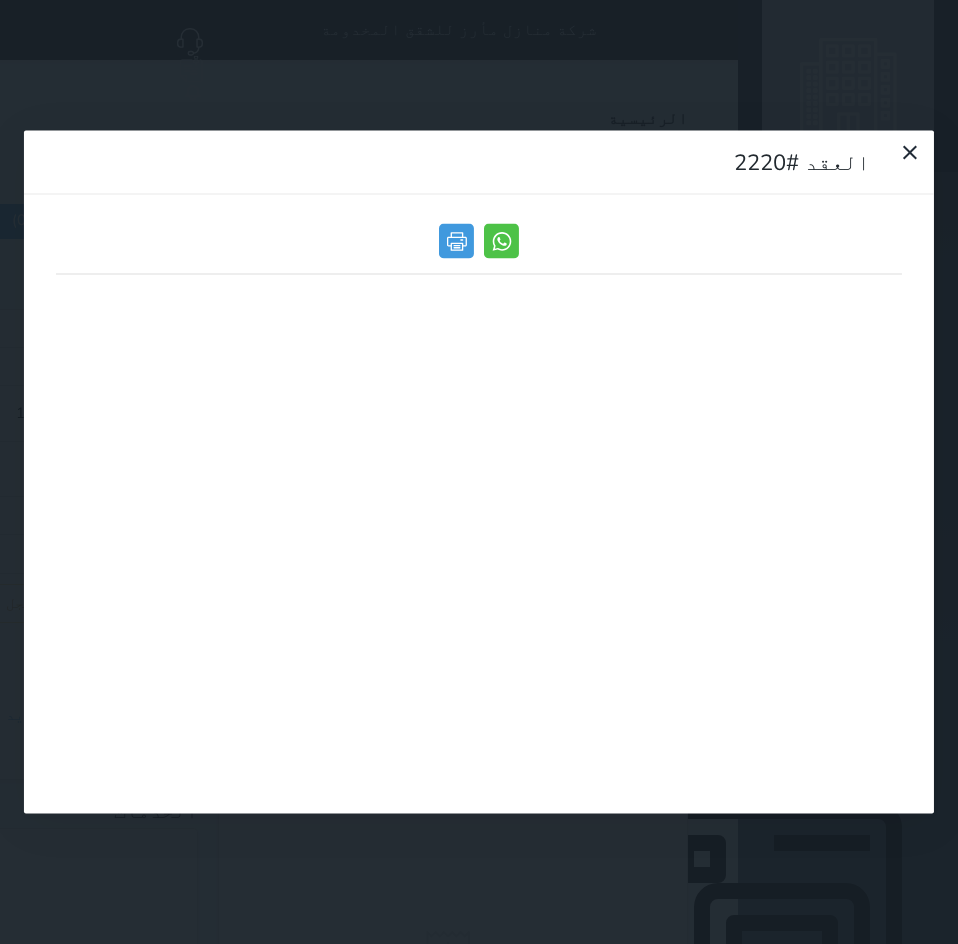 click at bounding box center [479, 247] 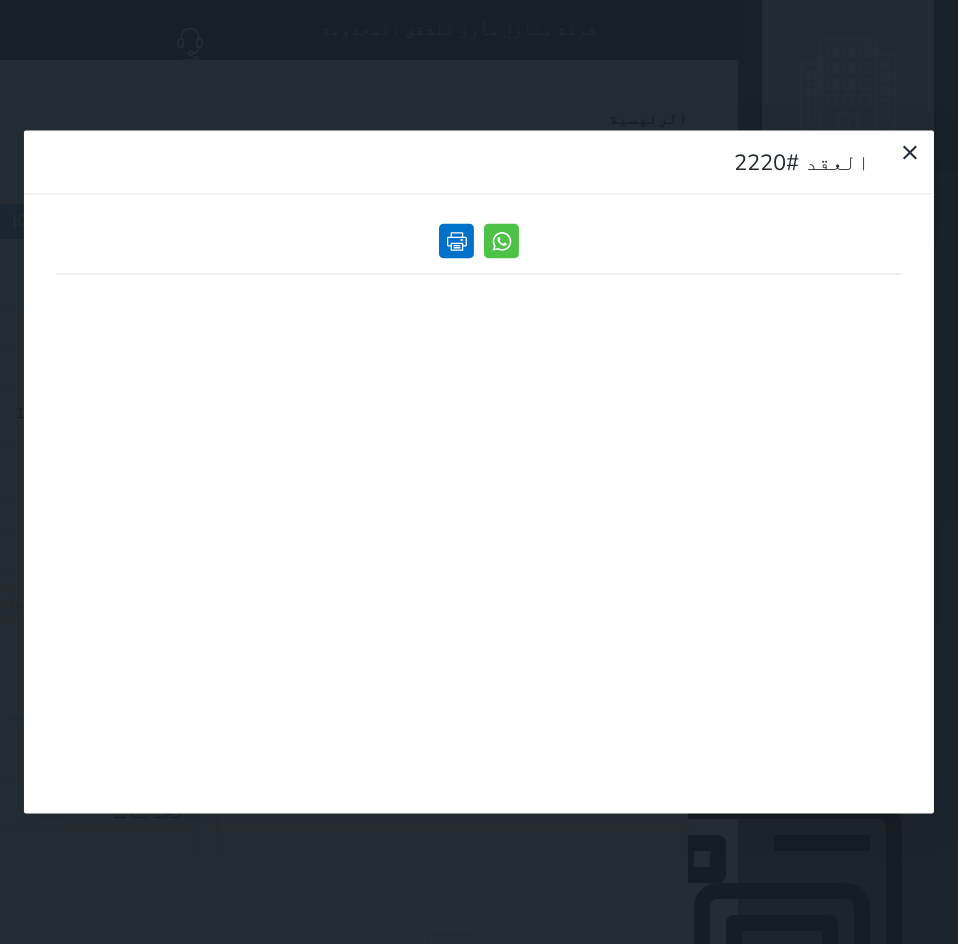 click at bounding box center [456, 241] 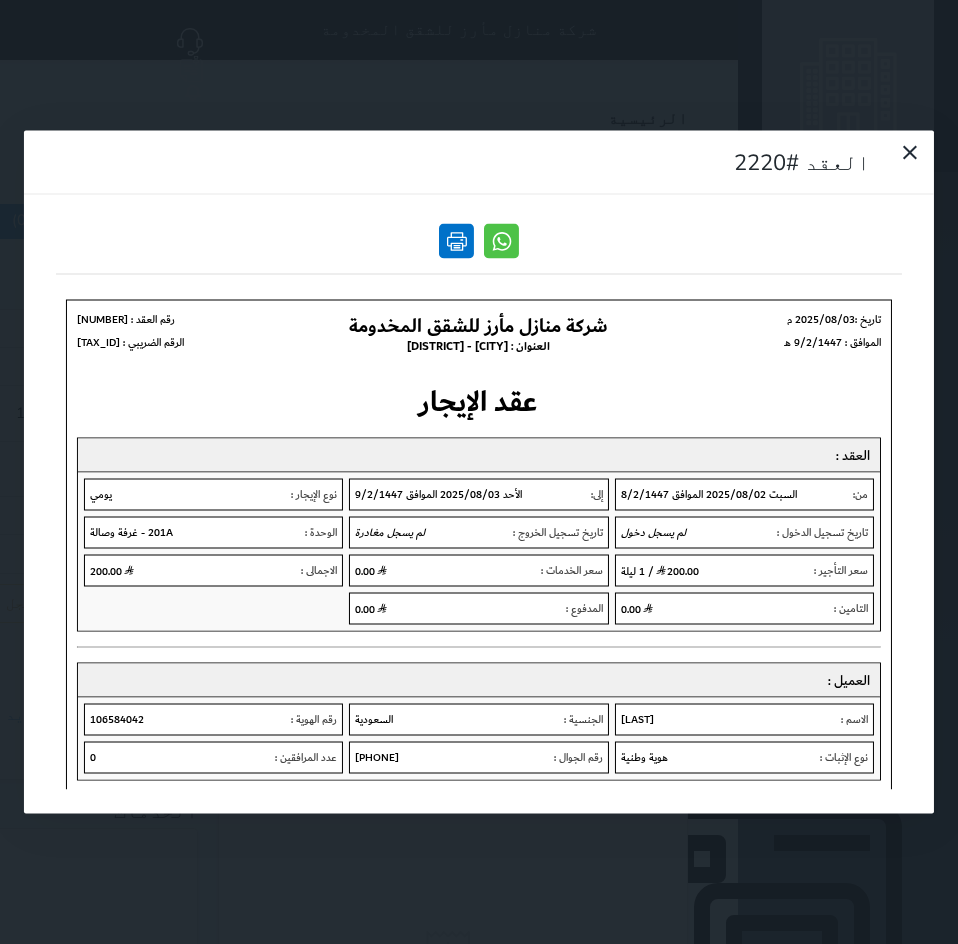 scroll, scrollTop: 0, scrollLeft: 0, axis: both 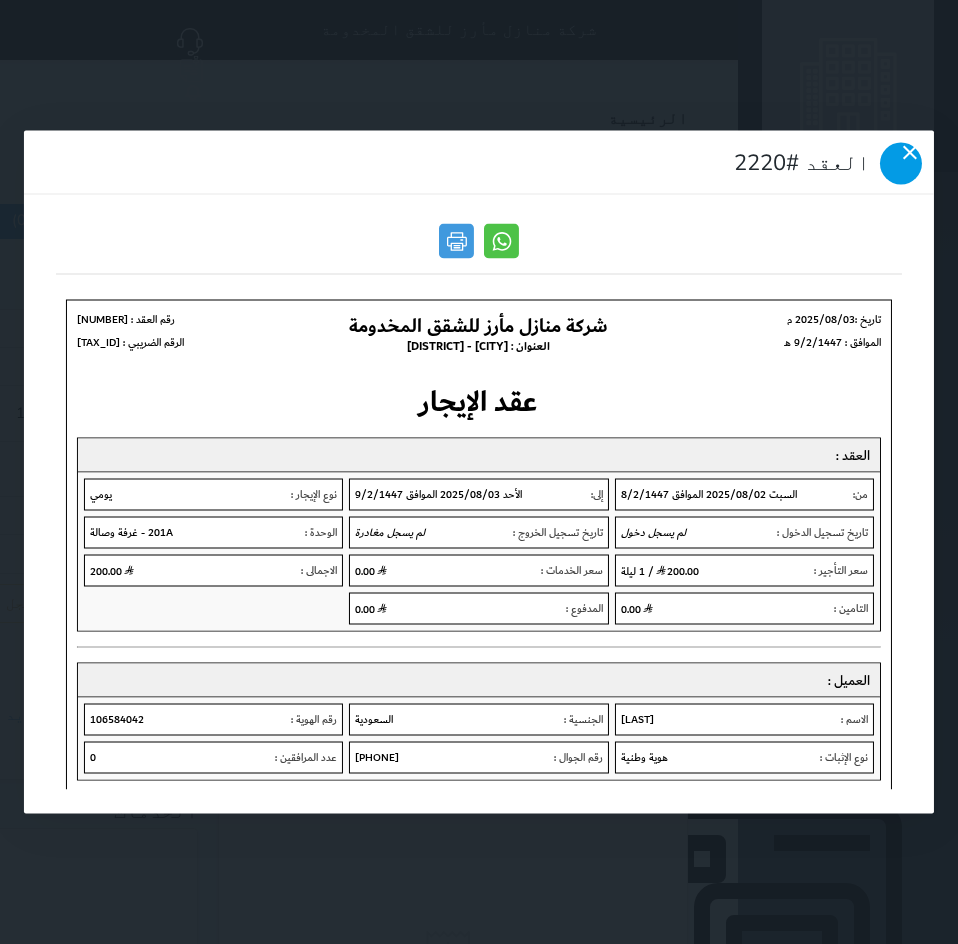 click 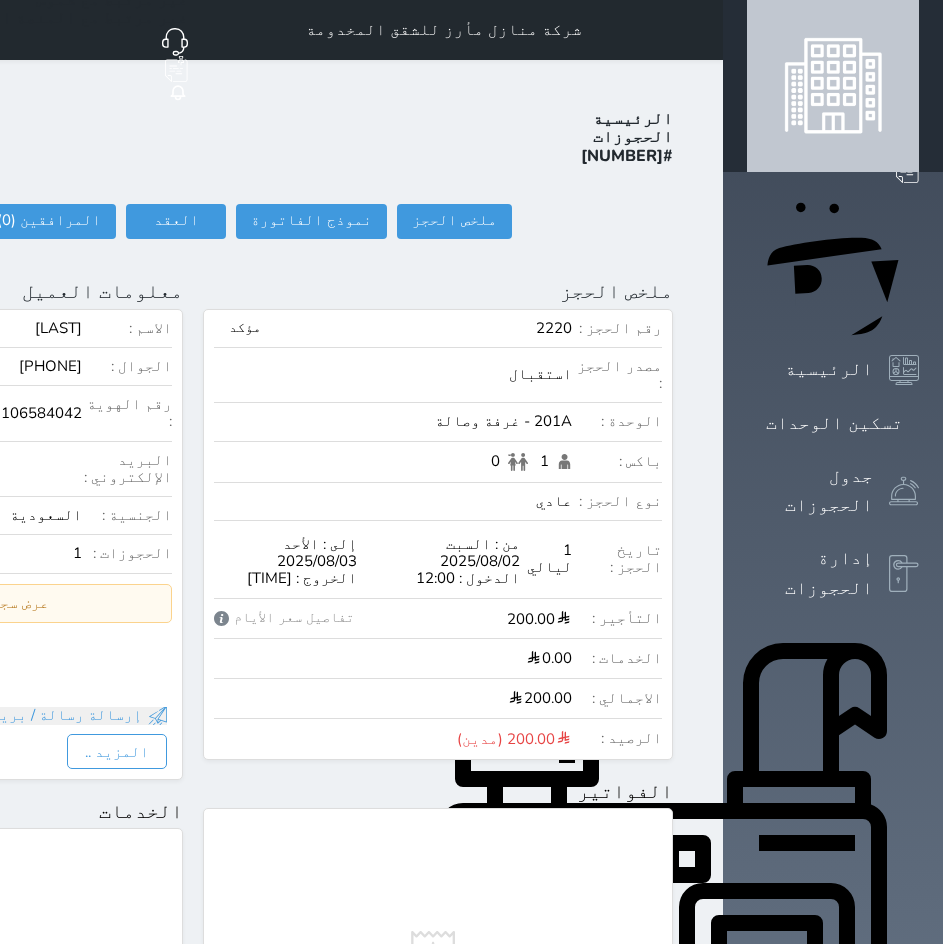 click on "تسجيل دخول" at bounding box center (-86, 221) 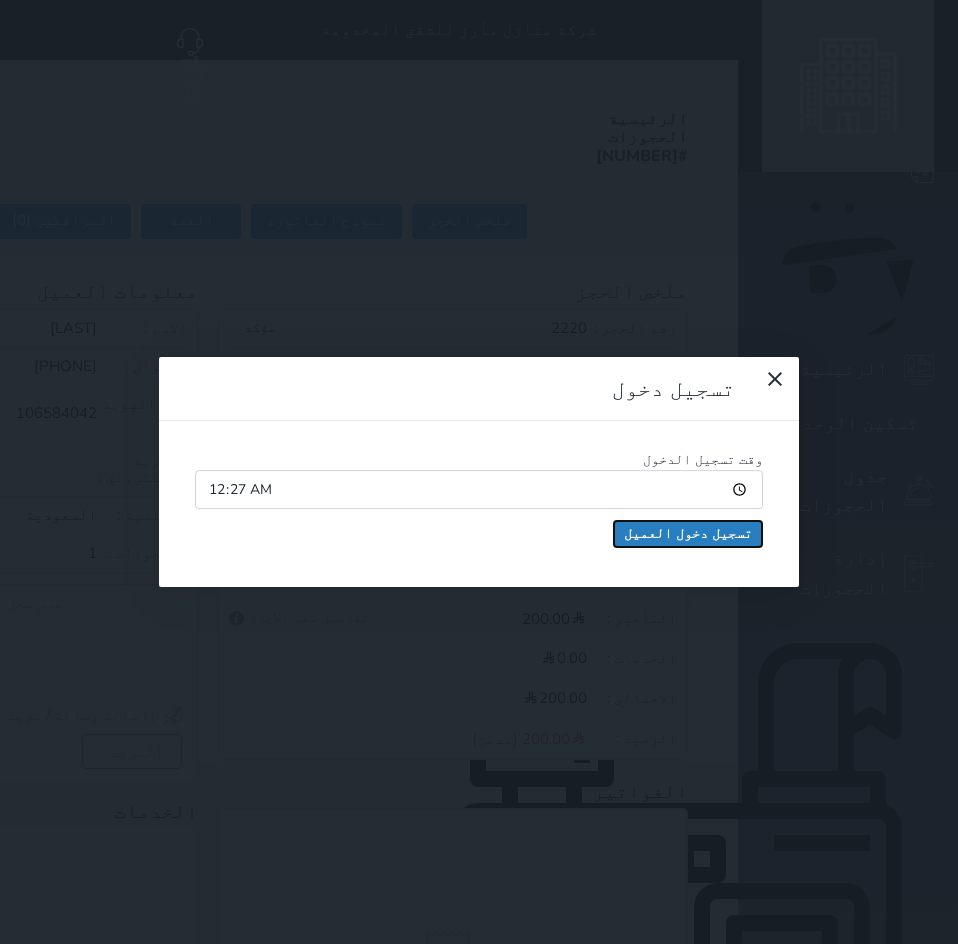 click on "تسجيل دخول العميل" at bounding box center [688, 534] 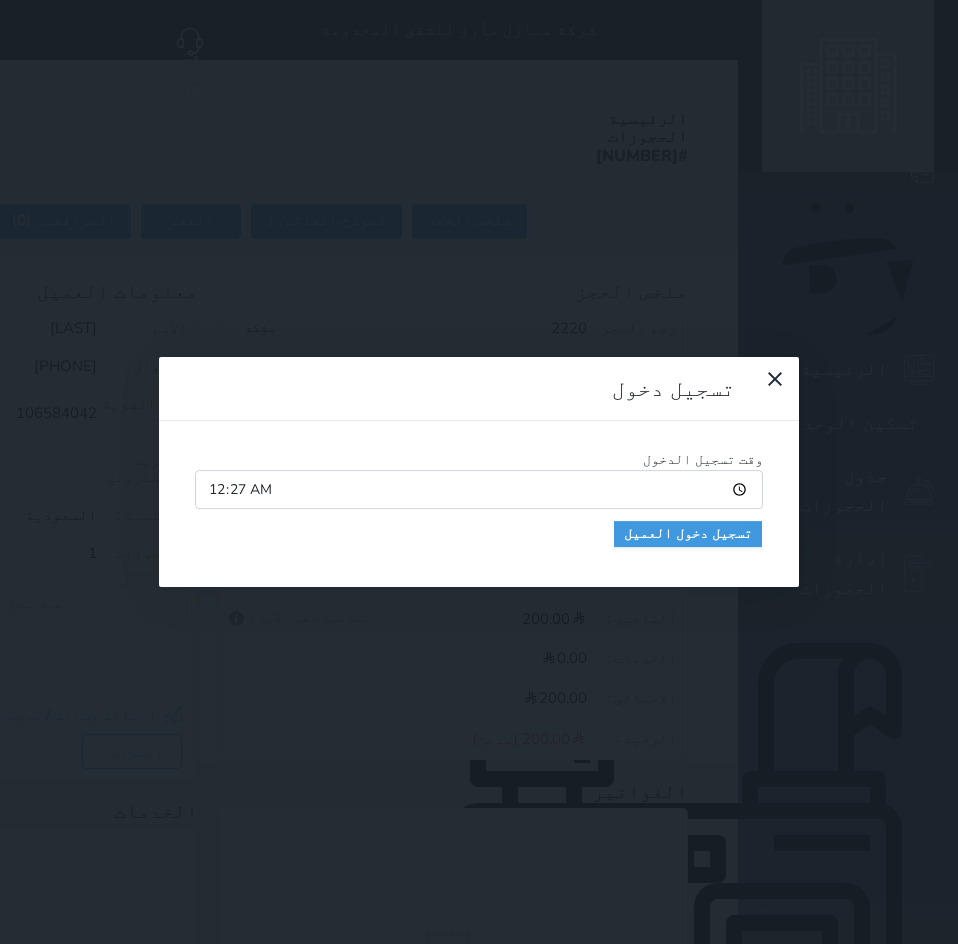 click at bounding box center (0, 0) 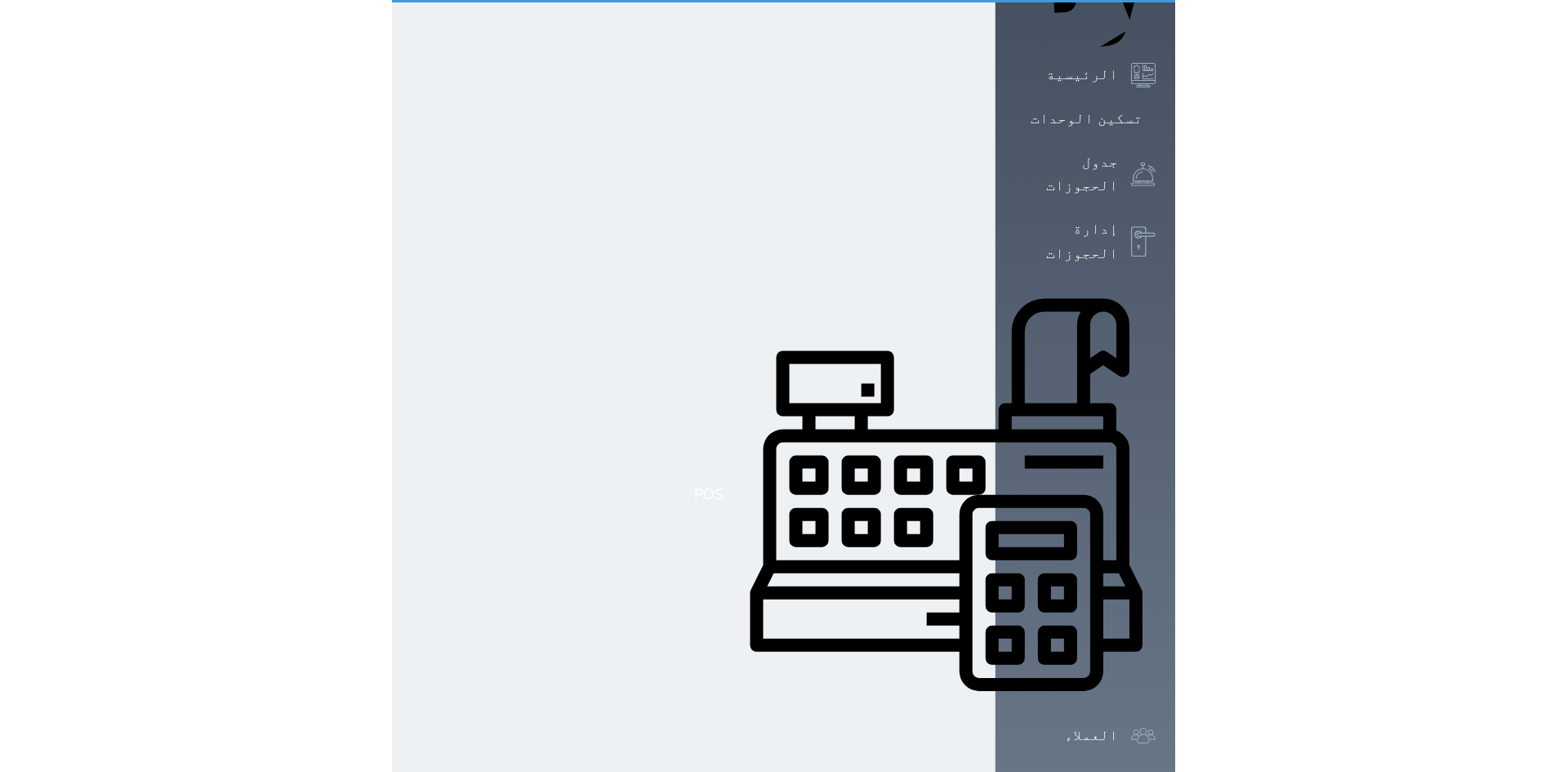 scroll, scrollTop: 0, scrollLeft: 0, axis: both 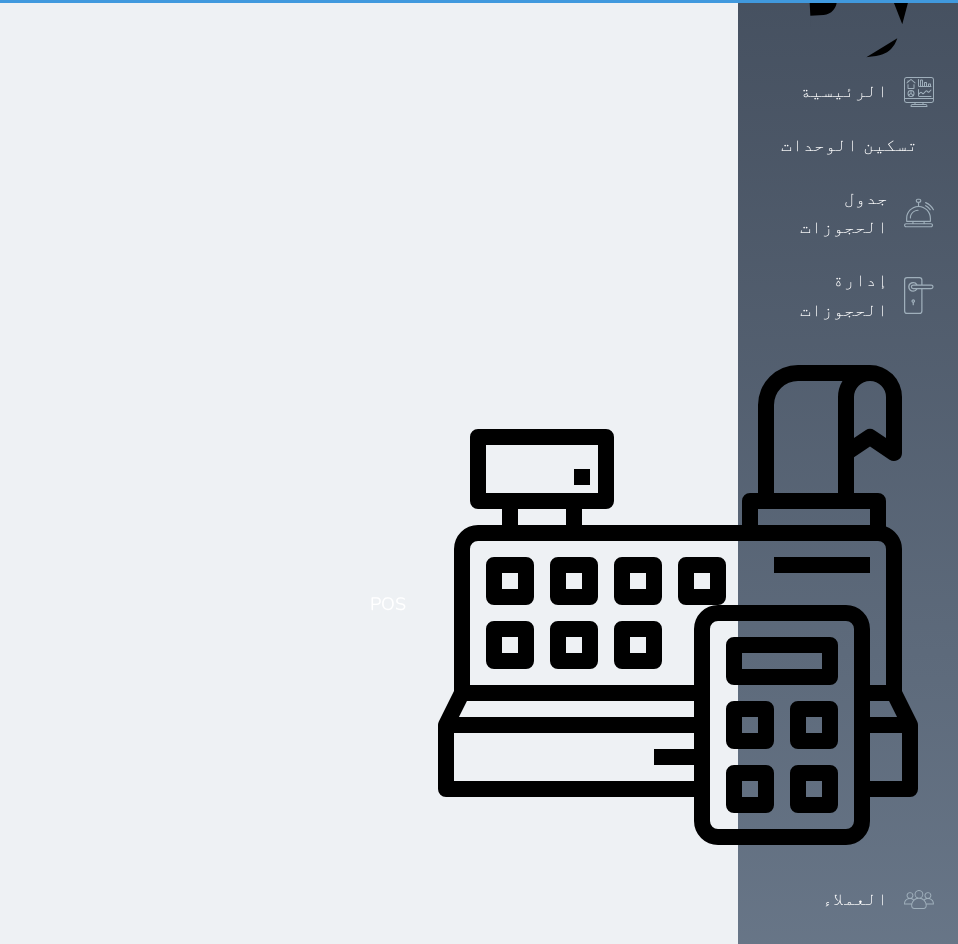 select on "1" 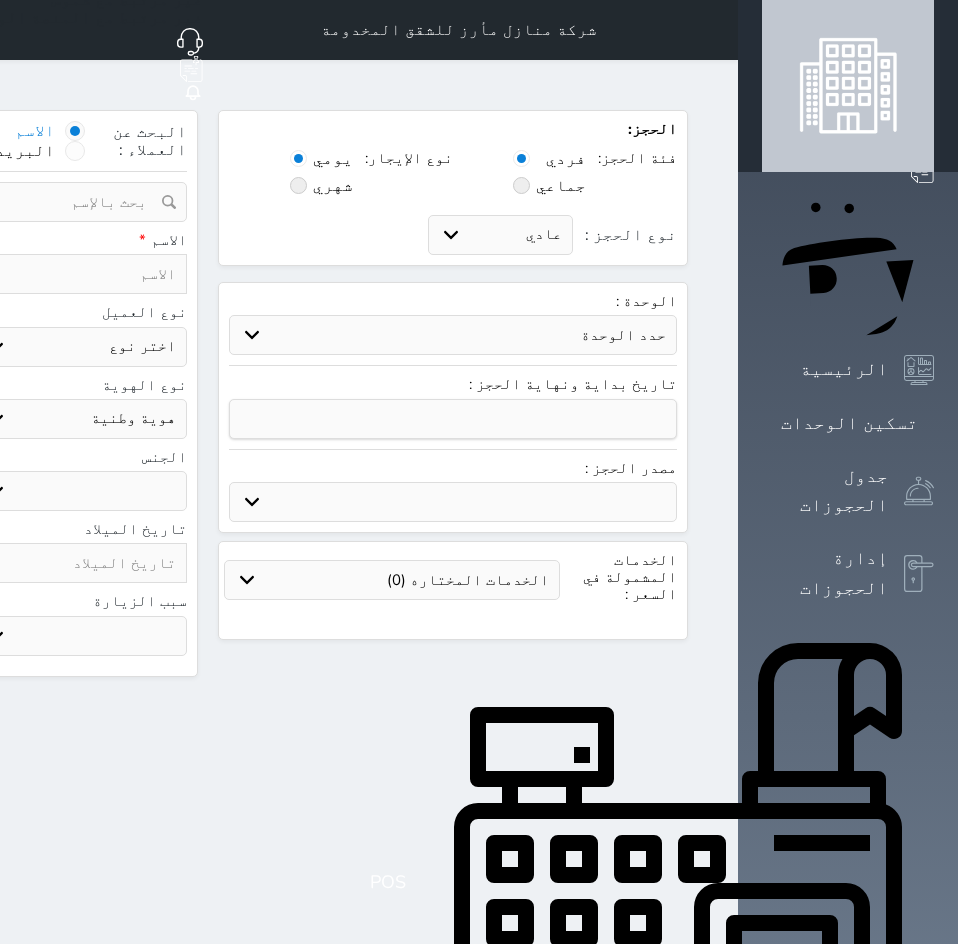 select 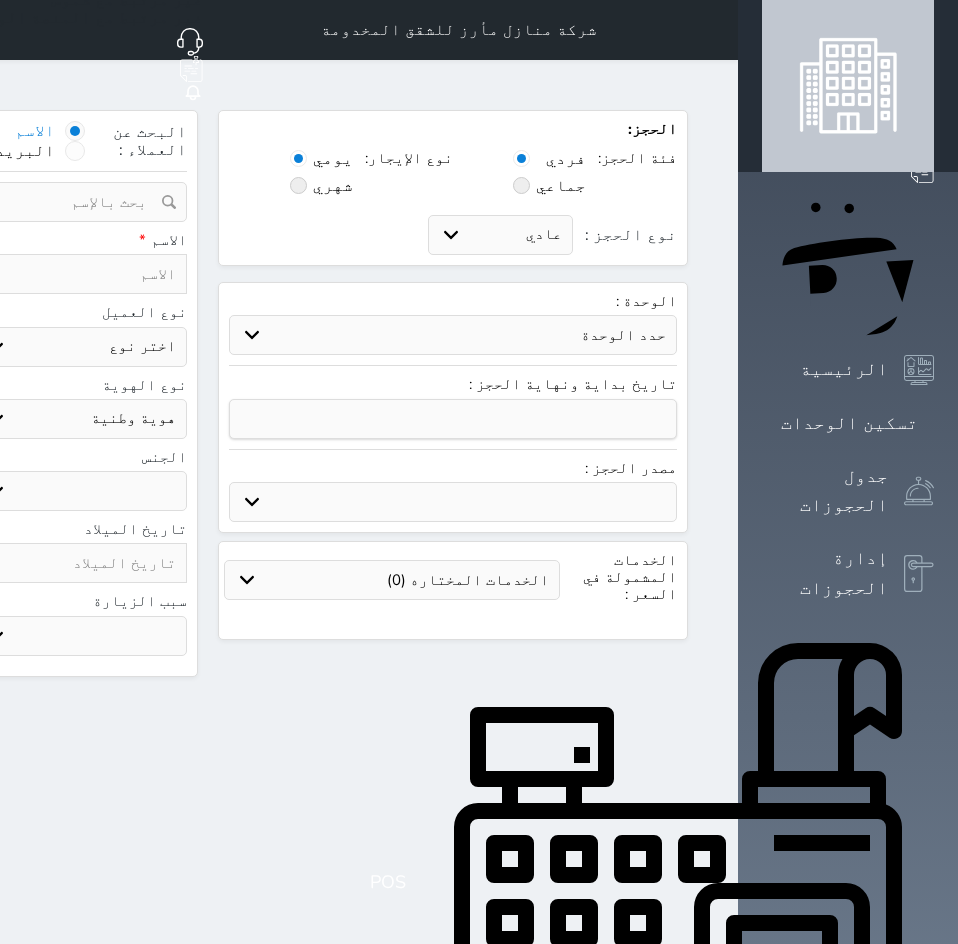 select 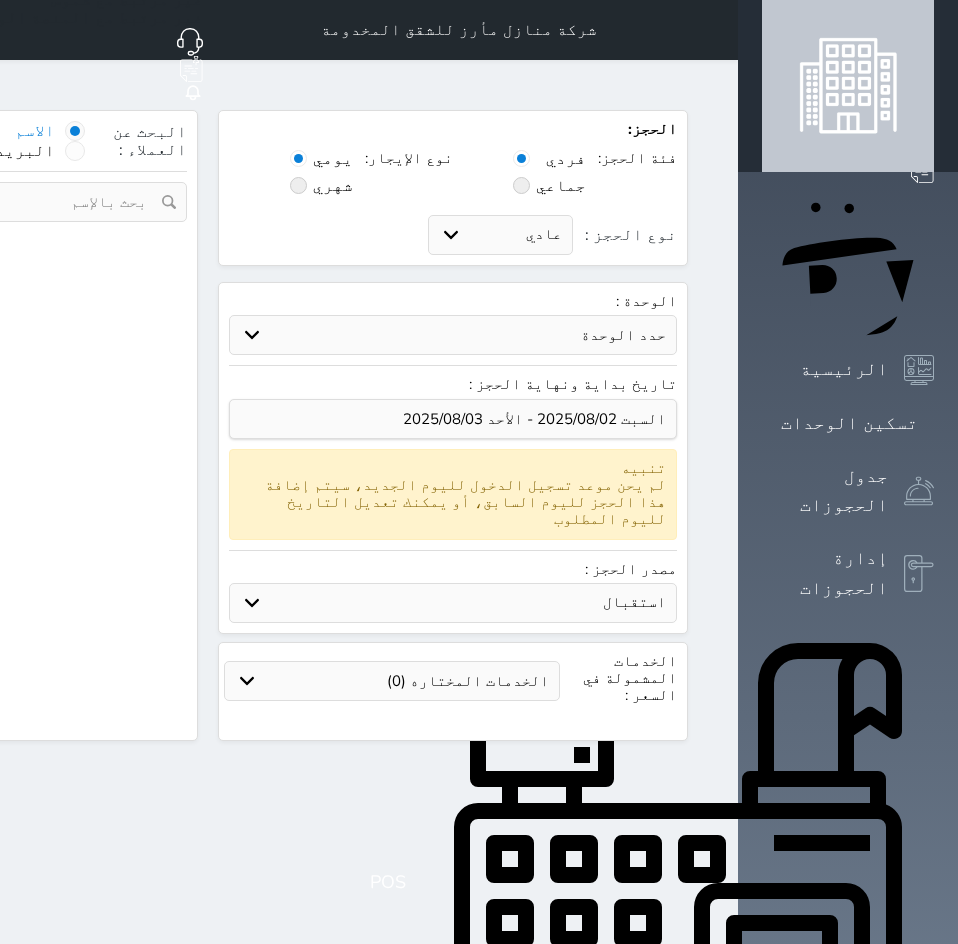 click on "حجز جماعي جديد   حجز جديد             الرئيسية     تسكين الوحدات     جدول الحجوزات     إدارة الحجوزات     POS       العملاء     تقييمات العملاء     الوحدات     الخدمات         الدعم الفني" at bounding box center (848, 716) 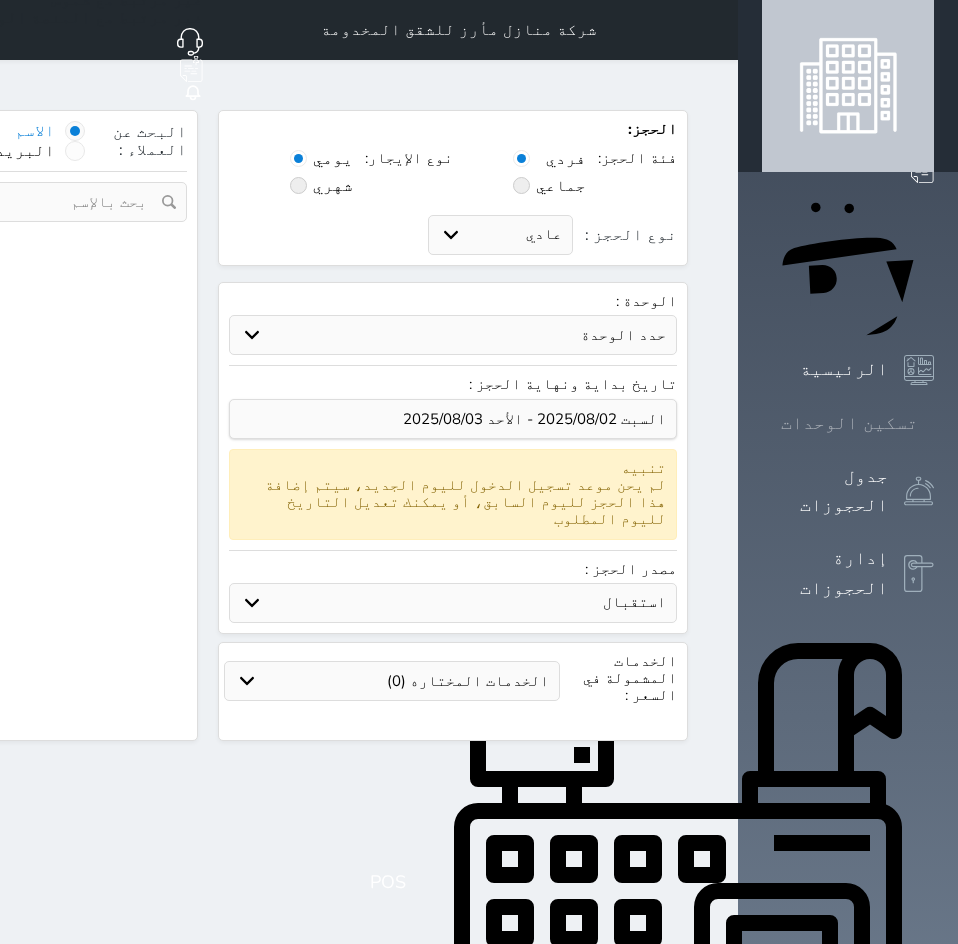 click on "تسكين الوحدات" at bounding box center [849, 423] 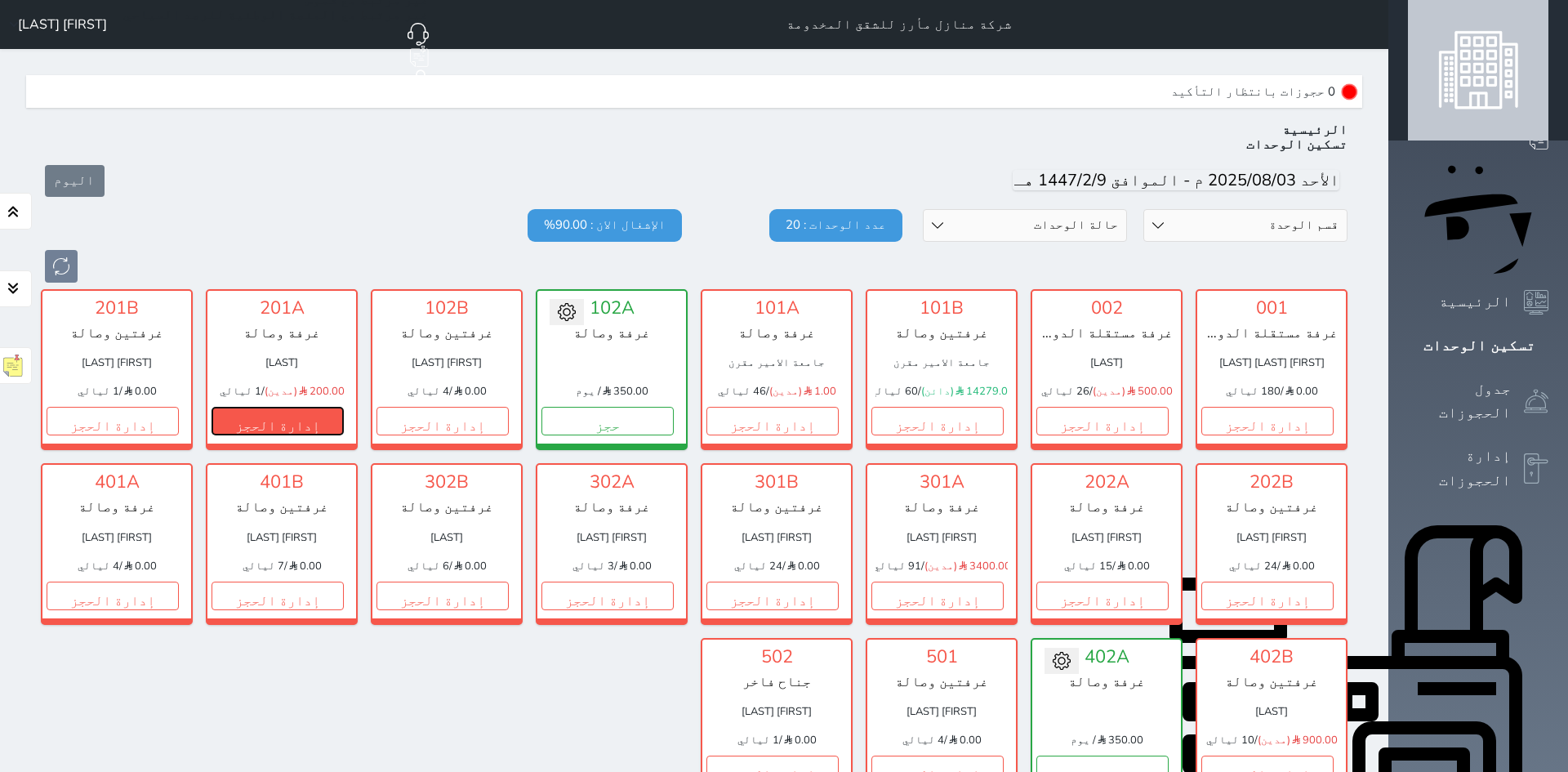 click on "إدارة الحجز" at bounding box center (278, 421) 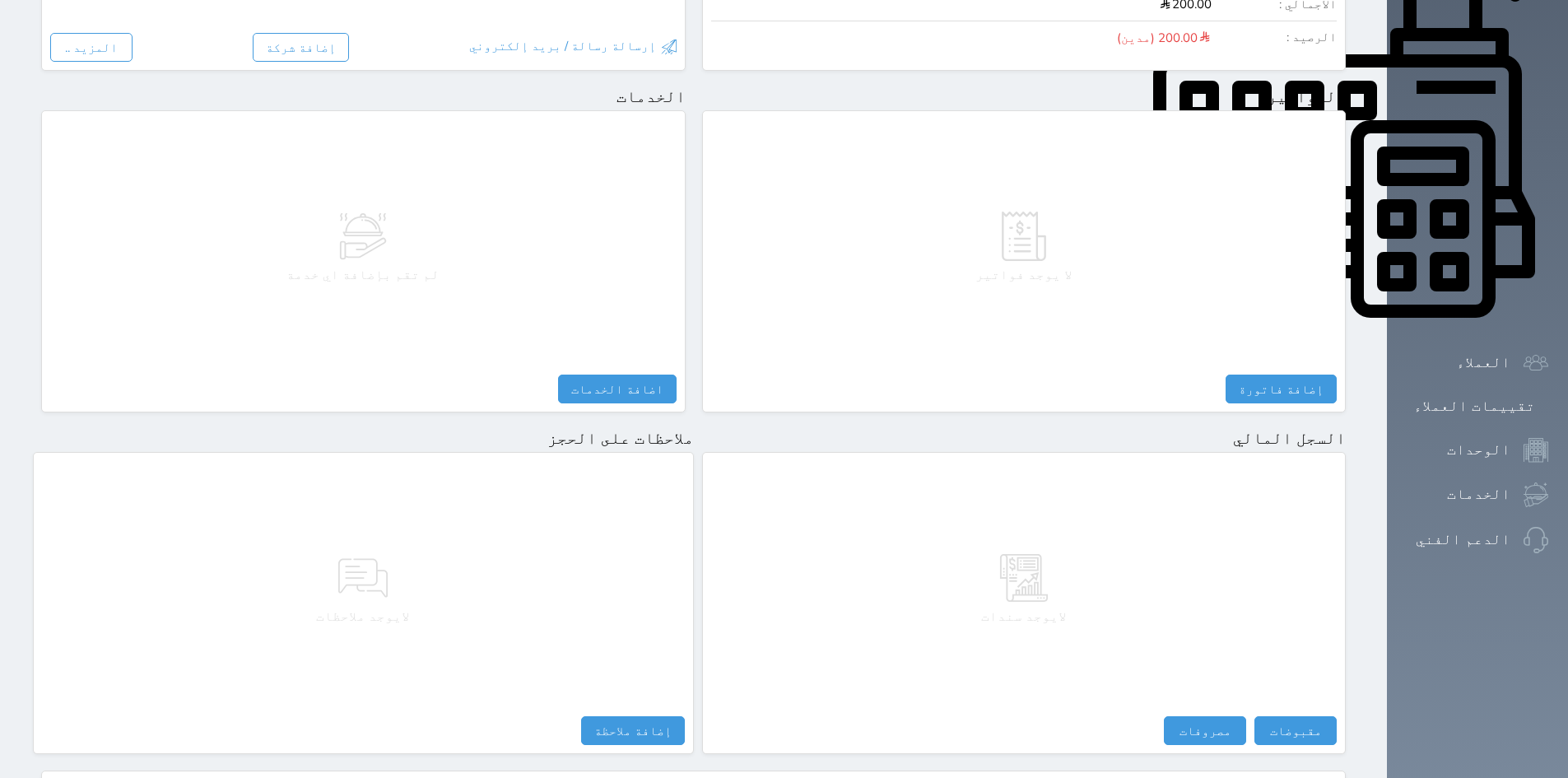 scroll, scrollTop: 642, scrollLeft: 0, axis: vertical 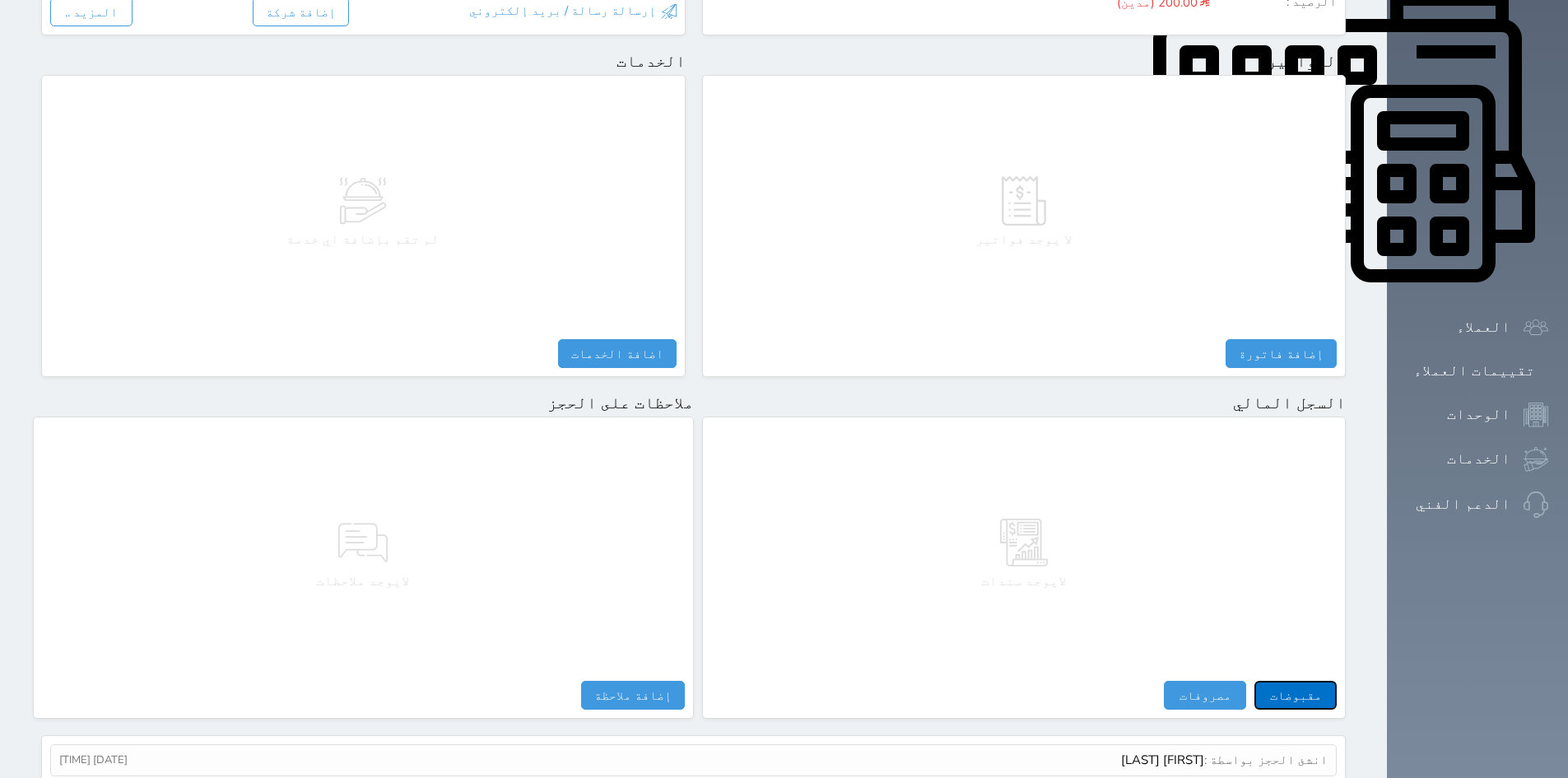 click on "مقبوضات" at bounding box center [1296, 695] 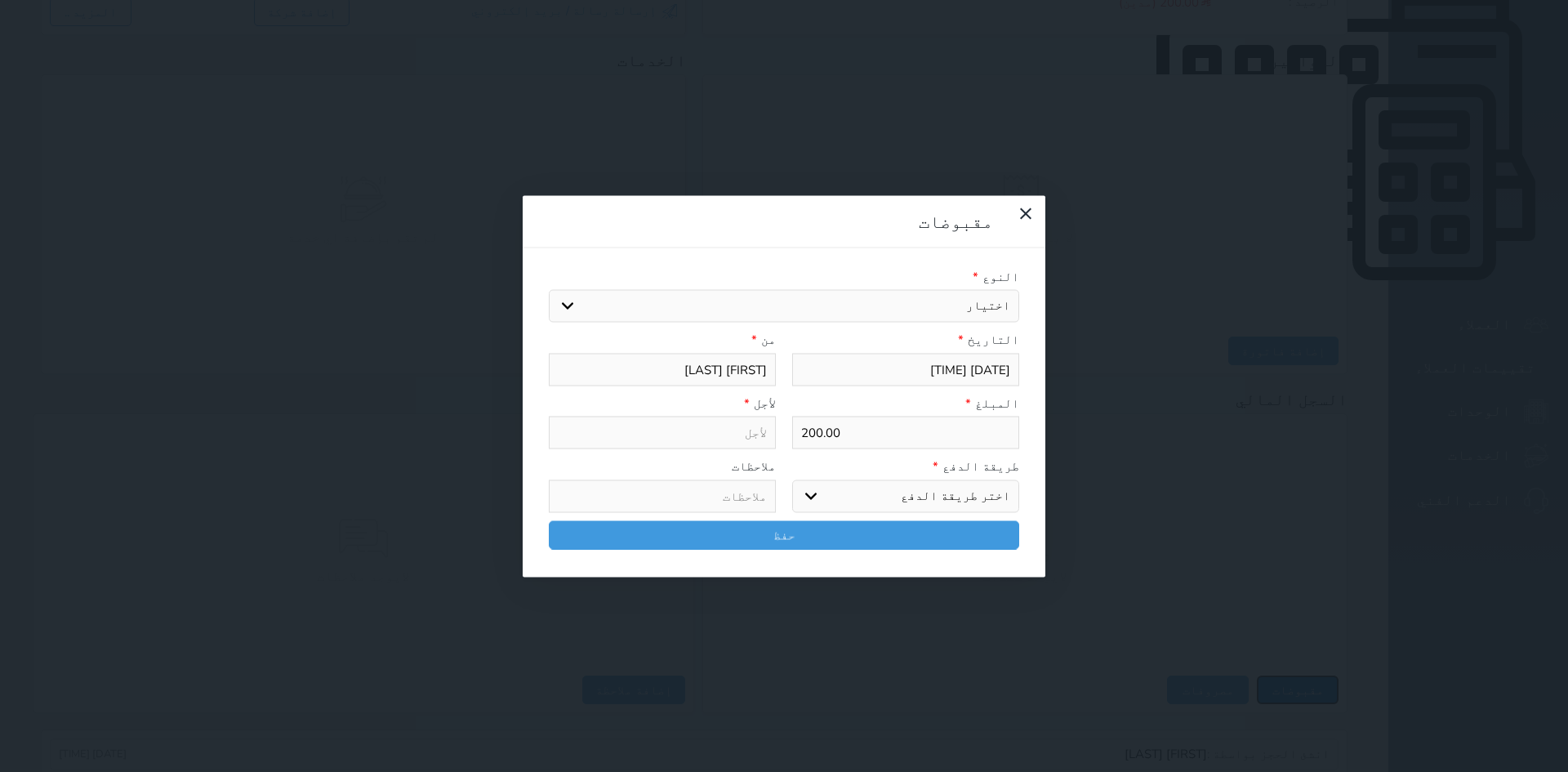 select 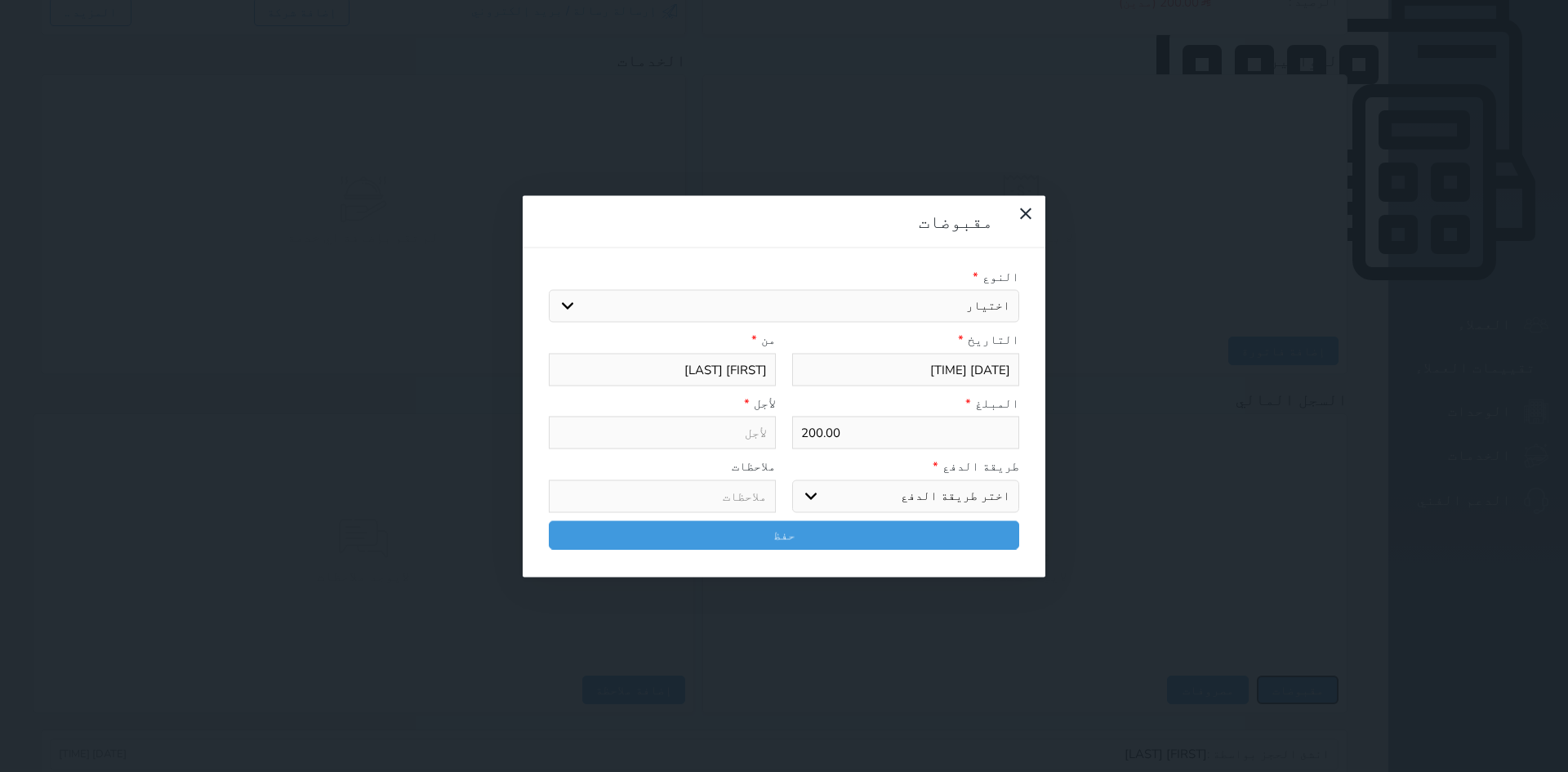 select 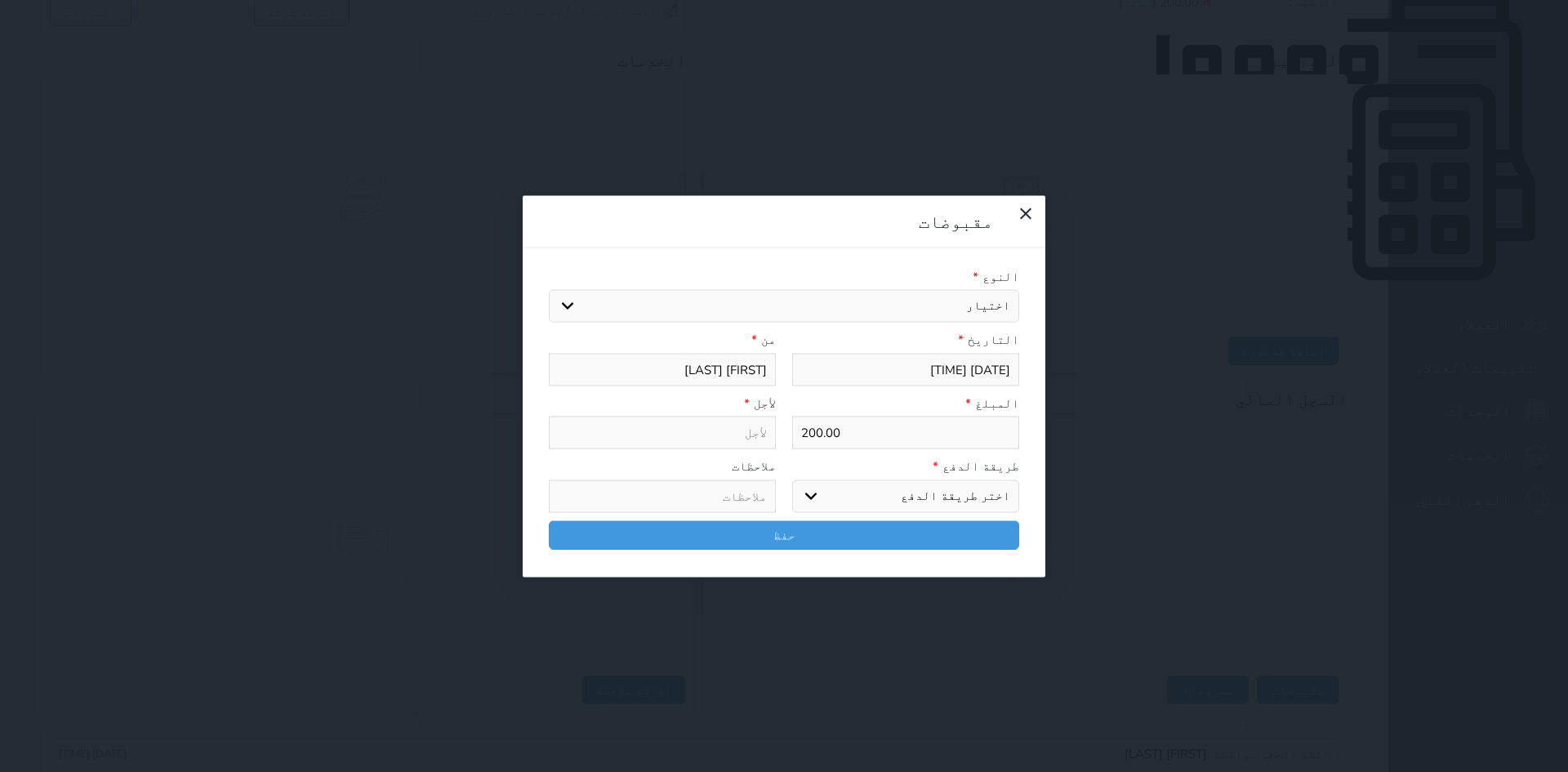 click on "اختر طريقة الدفع   دفع نقدى   تحويل بنكى   مدى   بطاقة ائتمان   آجل" at bounding box center (906, 496) 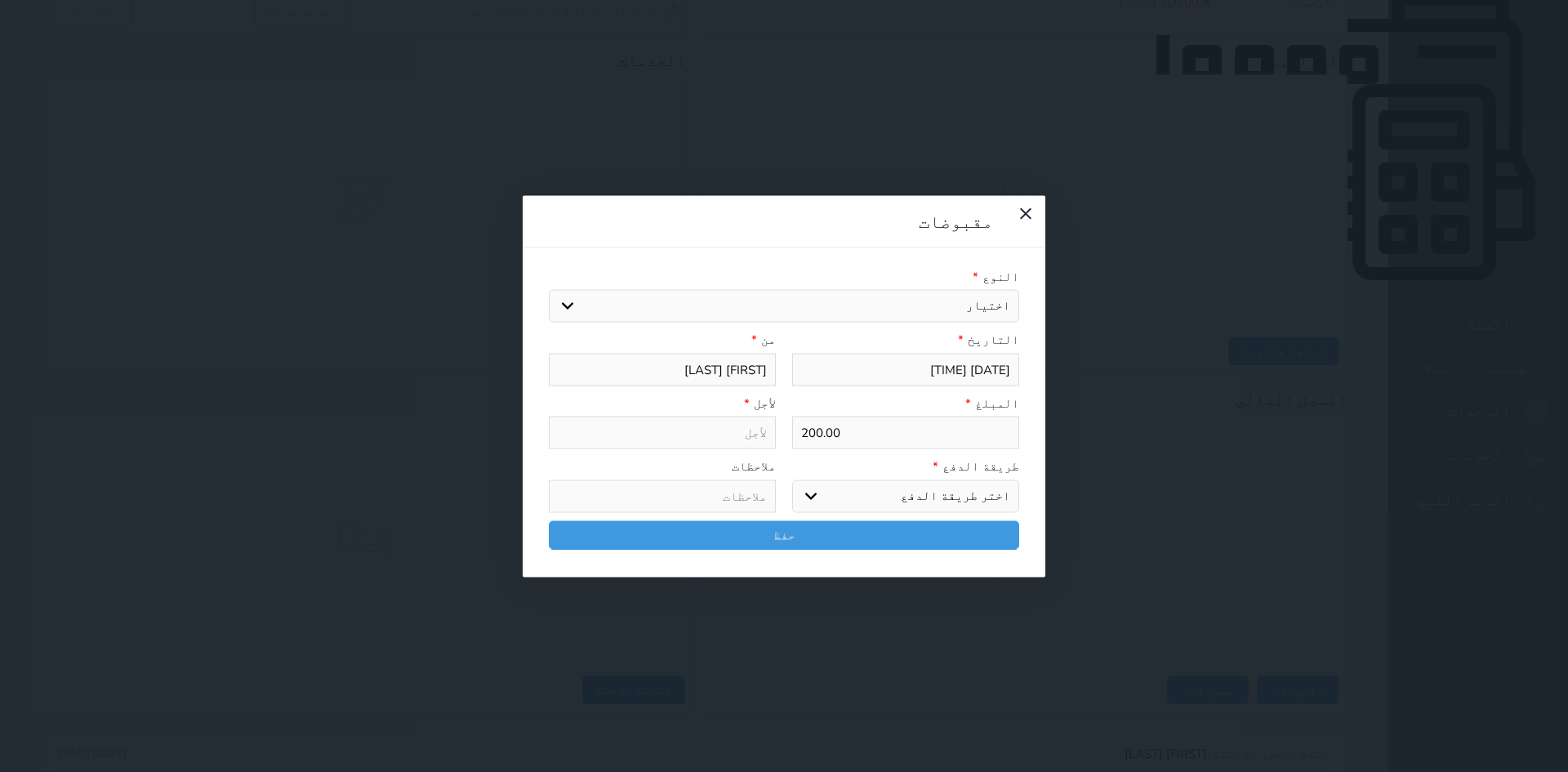 select on "mada" 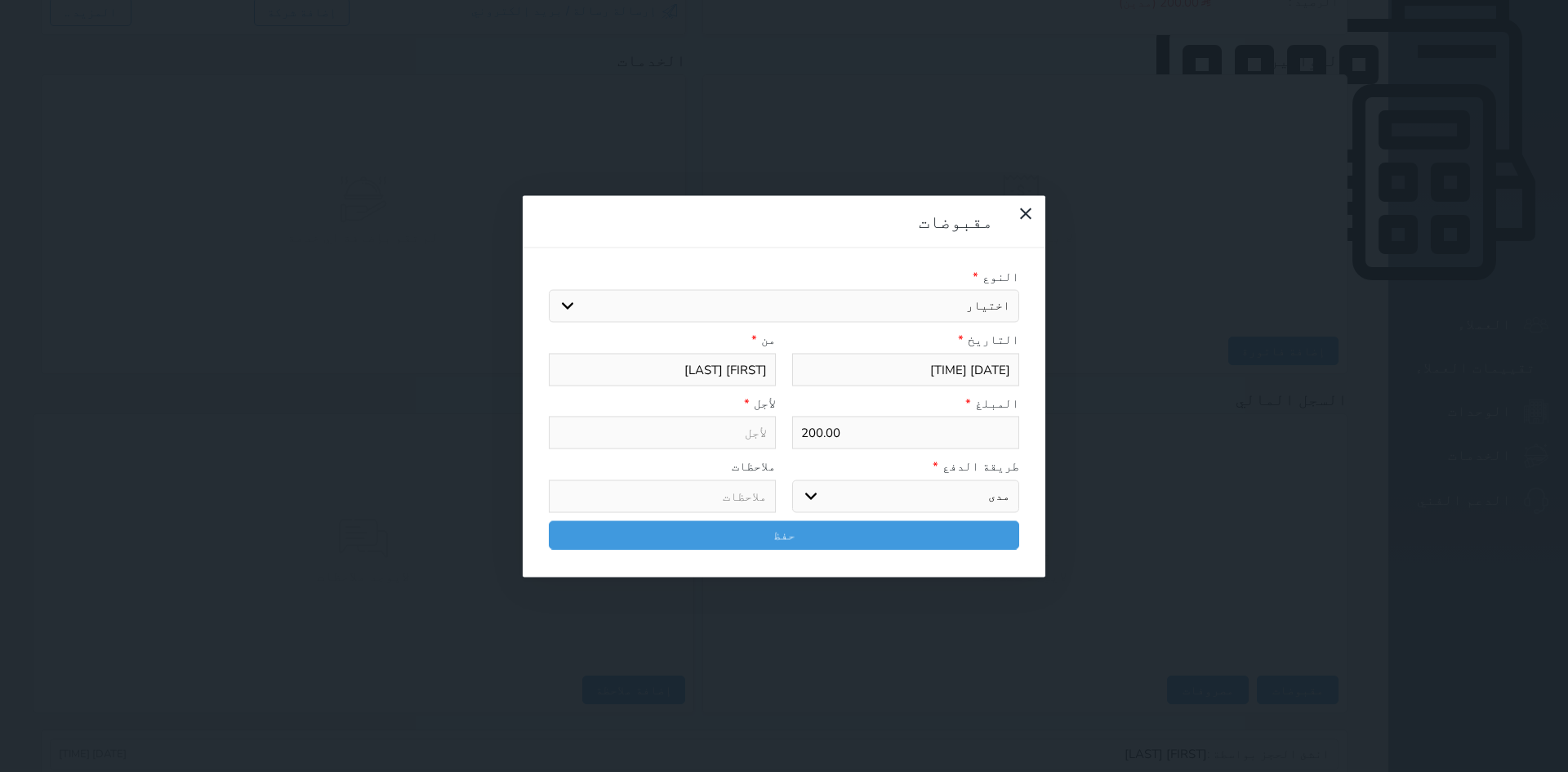 click on "اختر طريقة الدفع   دفع نقدى   تحويل بنكى   مدى   بطاقة ائتمان   آجل" at bounding box center (906, 496) 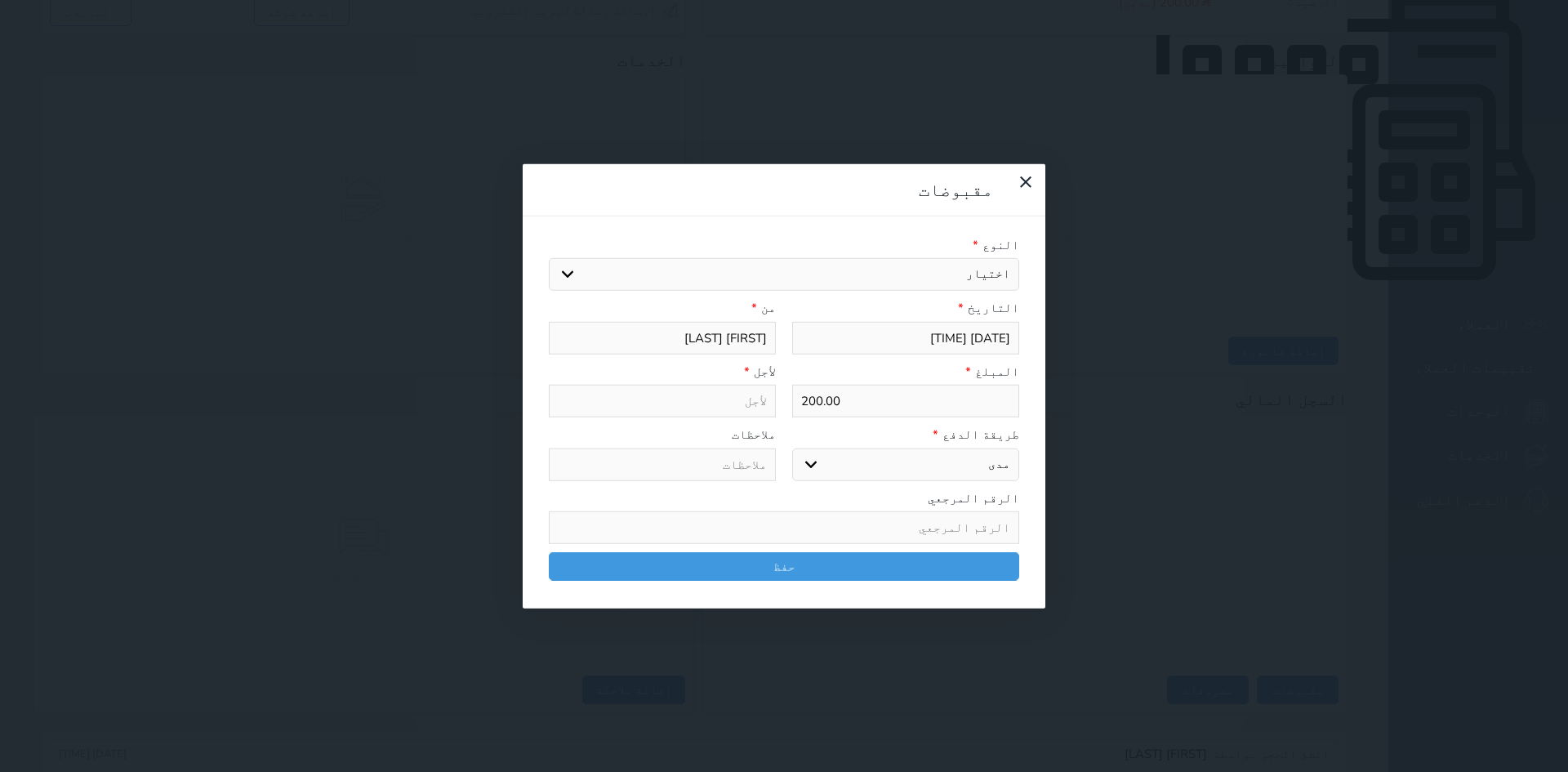 click on "اختيار   مقبوضات عامة قيمة إيجار فواتير تامين عربون لا ينطبق آخر مغسلة واي فاي - الإنترنت مواقف السيارات طعام الأغذية والمشروبات مشروبات المشروبات الباردة المشروبات الساخنة الإفطار غداء عشاء مخبز و كعك حمام سباحة الصالة الرياضية سبا و خدمات الجمال اختيار وإسقاط (خدمات النقل) ميني بار كابل - تلفزيون سرير إضافي تصفيف الشعر التسوق خدمات الجولات السياحية المنظمة خدمات الدليل السياحي" at bounding box center (784, 274) 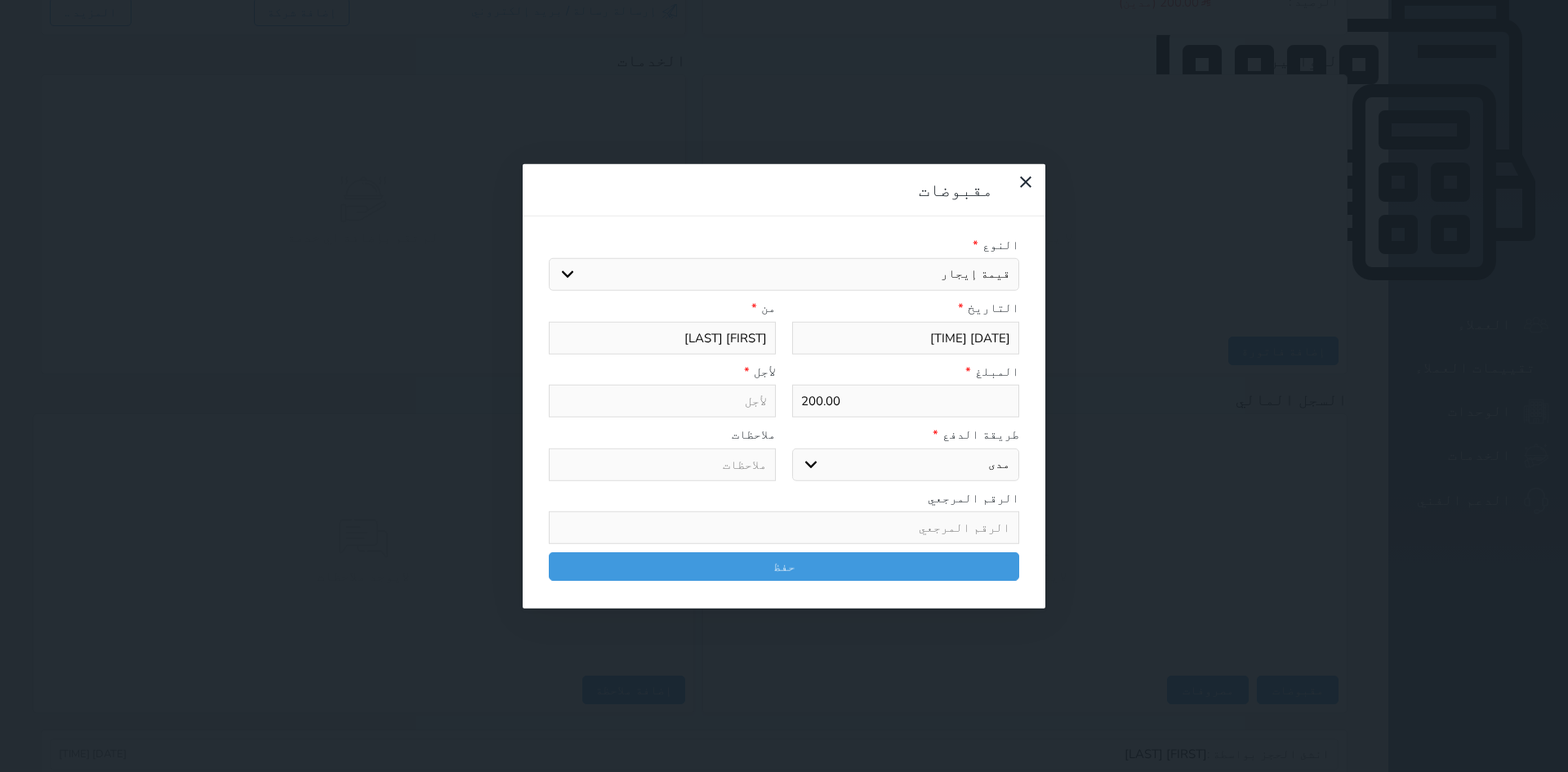 click on "اختيار   مقبوضات عامة قيمة إيجار فواتير تامين عربون لا ينطبق آخر مغسلة واي فاي - الإنترنت مواقف السيارات طعام الأغذية والمشروبات مشروبات المشروبات الباردة المشروبات الساخنة الإفطار غداء عشاء مخبز و كعك حمام سباحة الصالة الرياضية سبا و خدمات الجمال اختيار وإسقاط (خدمات النقل) ميني بار كابل - تلفزيون سرير إضافي تصفيف الشعر التسوق خدمات الجولات السياحية المنظمة خدمات الدليل السياحي" at bounding box center [784, 274] 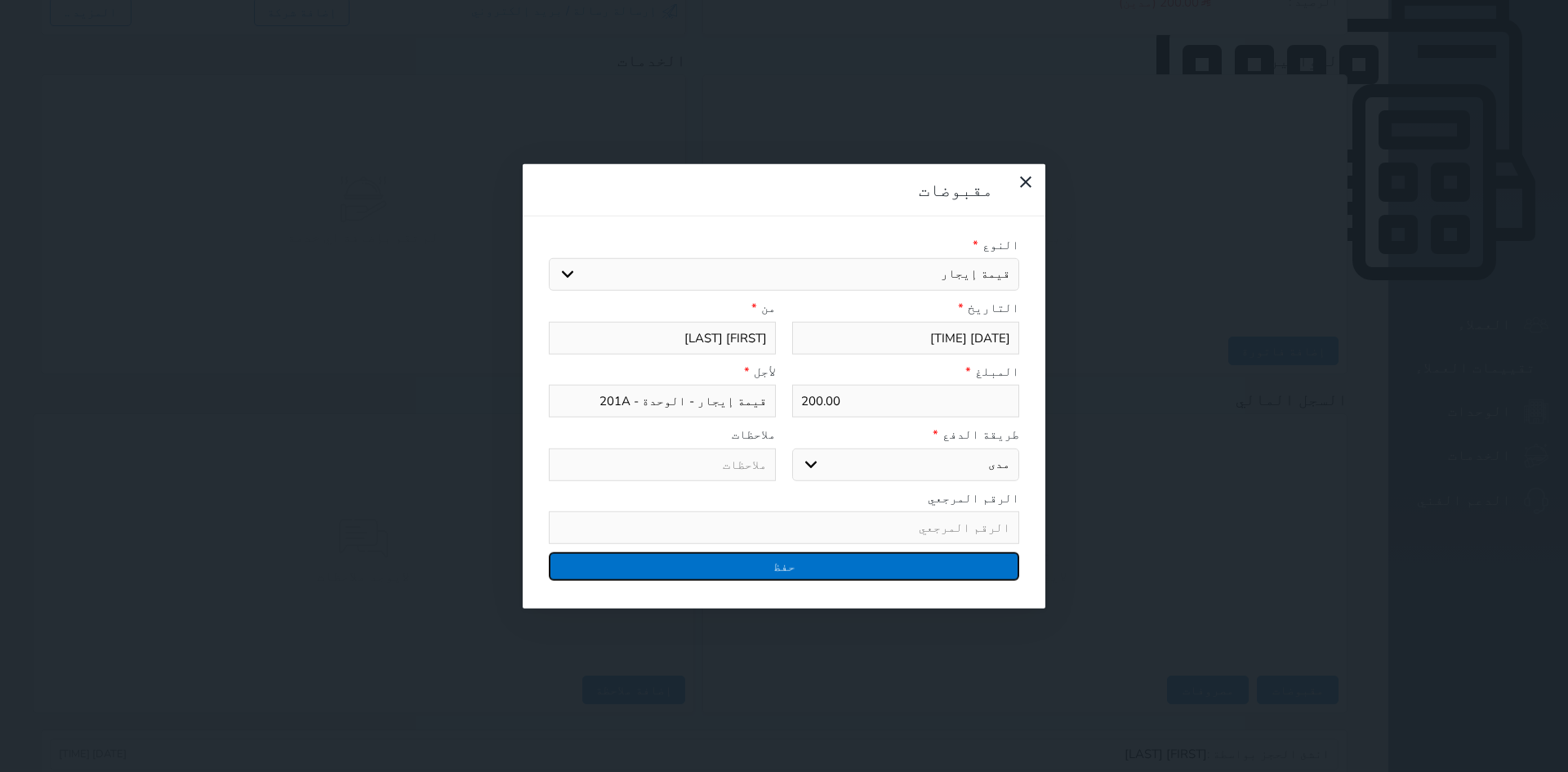 click on "حفظ" at bounding box center [784, 566] 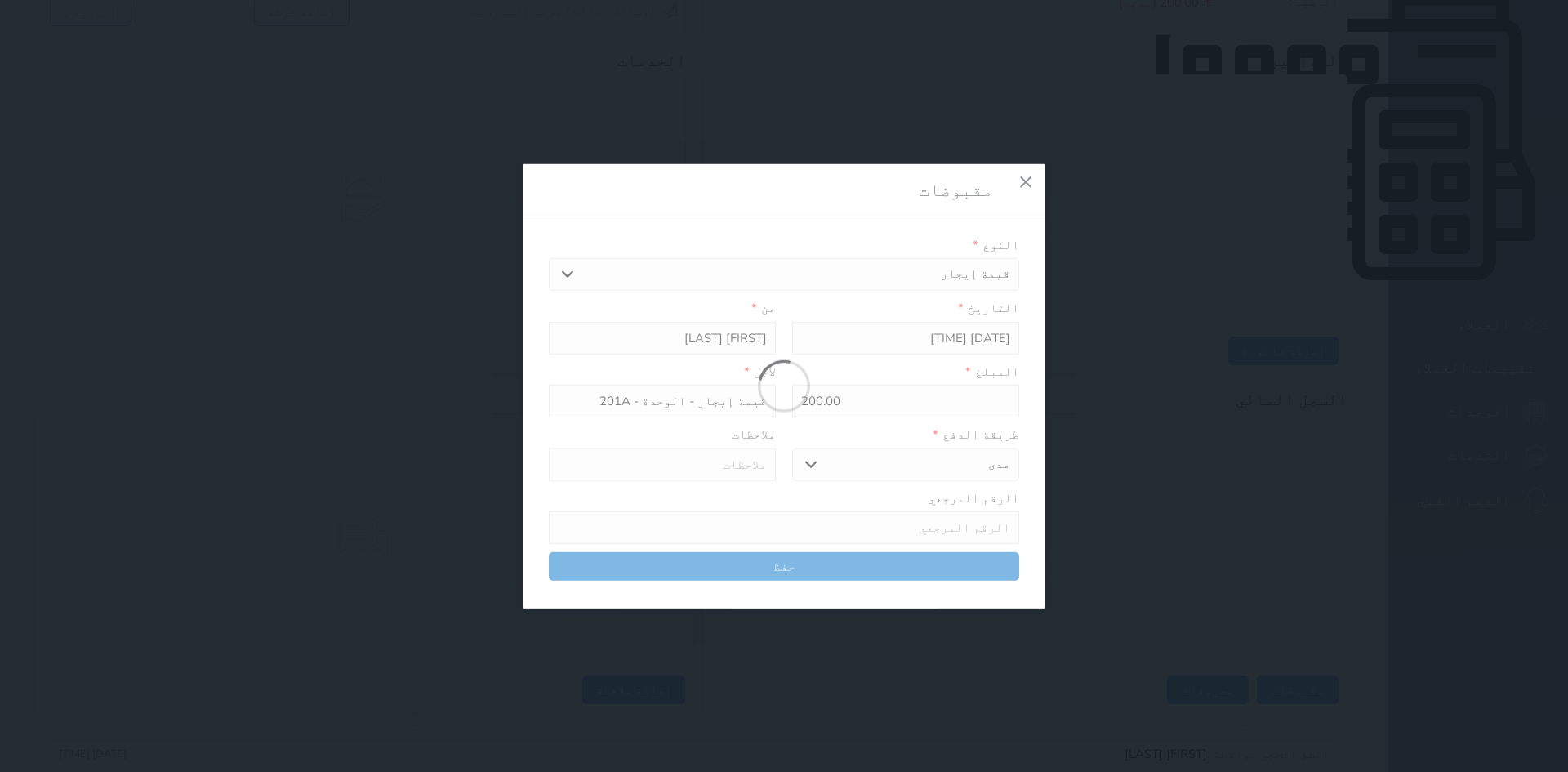 select 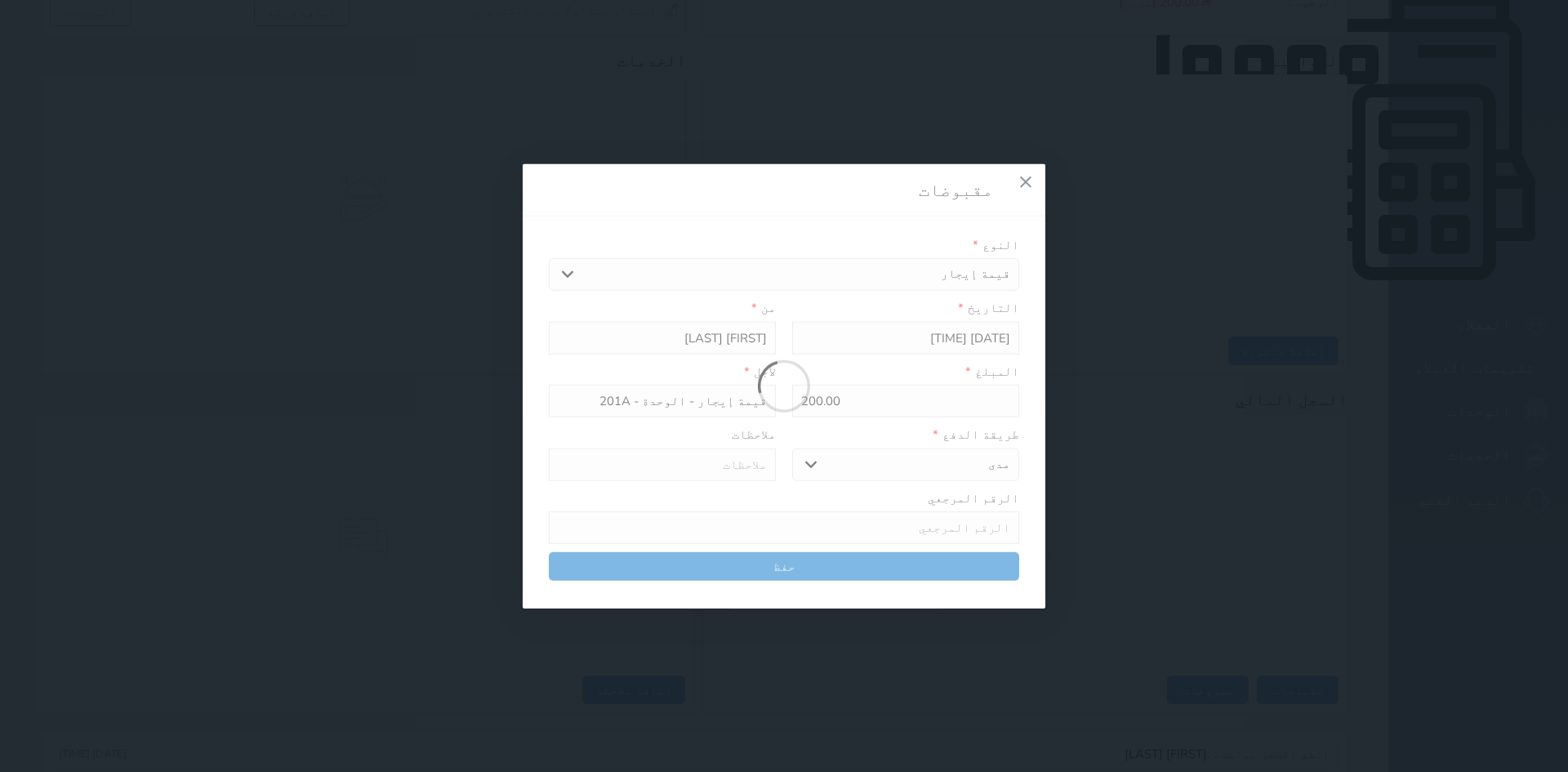 type 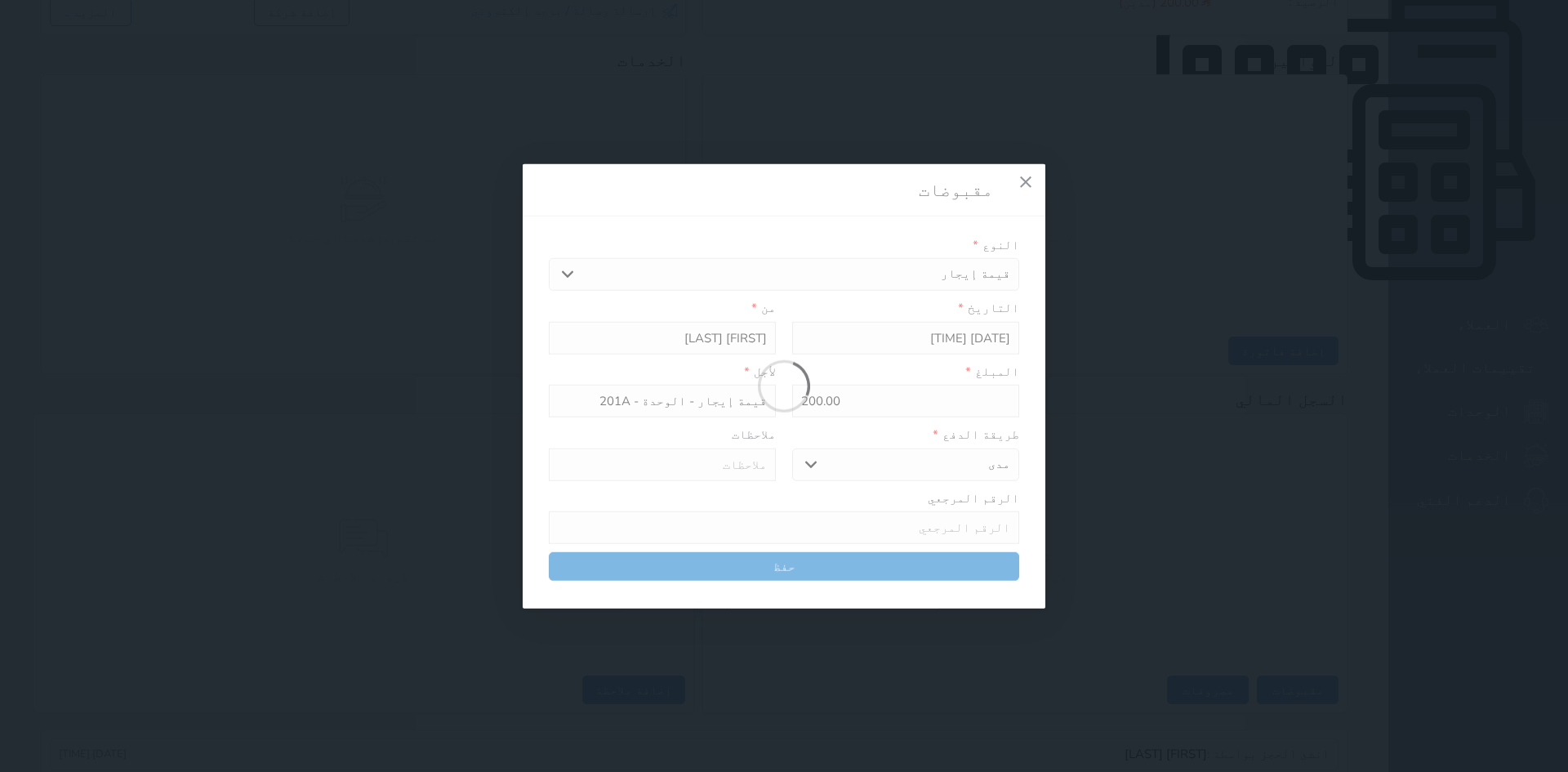 type on "0" 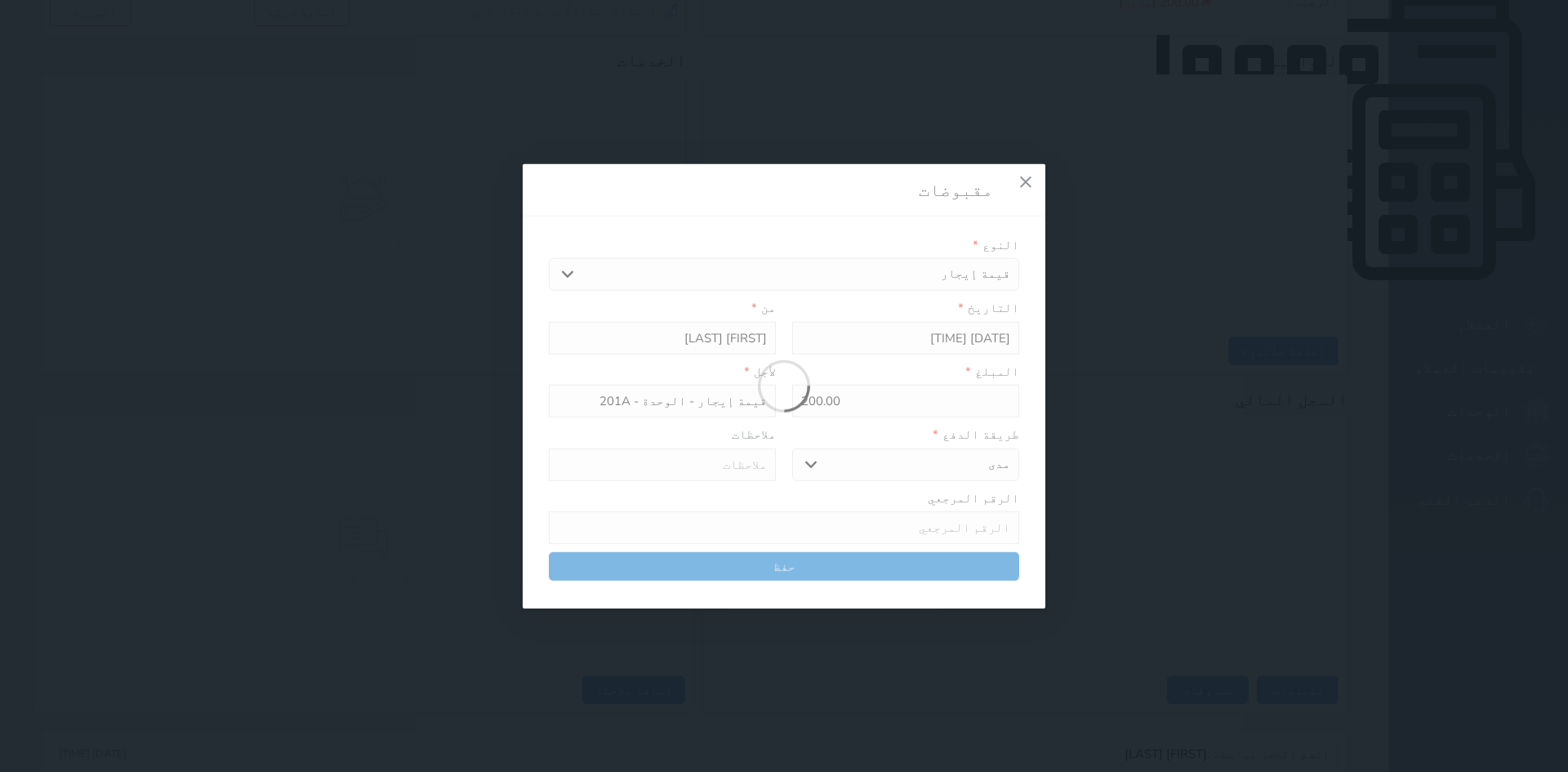 select 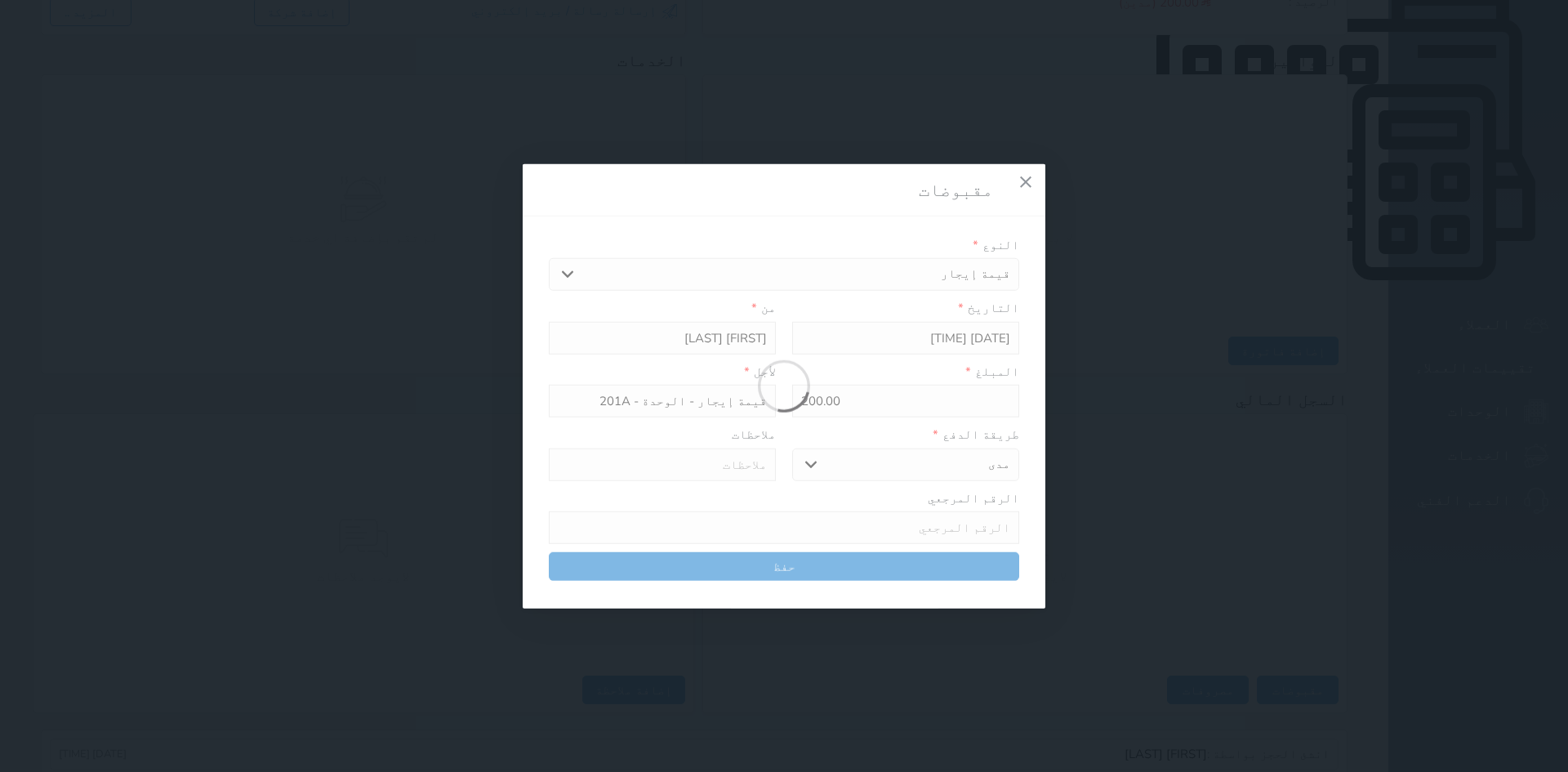 type on "0" 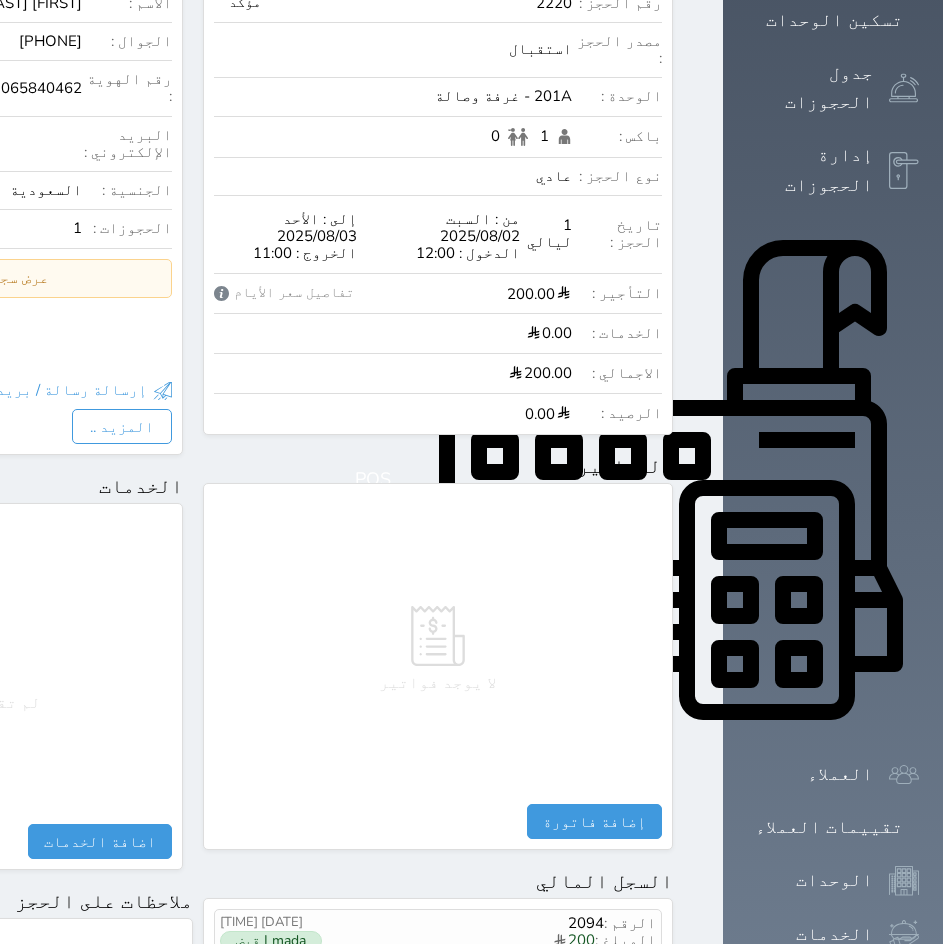 scroll, scrollTop: 0, scrollLeft: 0, axis: both 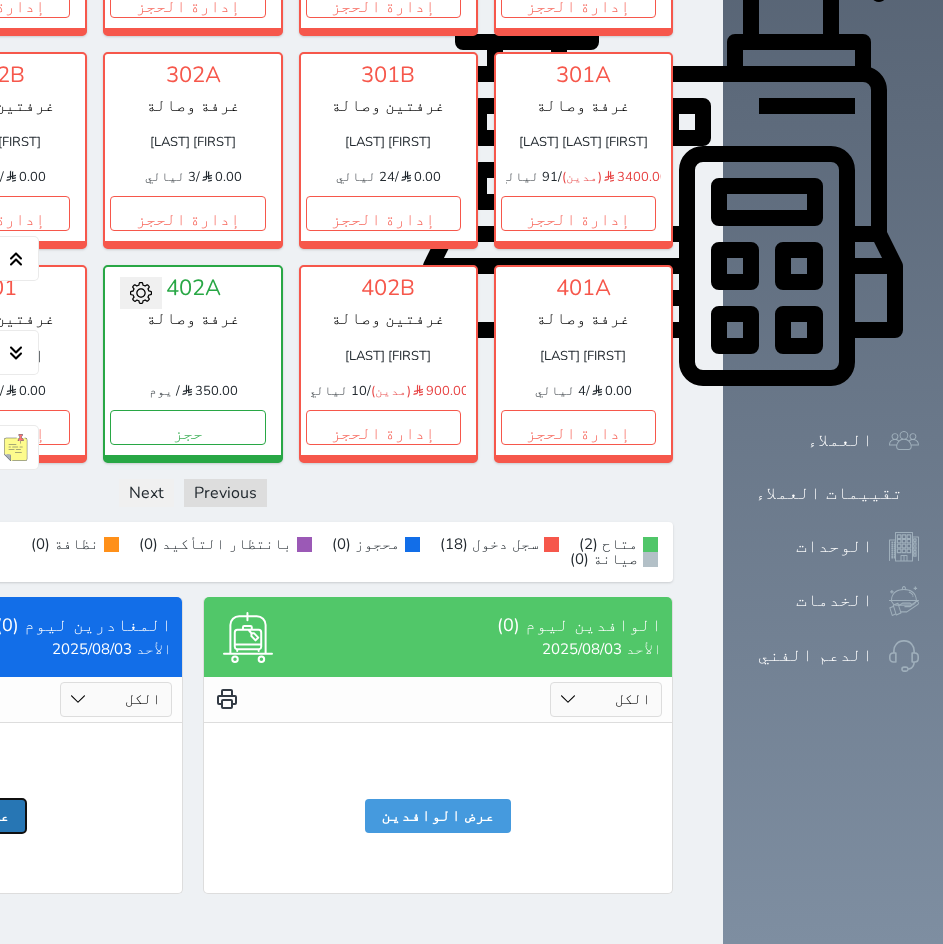 click on "عرض المغادرين" at bounding box center (-52, 816) 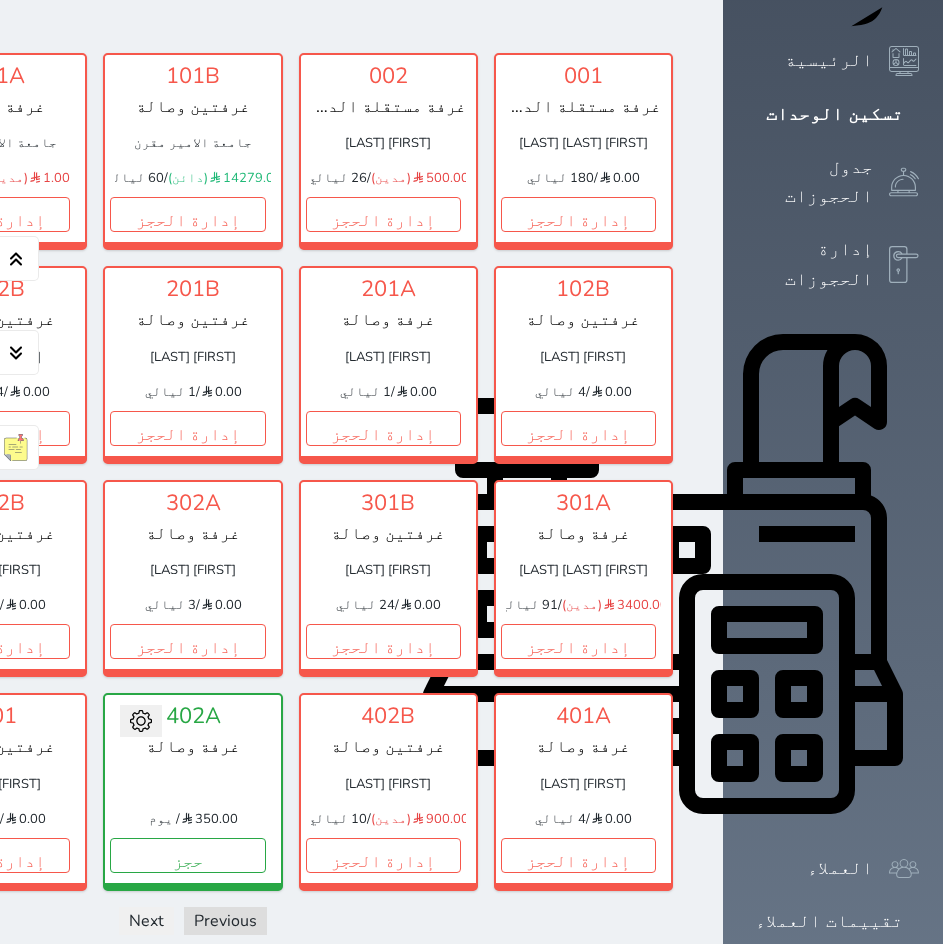 scroll, scrollTop: 315, scrollLeft: 0, axis: vertical 